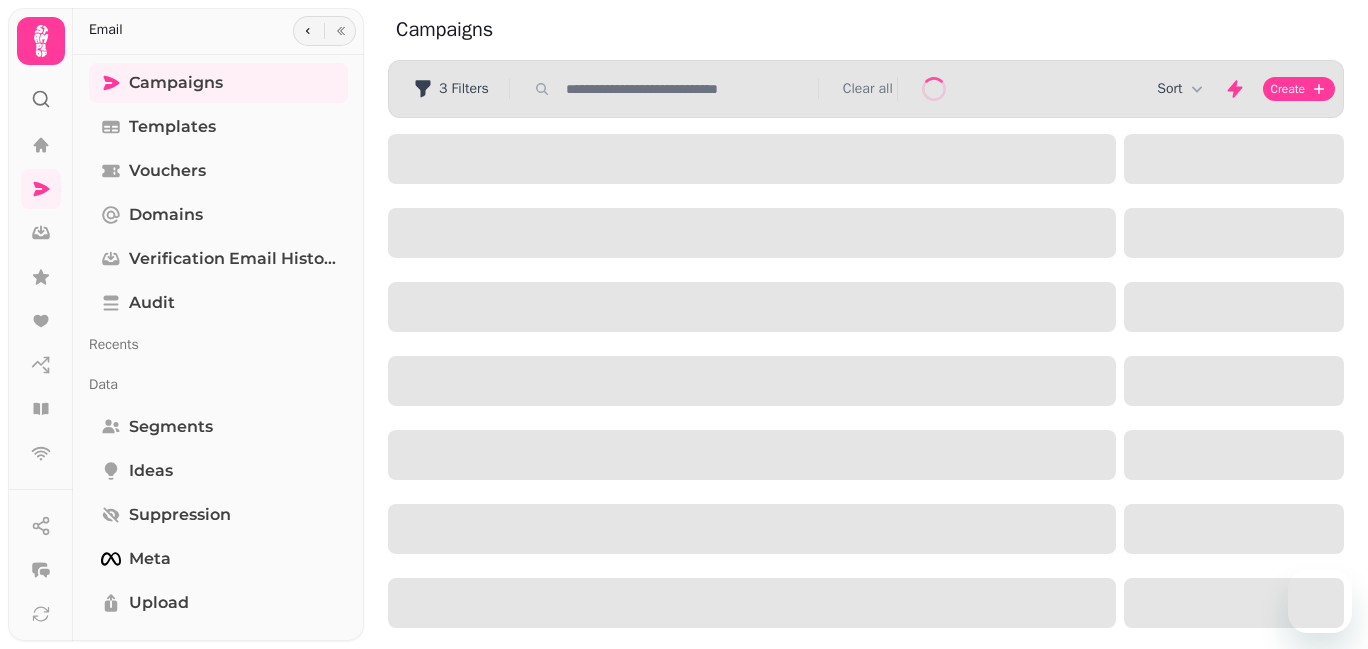 scroll, scrollTop: 0, scrollLeft: 0, axis: both 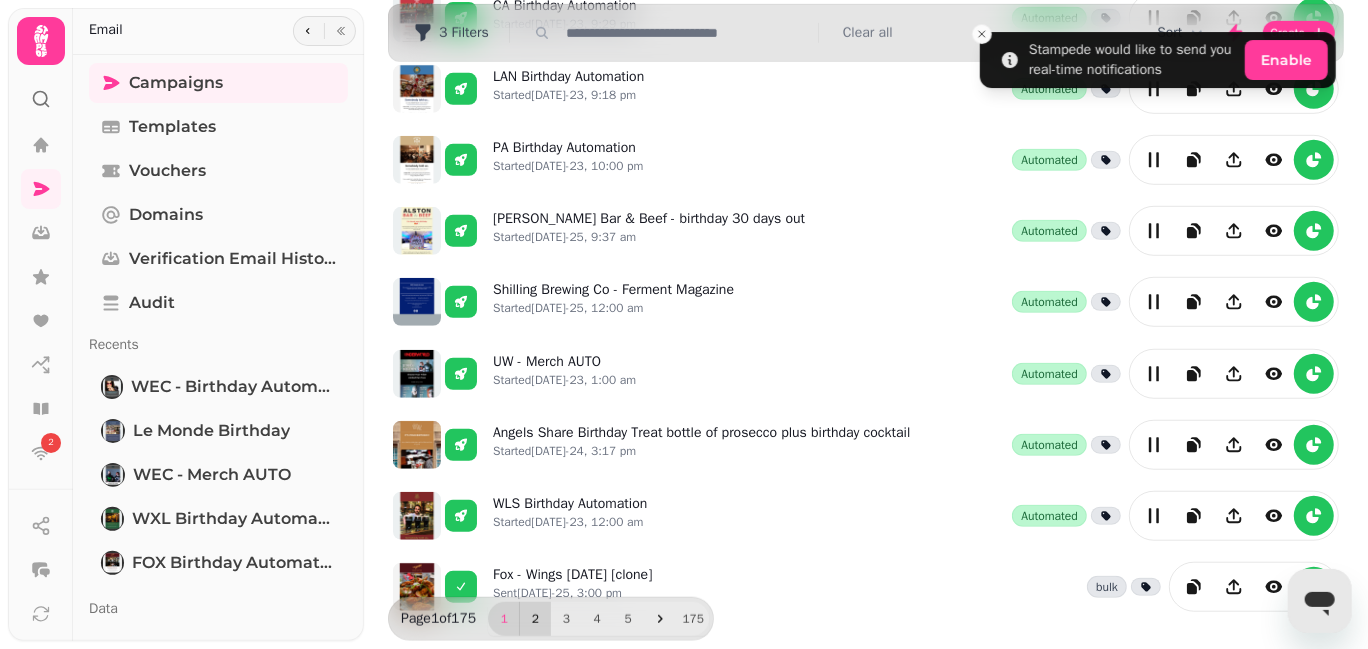 click on "2" at bounding box center [535, 619] 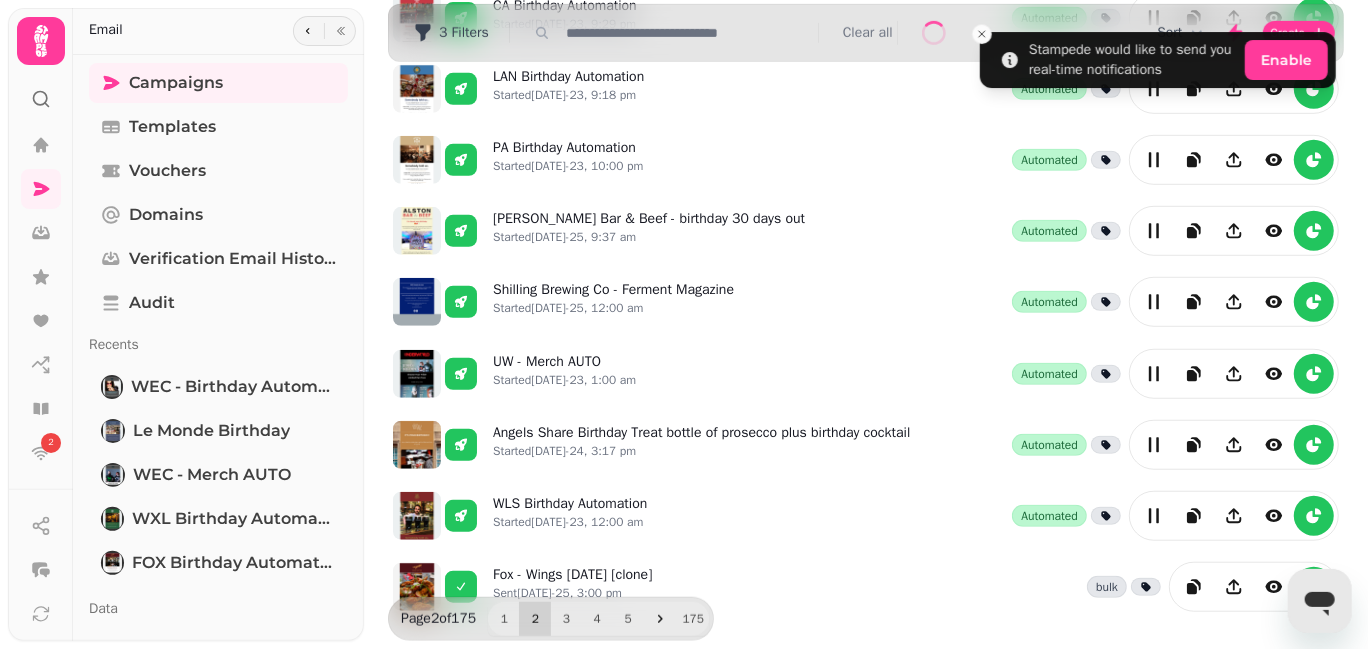 click on "2" at bounding box center [535, 619] 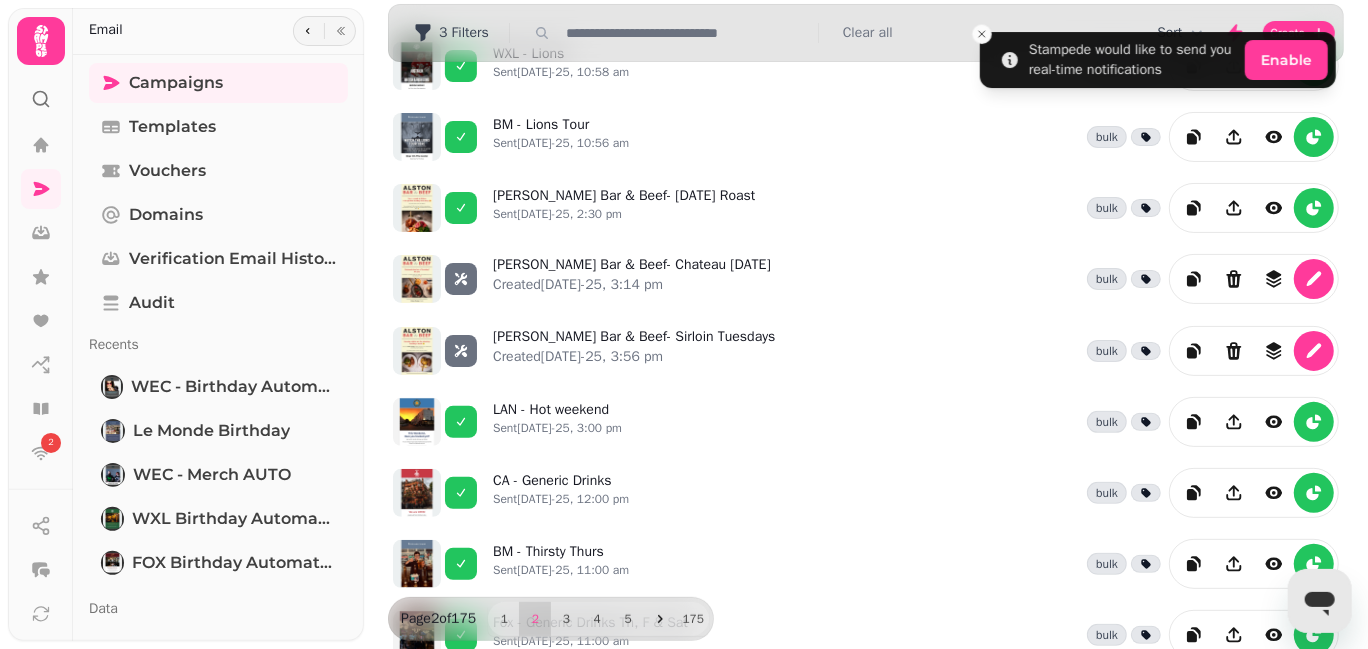 scroll, scrollTop: 73, scrollLeft: 0, axis: vertical 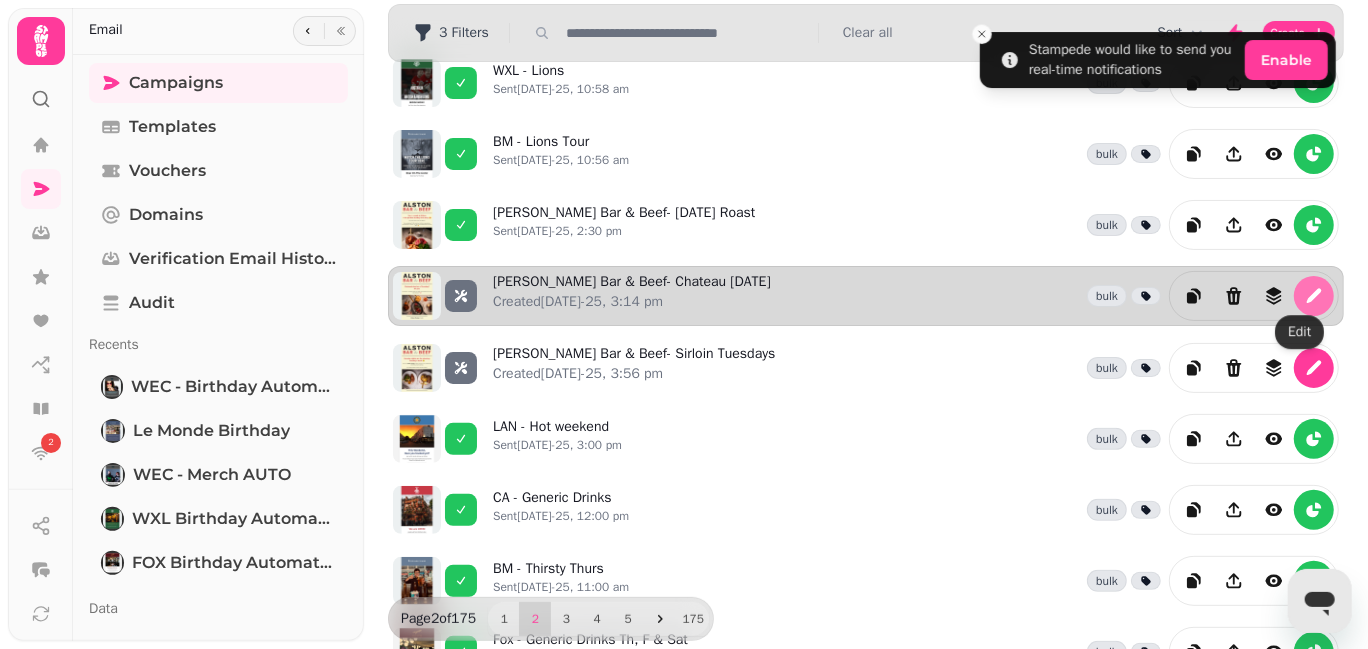 click 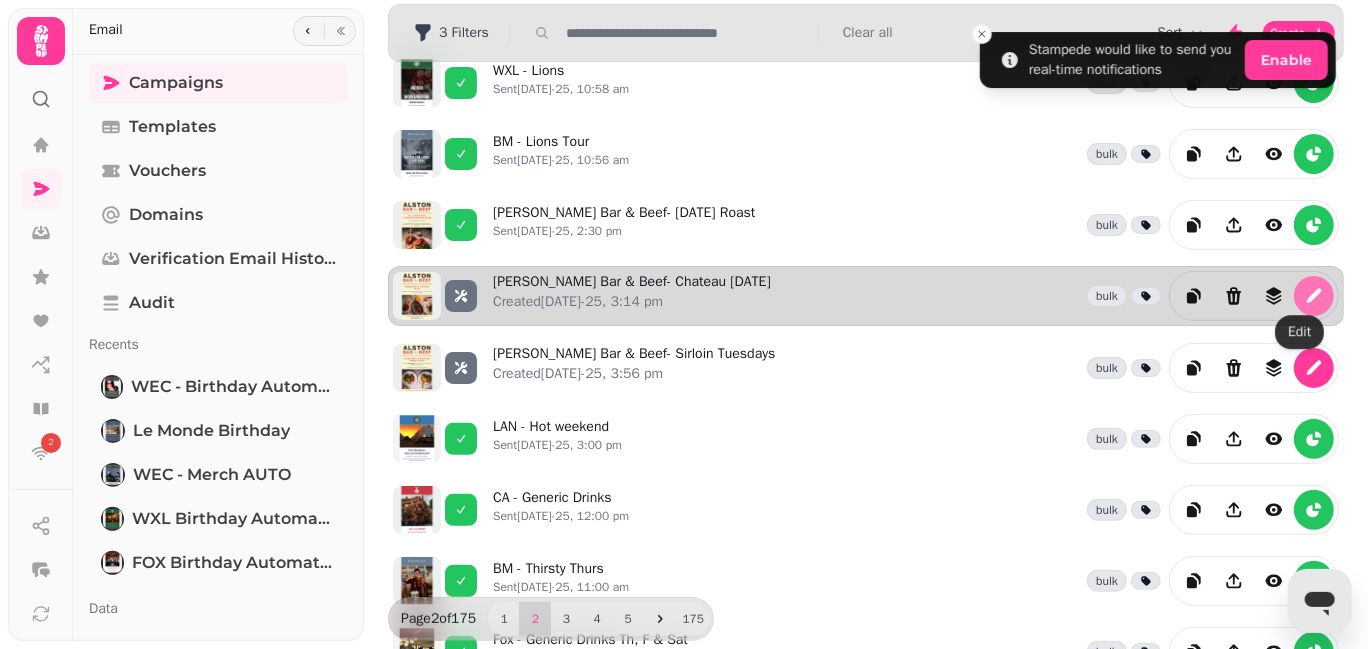 scroll, scrollTop: 0, scrollLeft: 0, axis: both 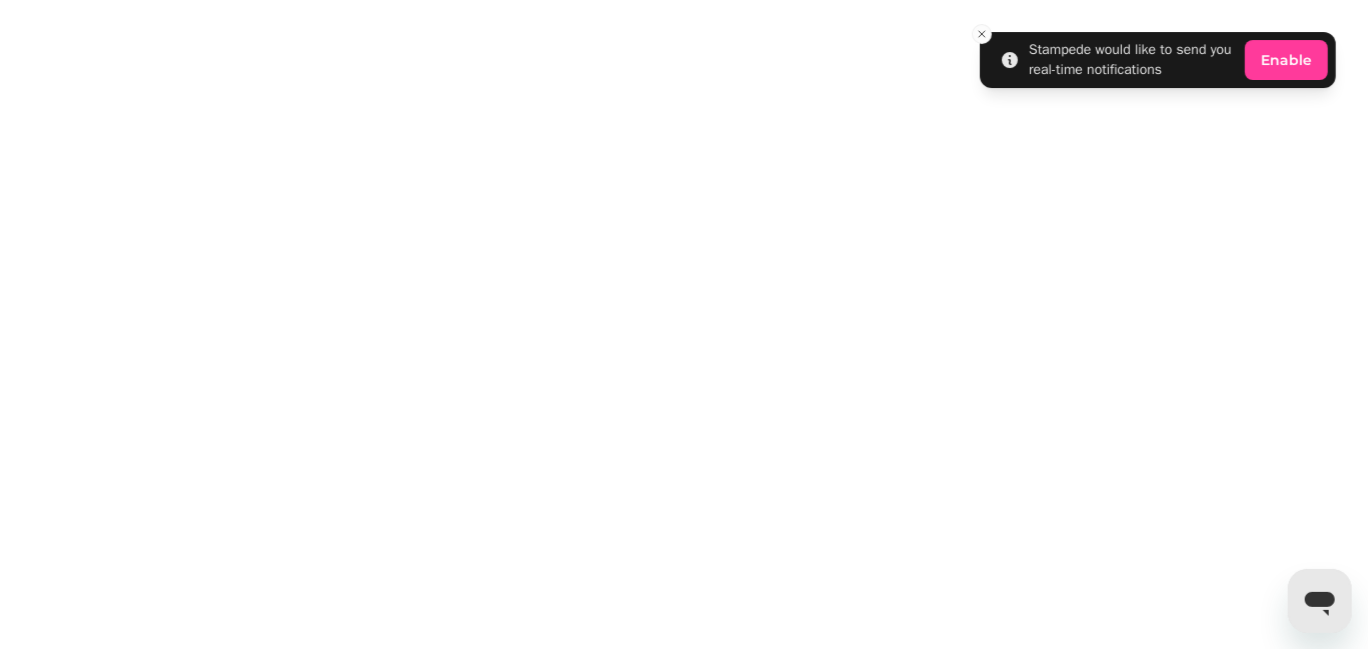 select on "**********" 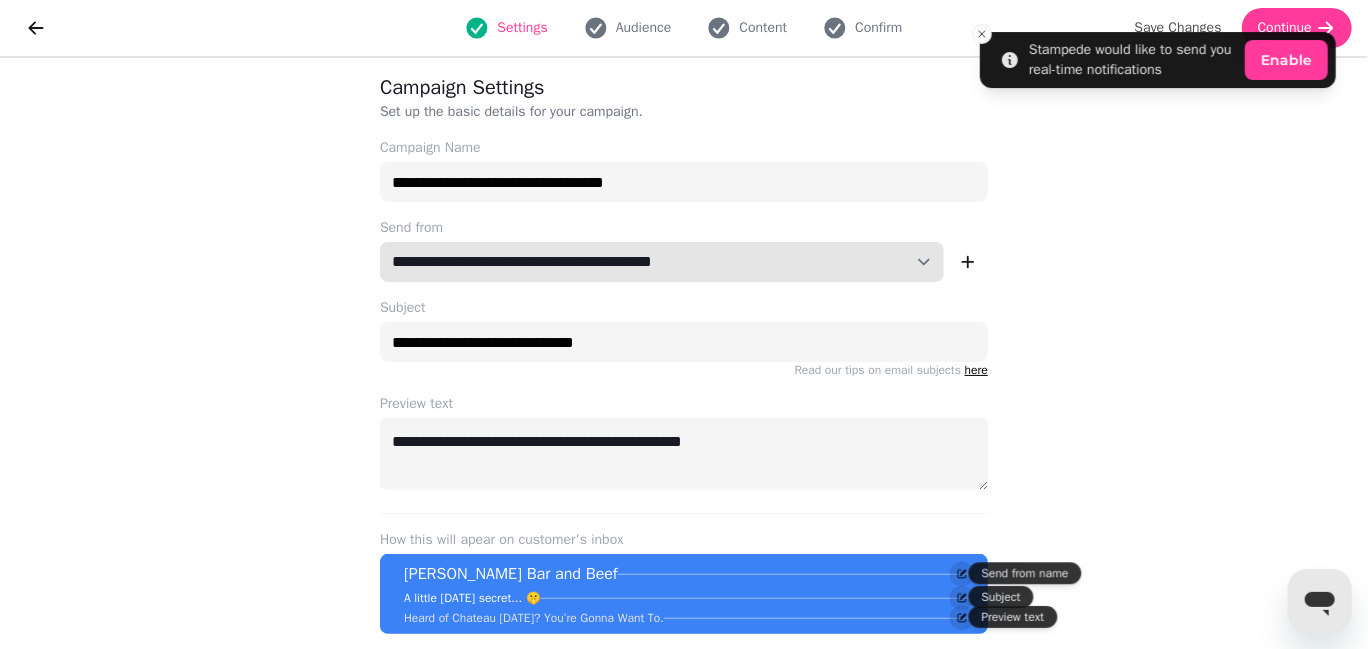 click on "**********" at bounding box center [662, 262] 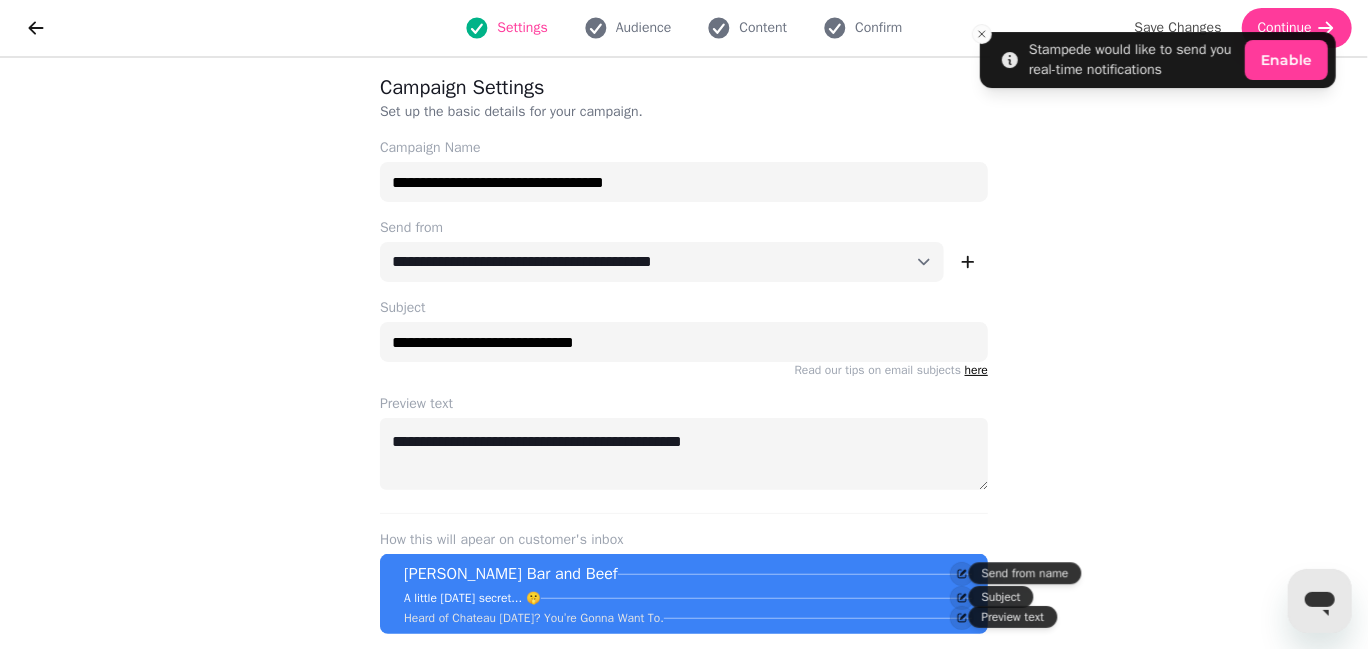click on "**********" at bounding box center (684, 353) 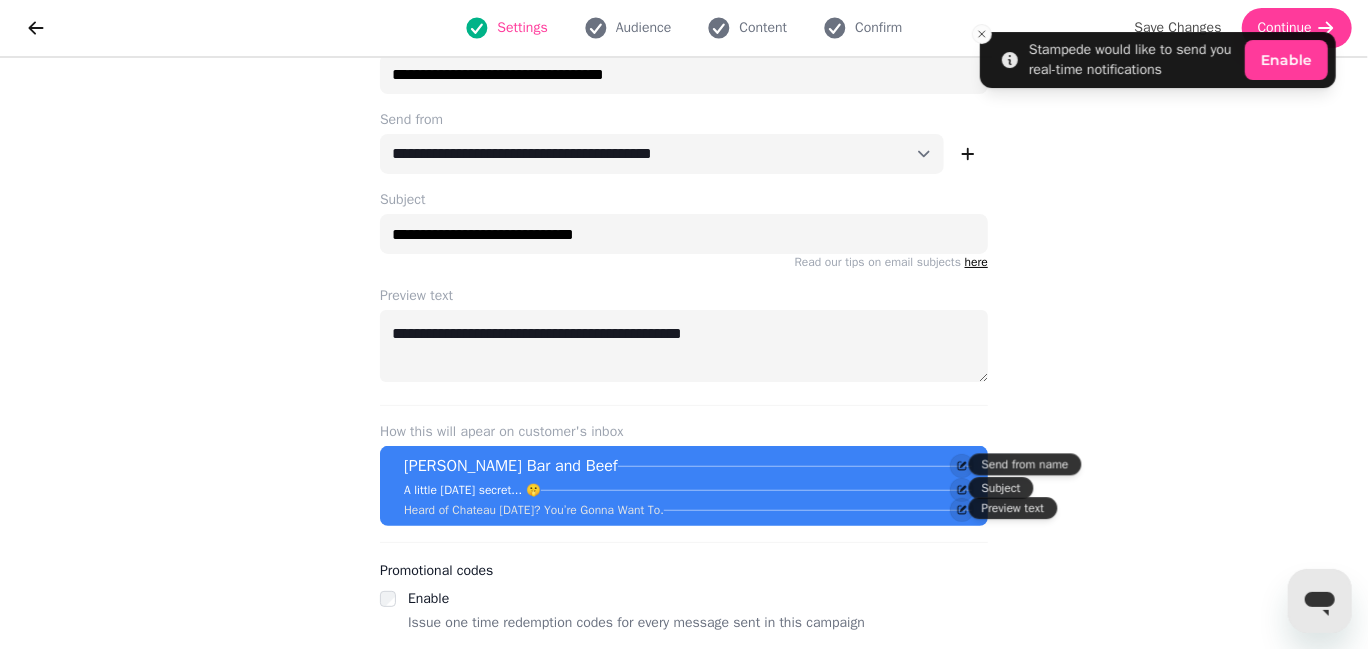 scroll, scrollTop: 0, scrollLeft: 0, axis: both 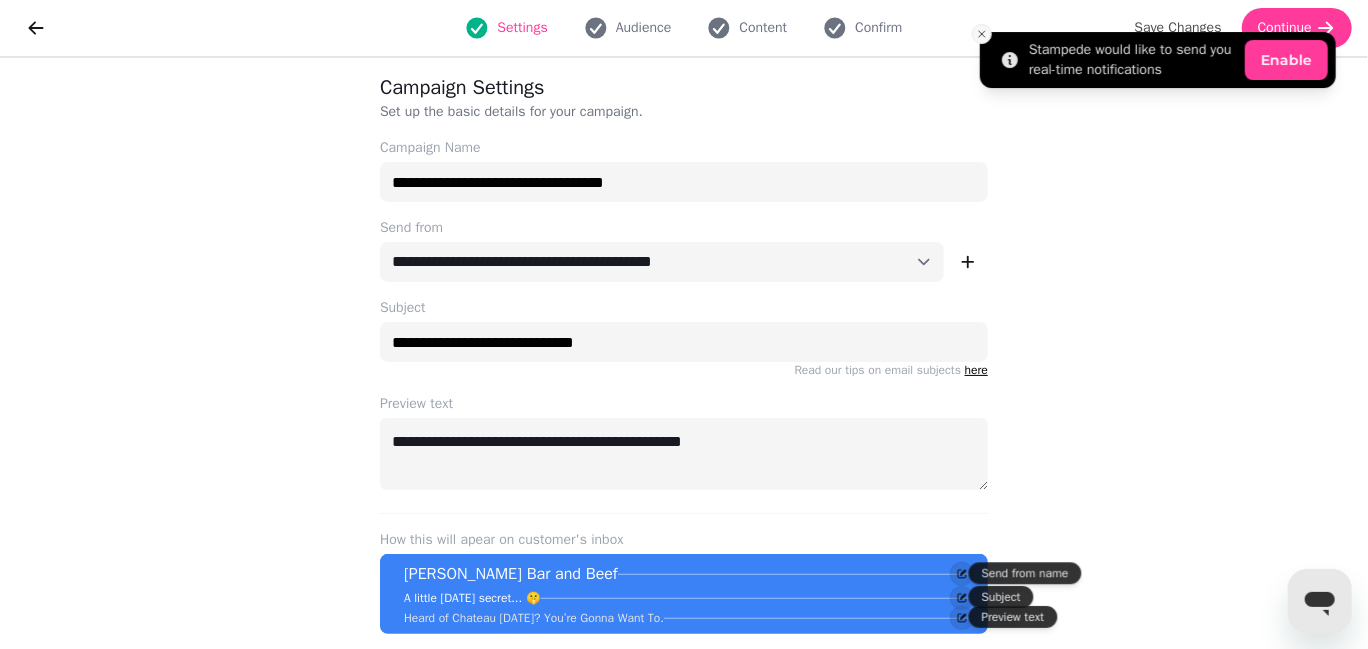 click 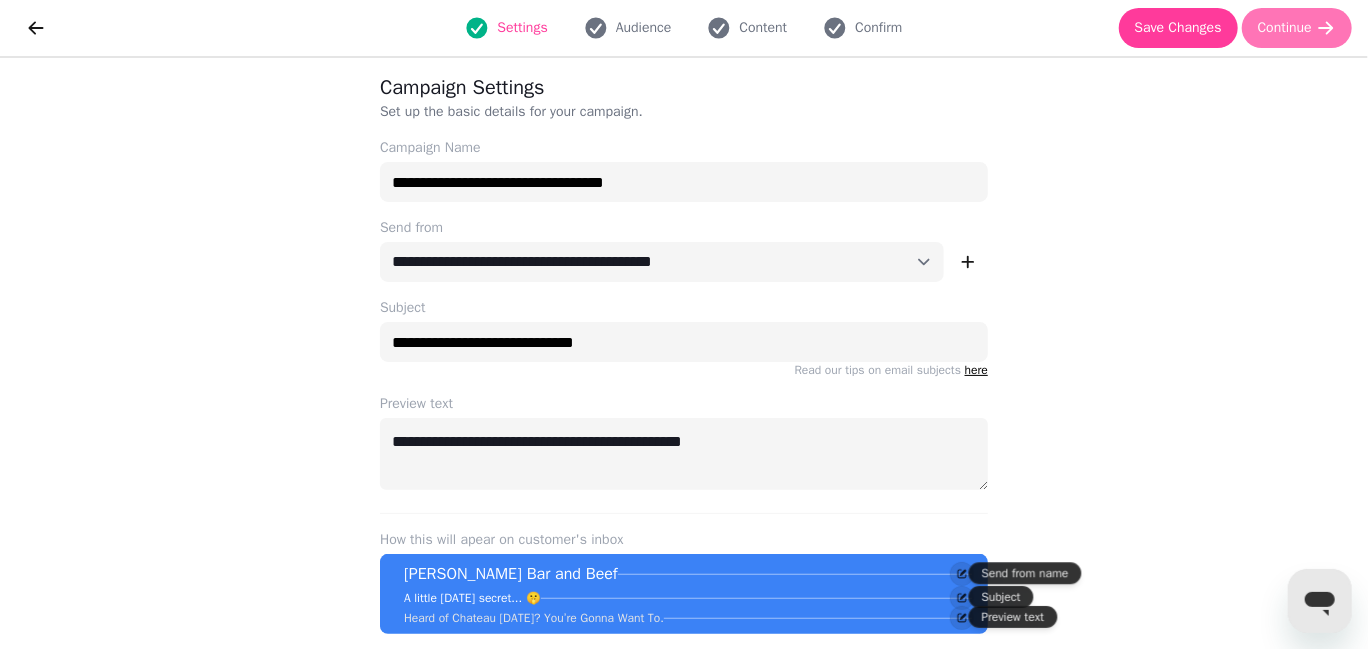 click on "Continue" at bounding box center (1285, 28) 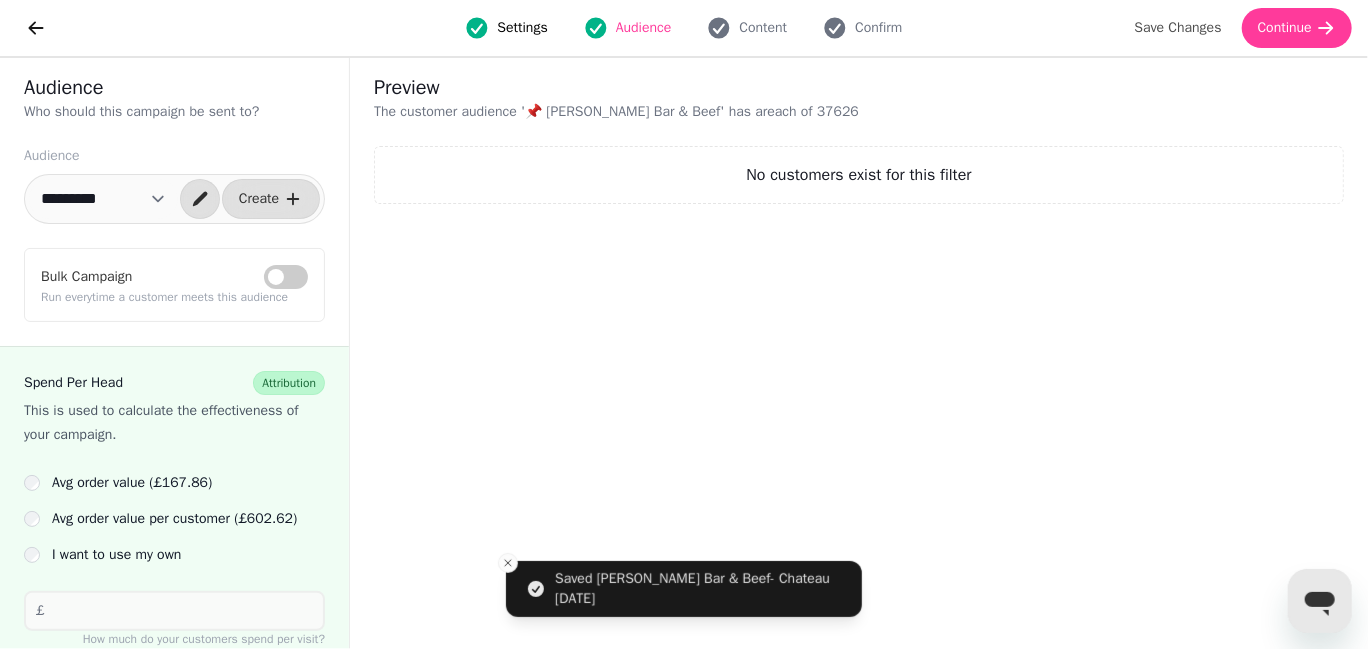 click on "Preview The customer audience ' 📌 [PERSON_NAME] Bar & Beef ' has   a  reach of   37626 No customers exist for this filter" at bounding box center (859, 353) 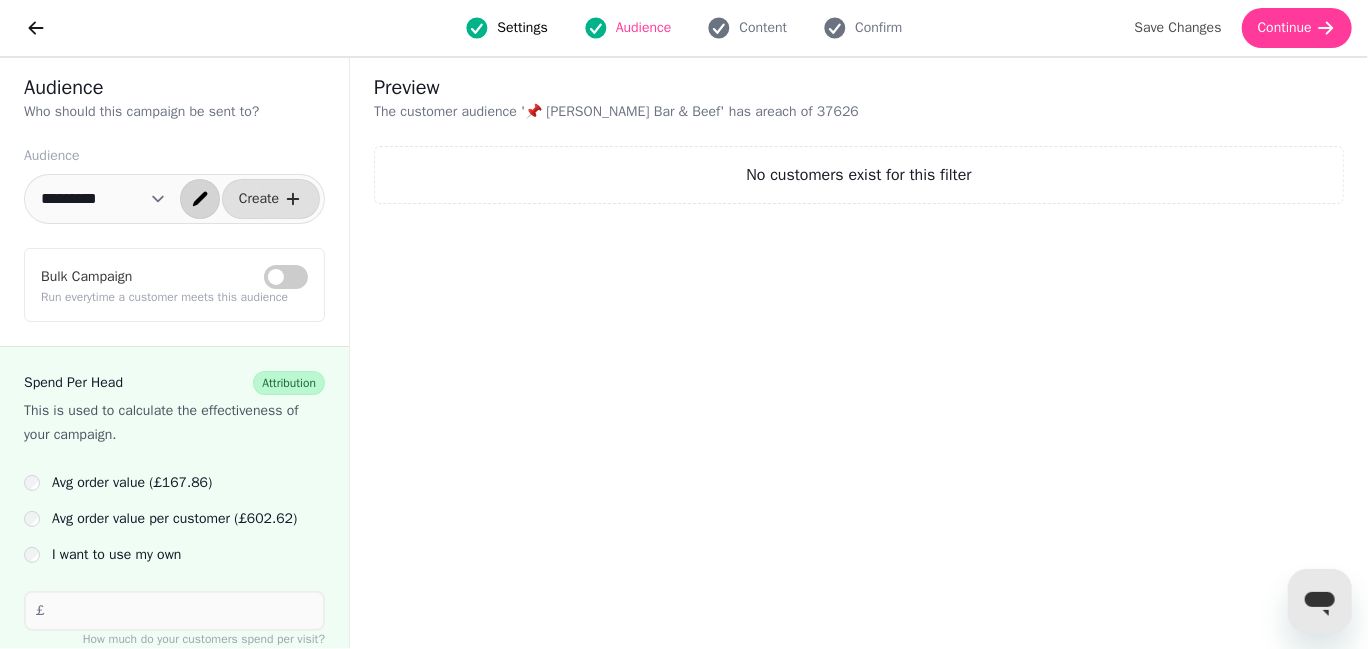 click 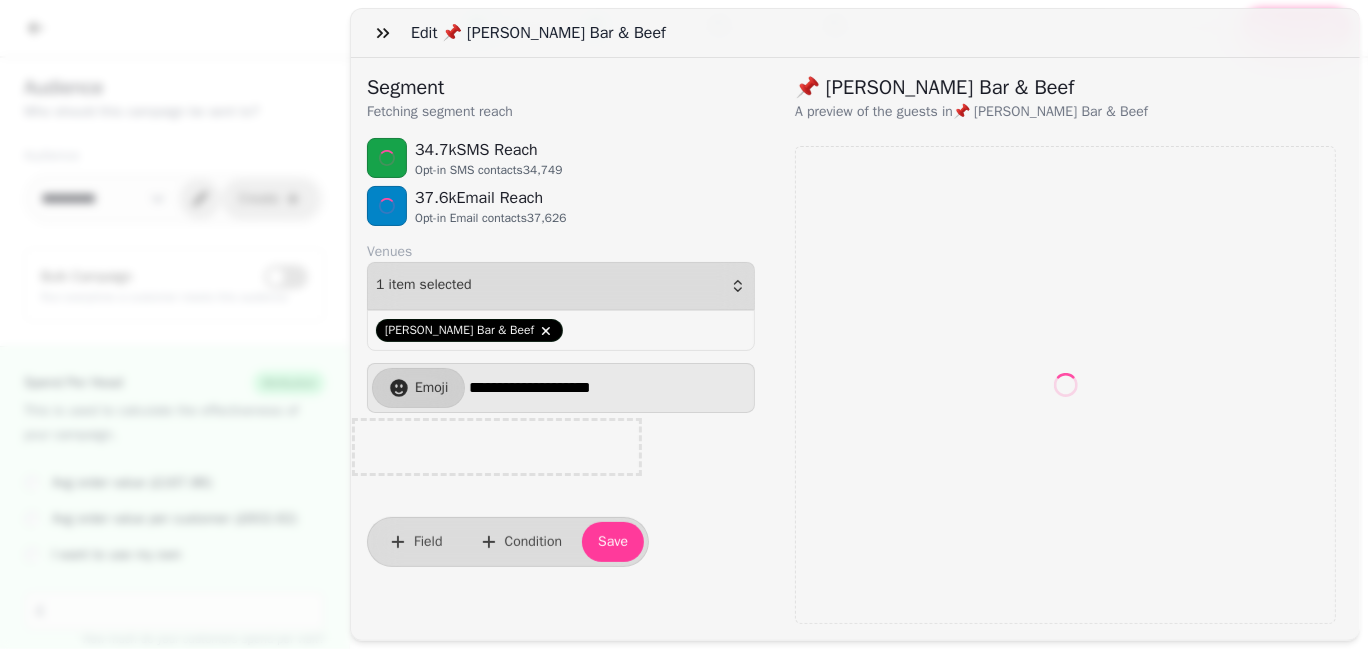 click on "**********" at bounding box center [684, 340] 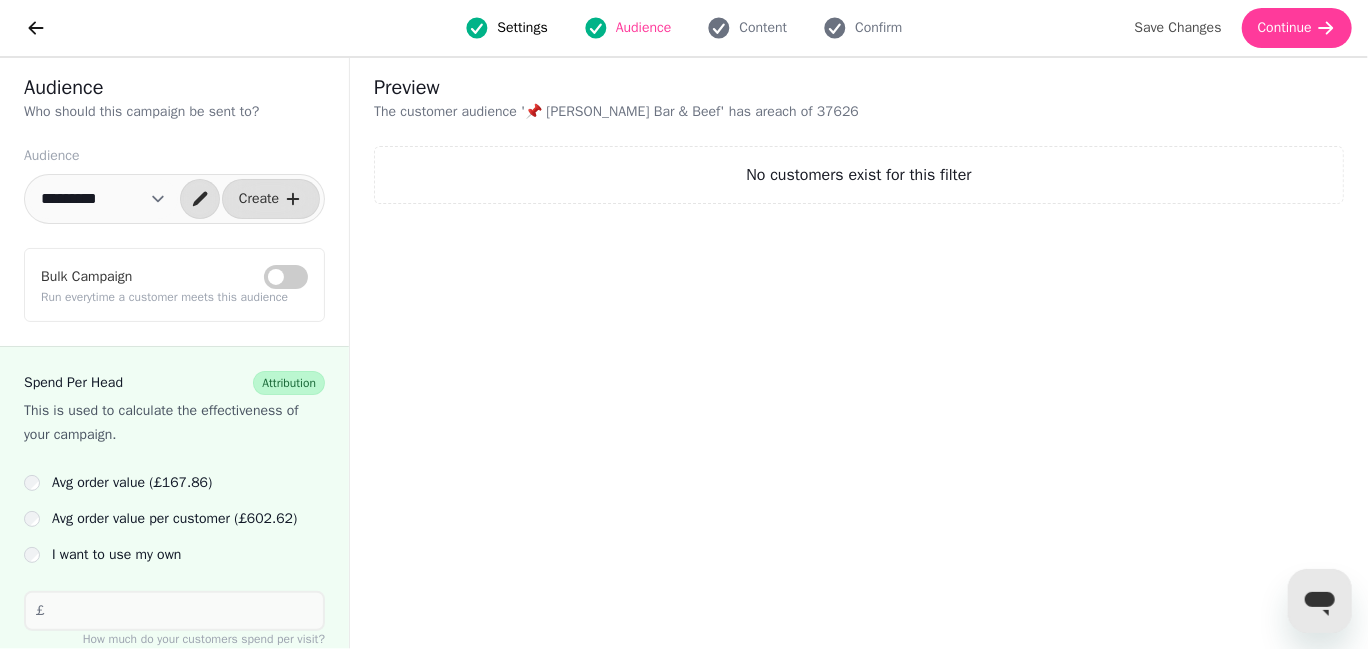 click on "**********" at bounding box center [103, 199] 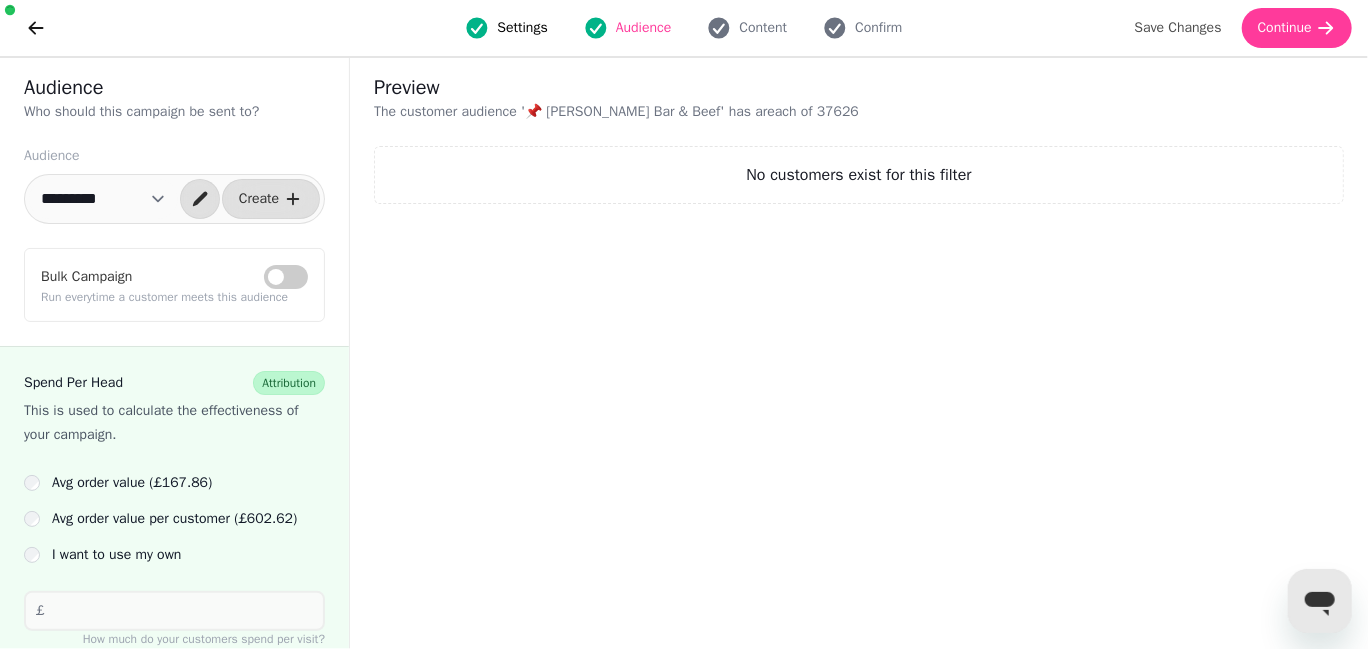 select on "**********" 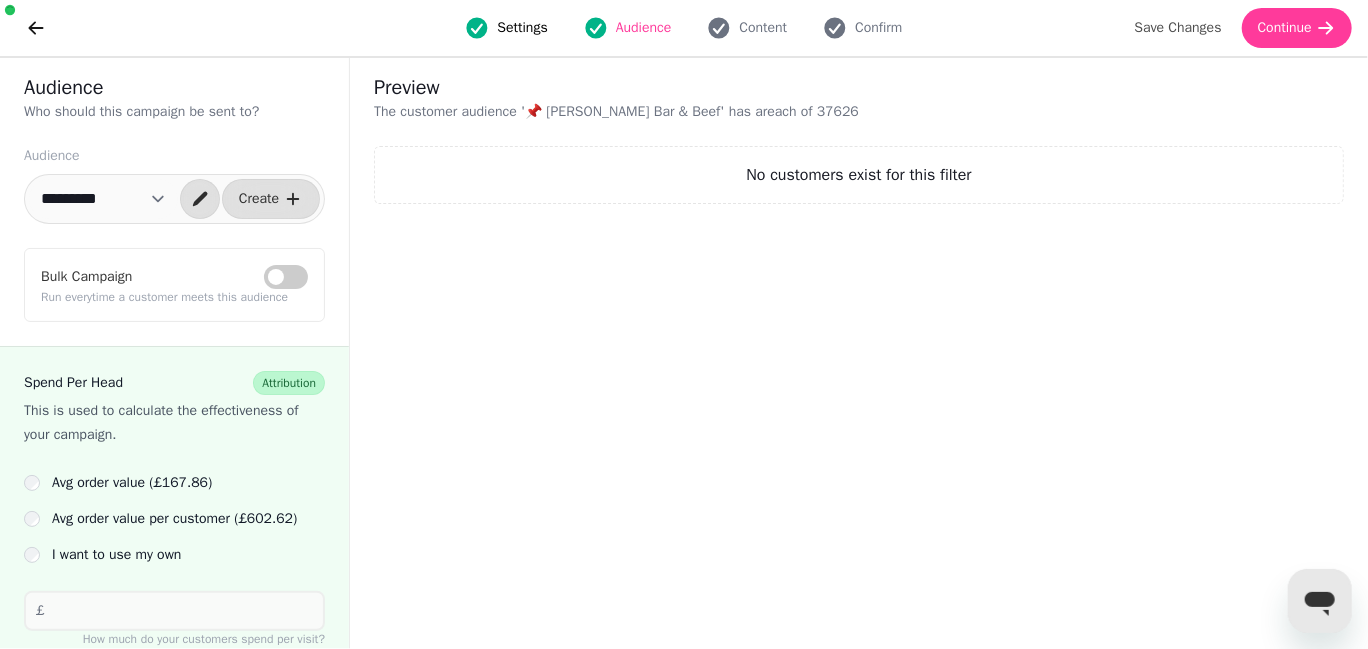 click on "**********" at bounding box center (103, 199) 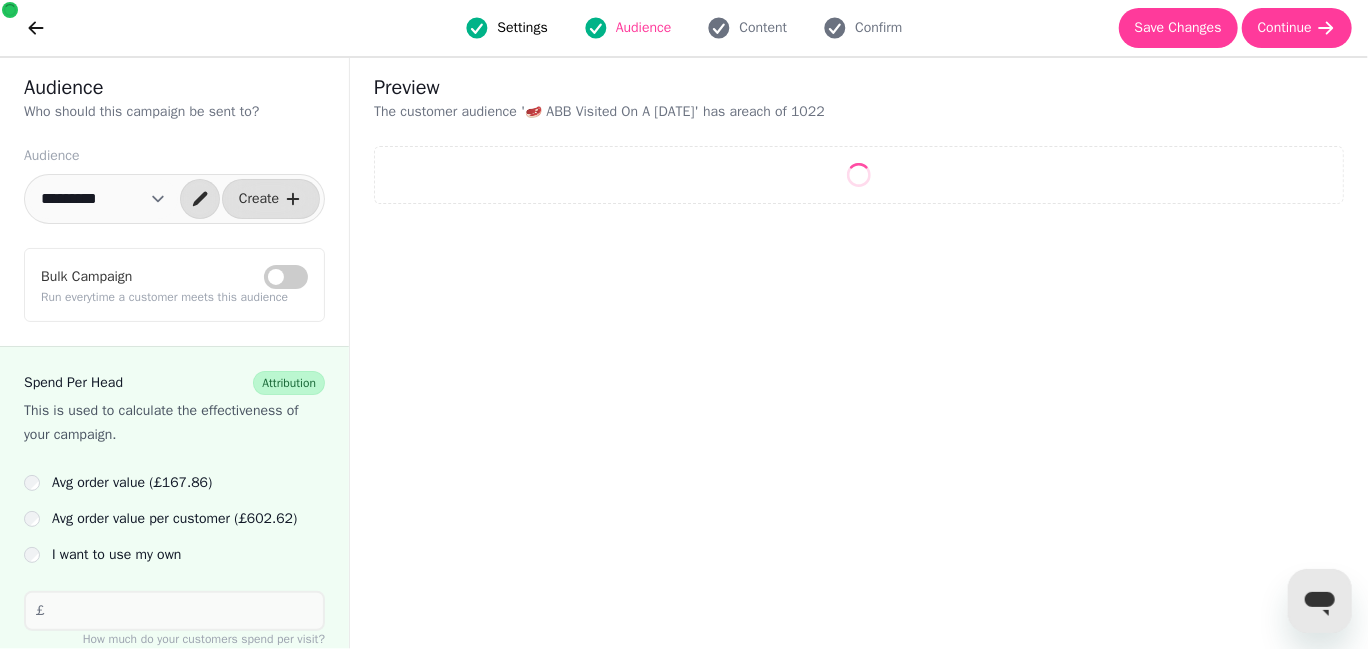 select on "**" 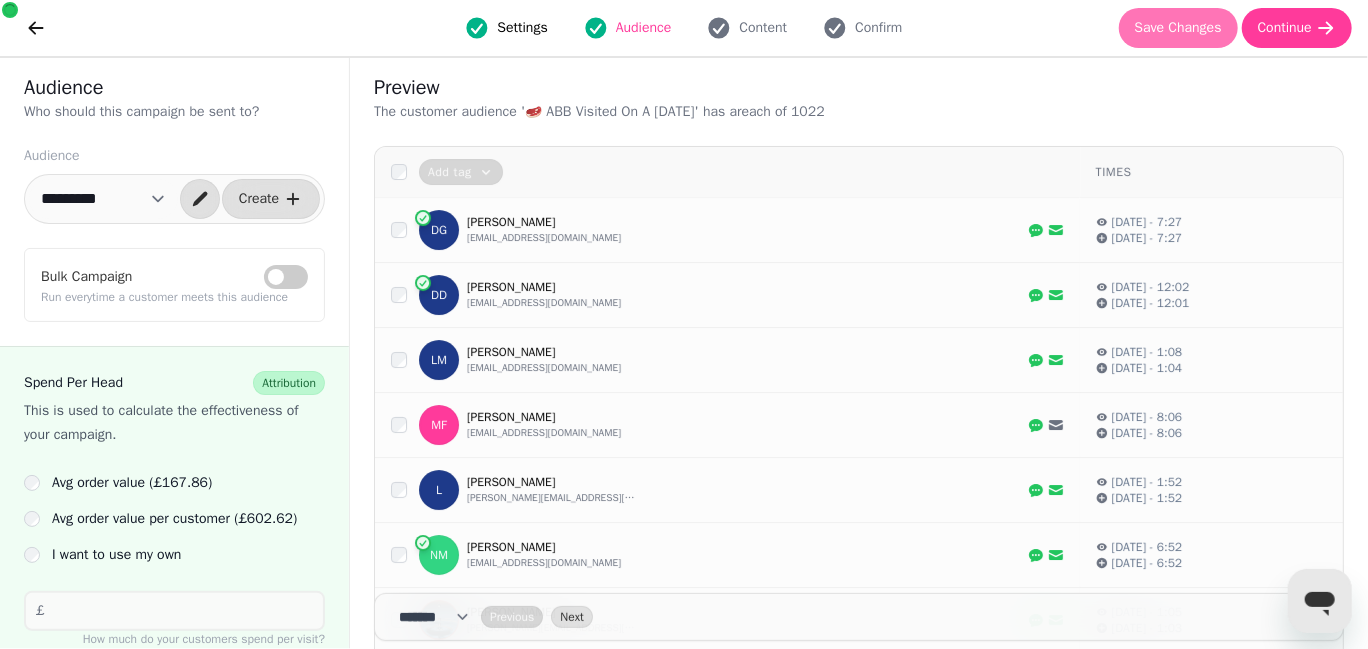 click on "Save Changes" at bounding box center (1178, 28) 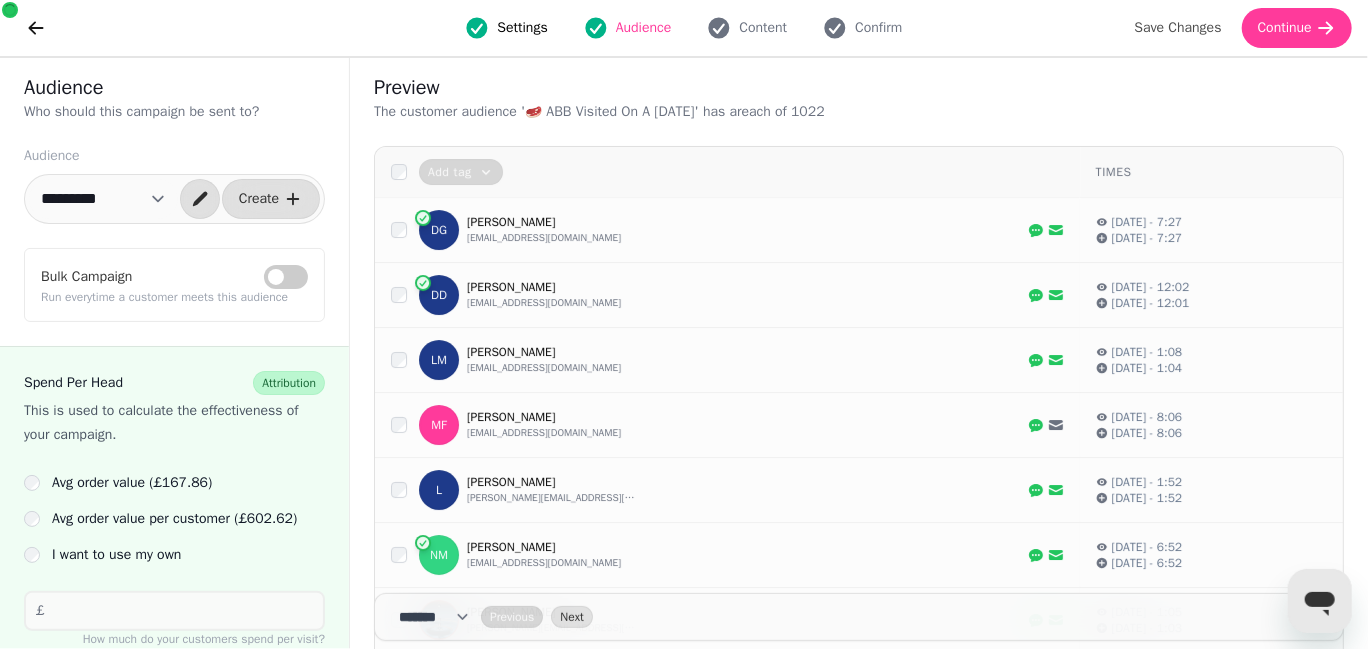 click on "Settings" at bounding box center (522, 28) 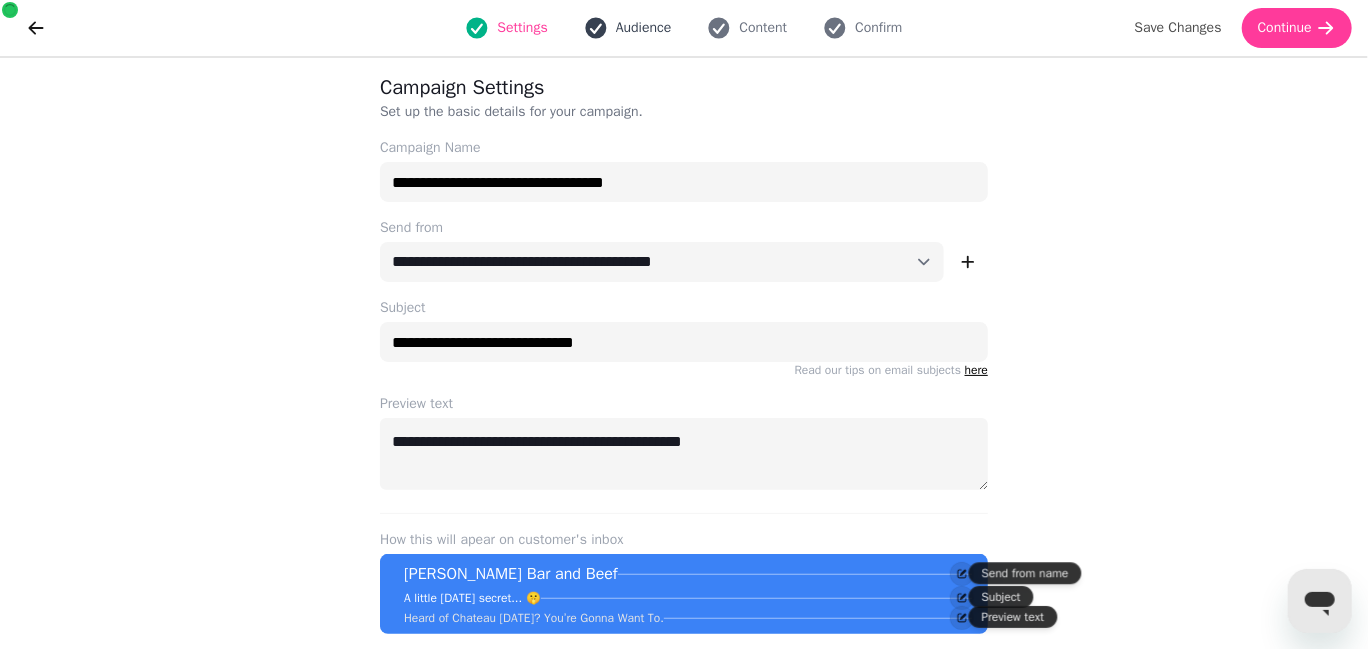 click on "Audience" at bounding box center [644, 28] 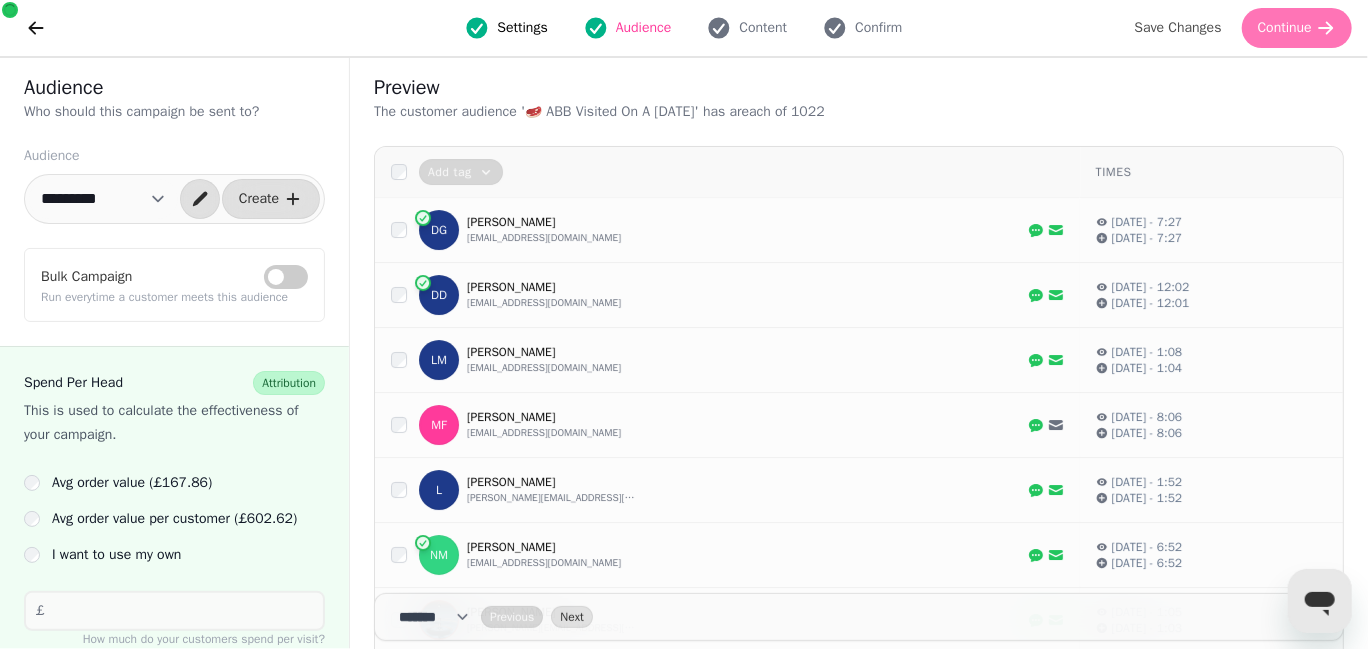 click on "Continue" at bounding box center (1285, 28) 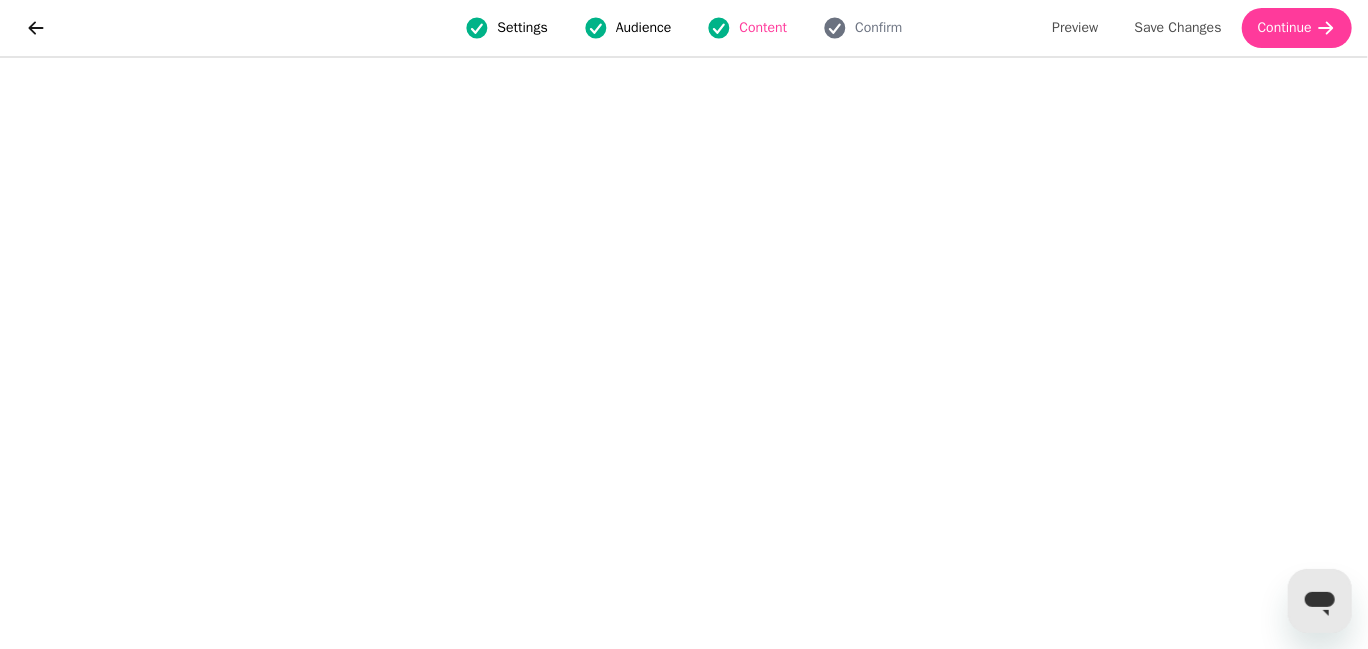 click on "Audience" at bounding box center [644, 28] 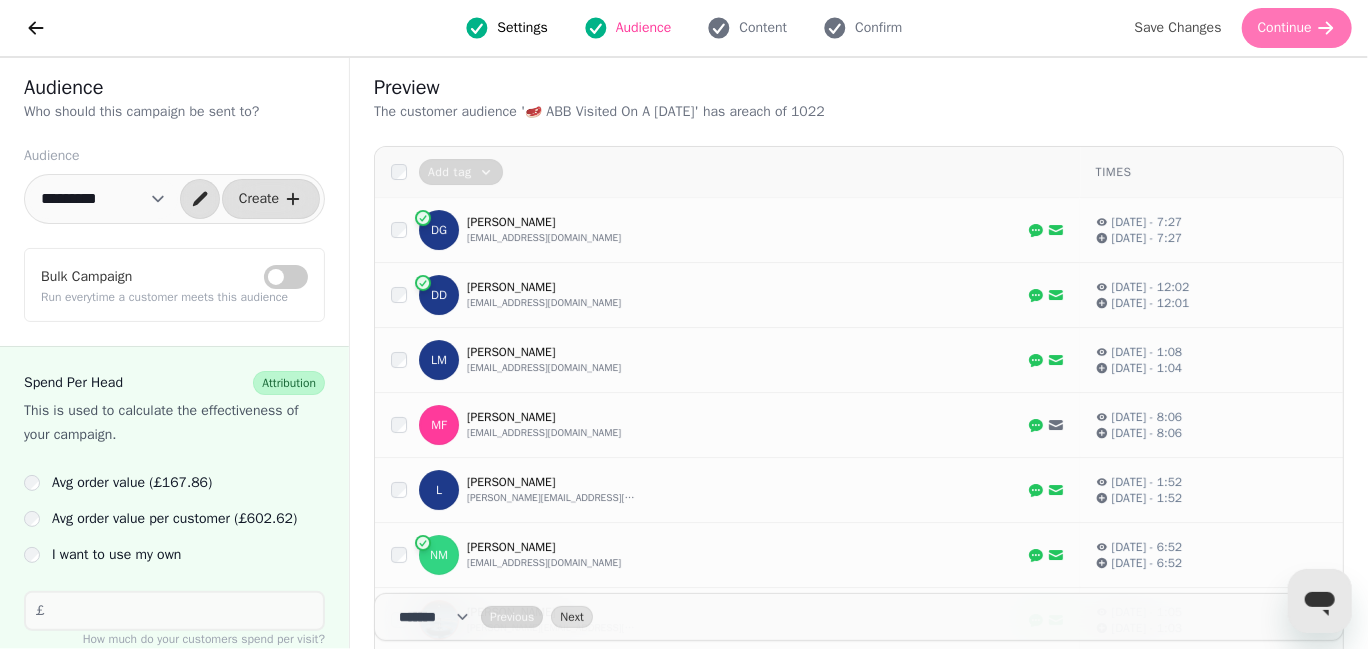 click on "Continue" at bounding box center (1285, 28) 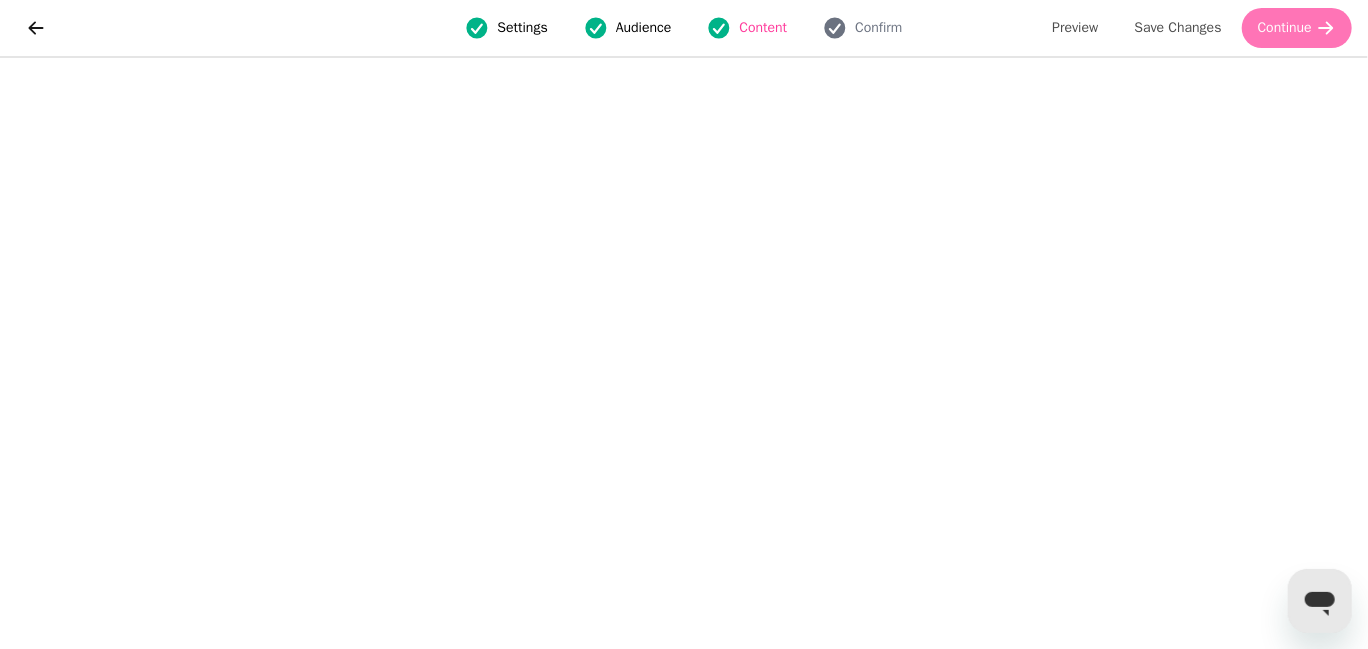 click on "Continue" at bounding box center (1285, 28) 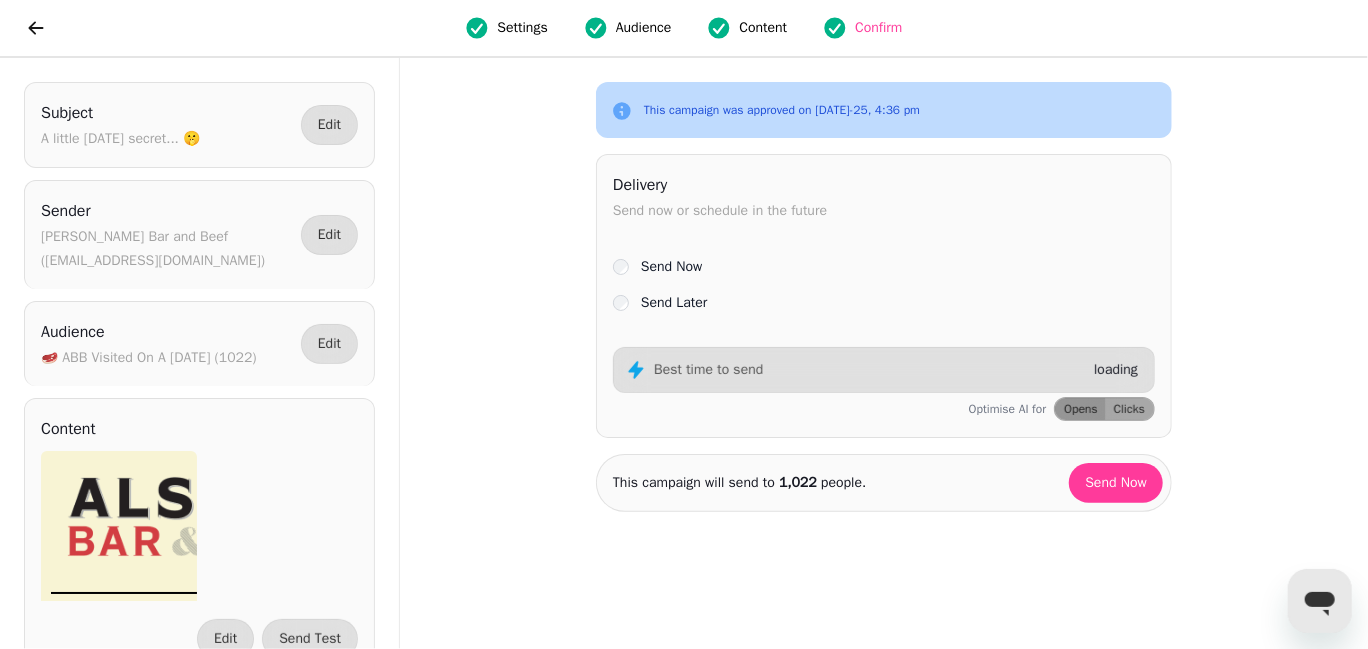 scroll, scrollTop: 0, scrollLeft: 0, axis: both 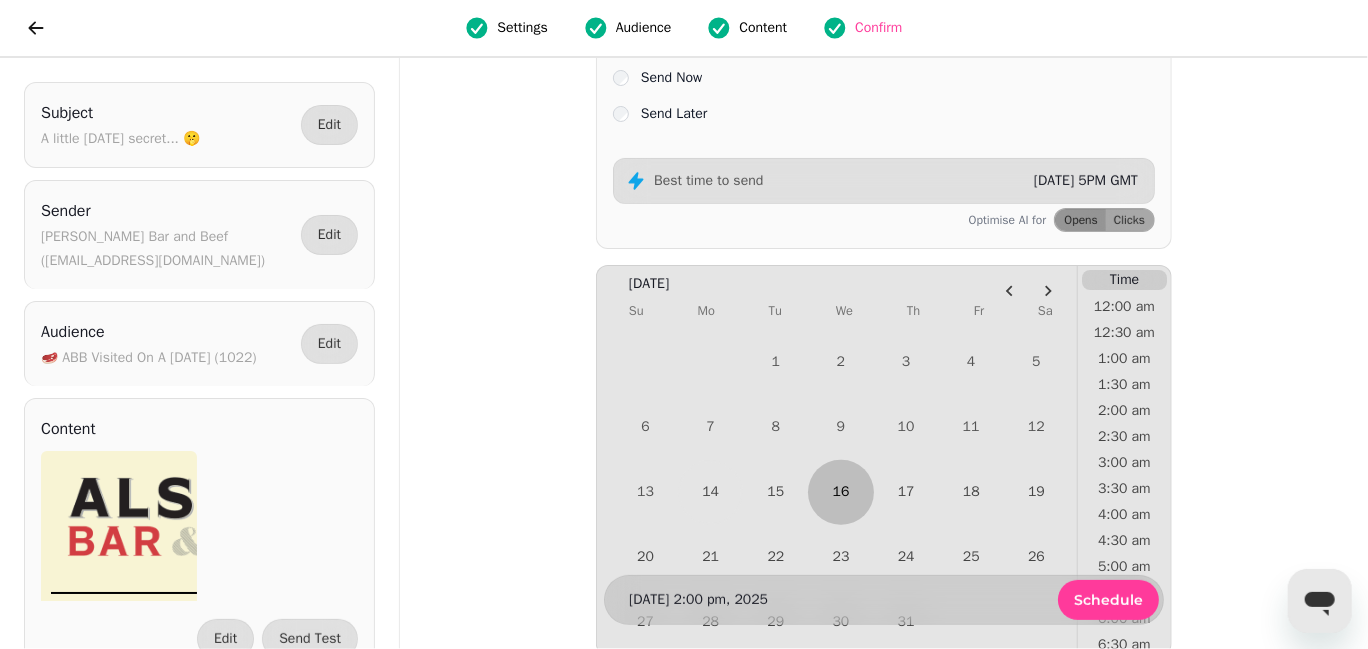 click on "16" at bounding box center [840, 492] 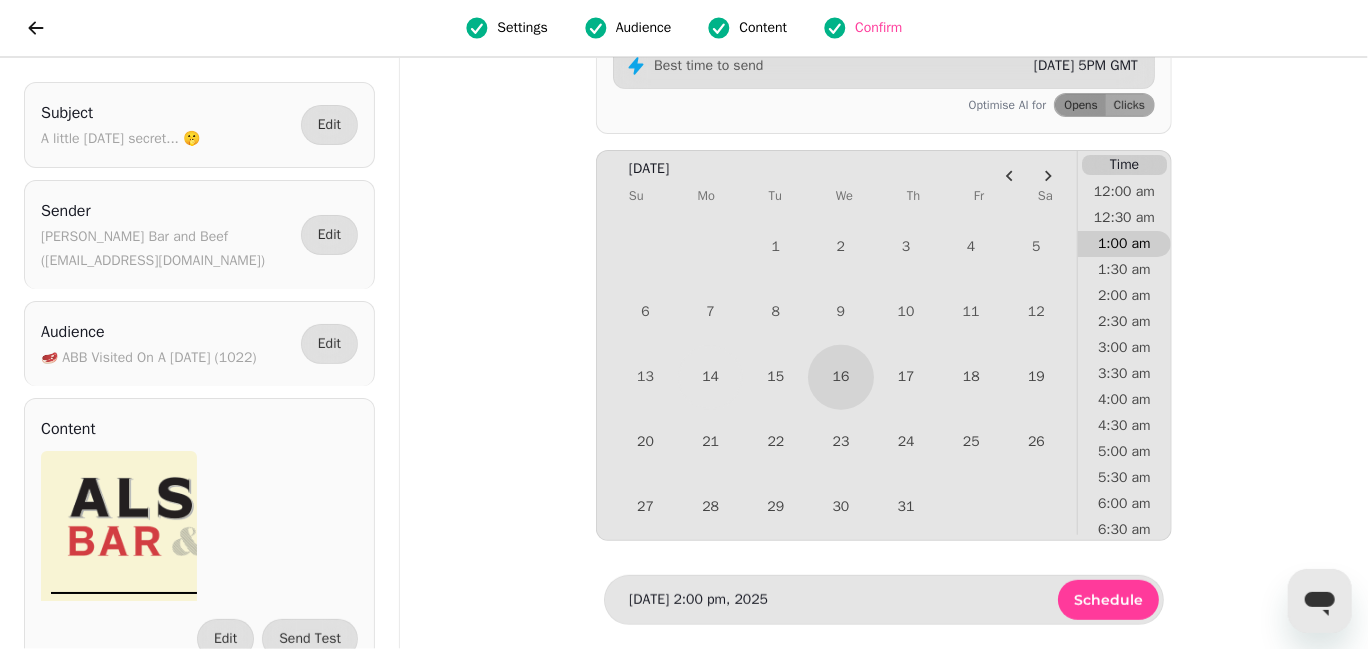 scroll, scrollTop: 303, scrollLeft: 0, axis: vertical 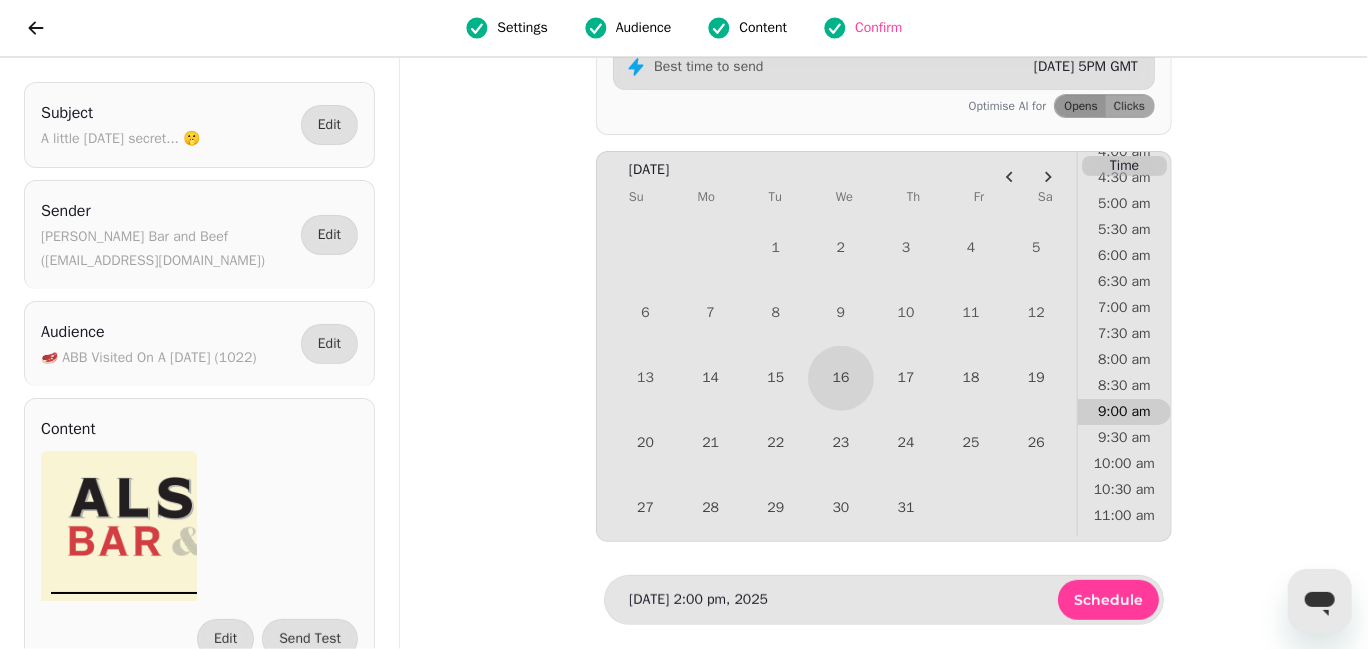 click on "9:00 am" at bounding box center (1124, 412) 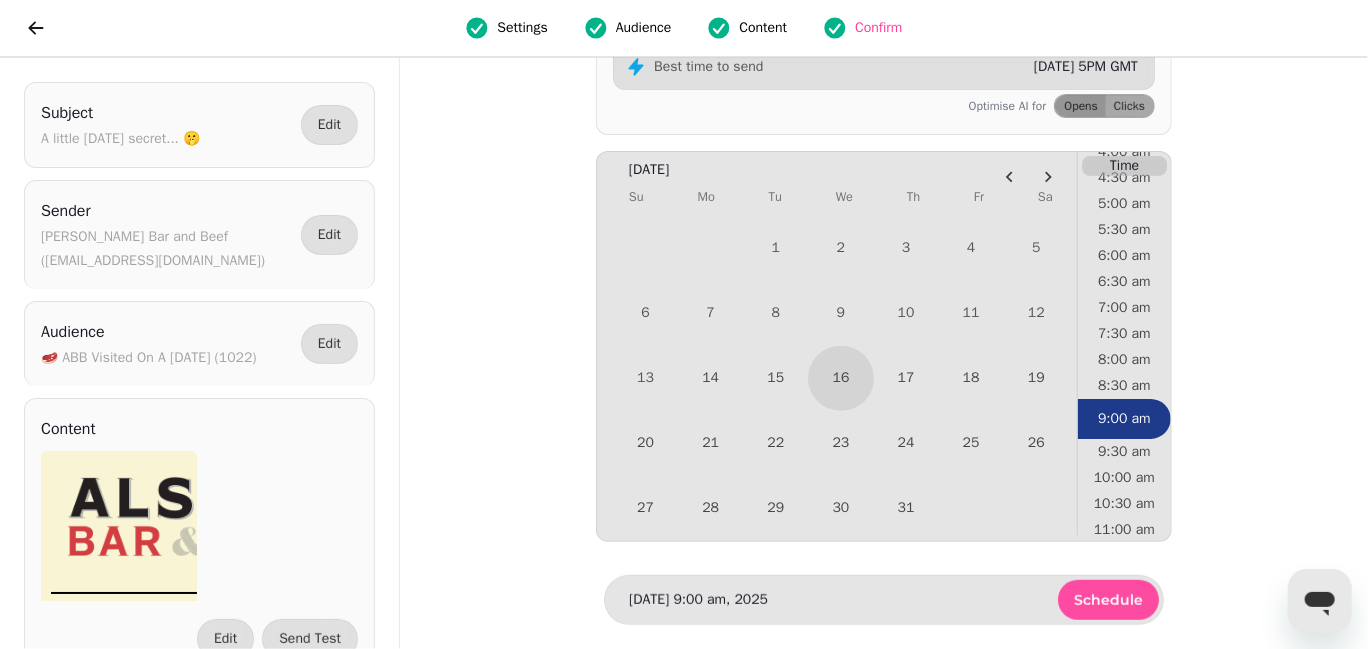 click on "Schedule" at bounding box center [1108, 600] 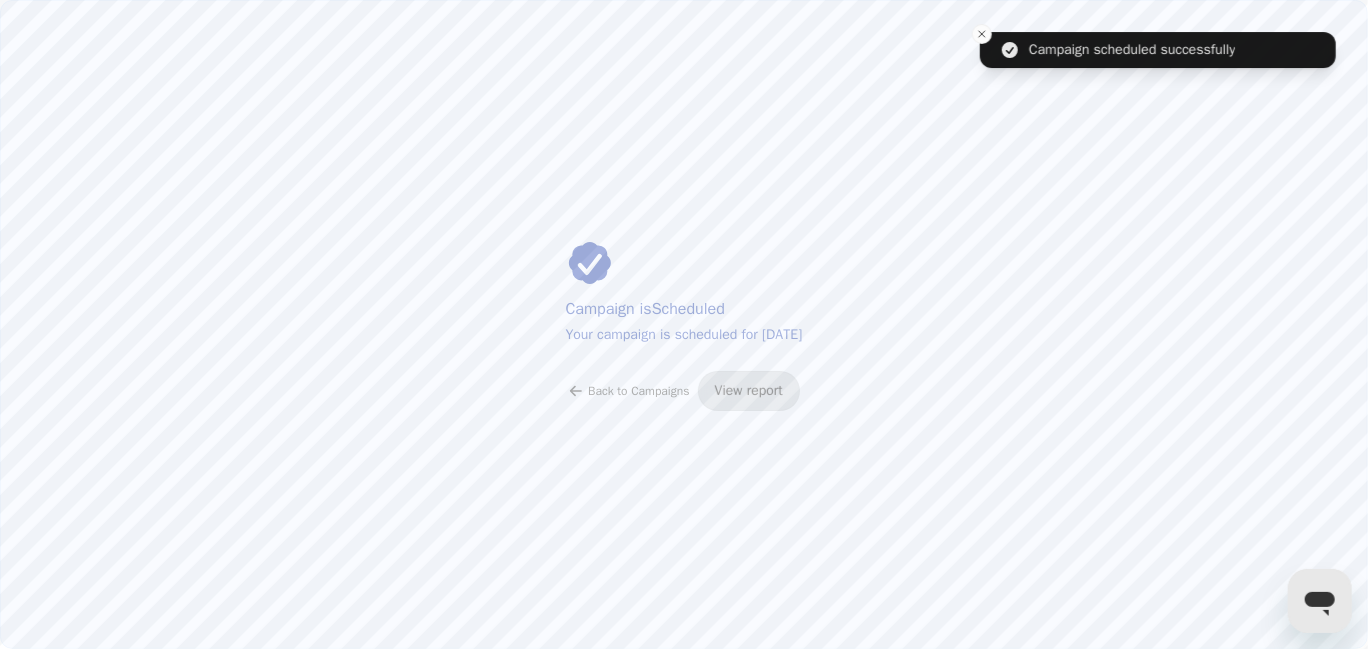 click on "View report" at bounding box center (749, 391) 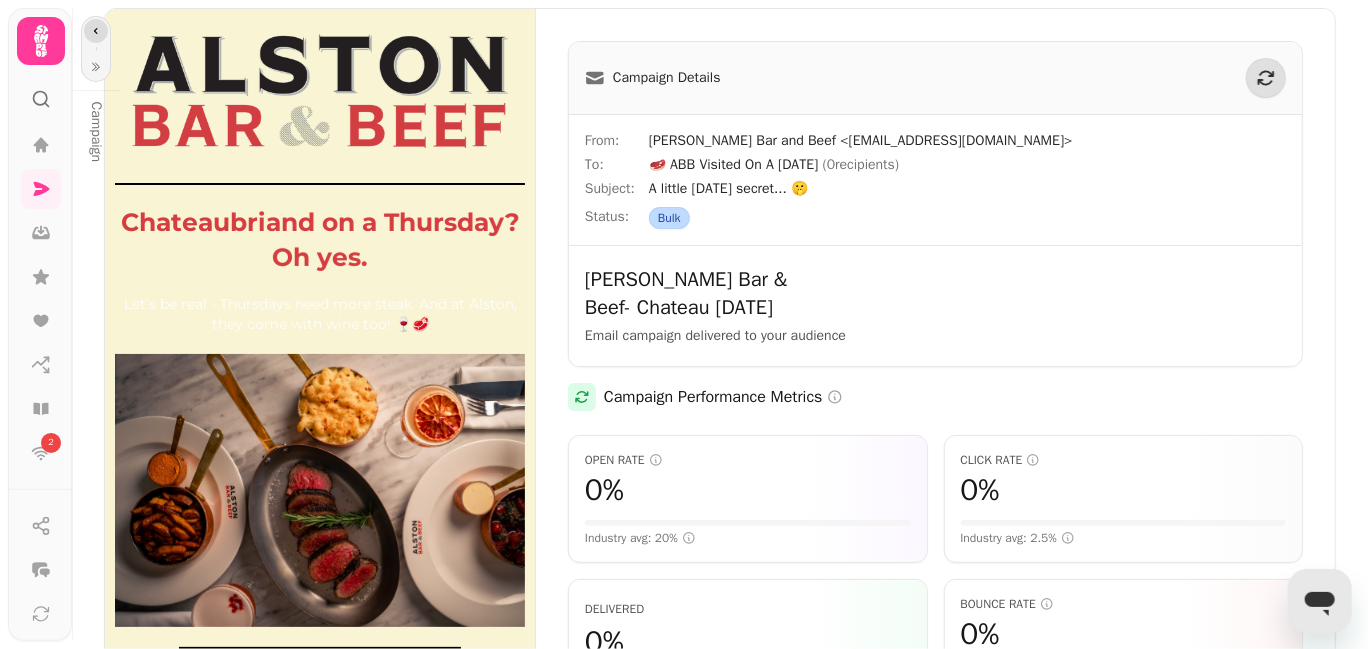 click at bounding box center (96, 31) 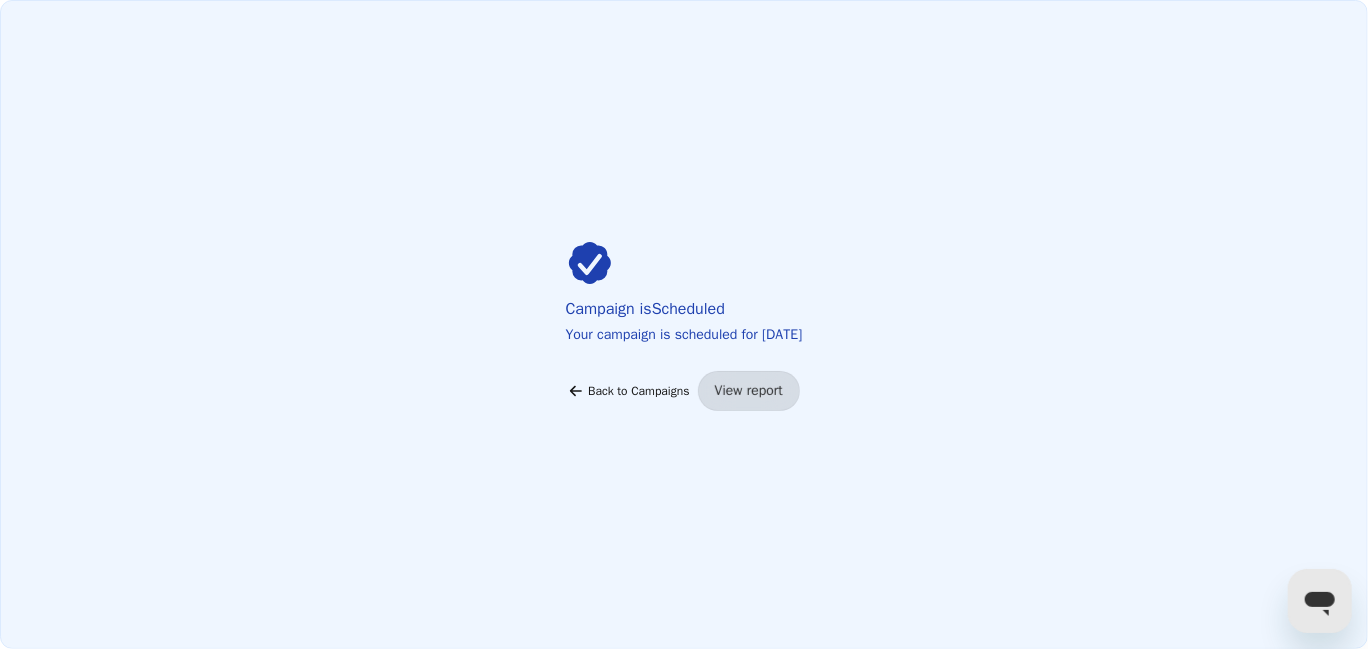 click on "Back to Campaigns" at bounding box center [638, 391] 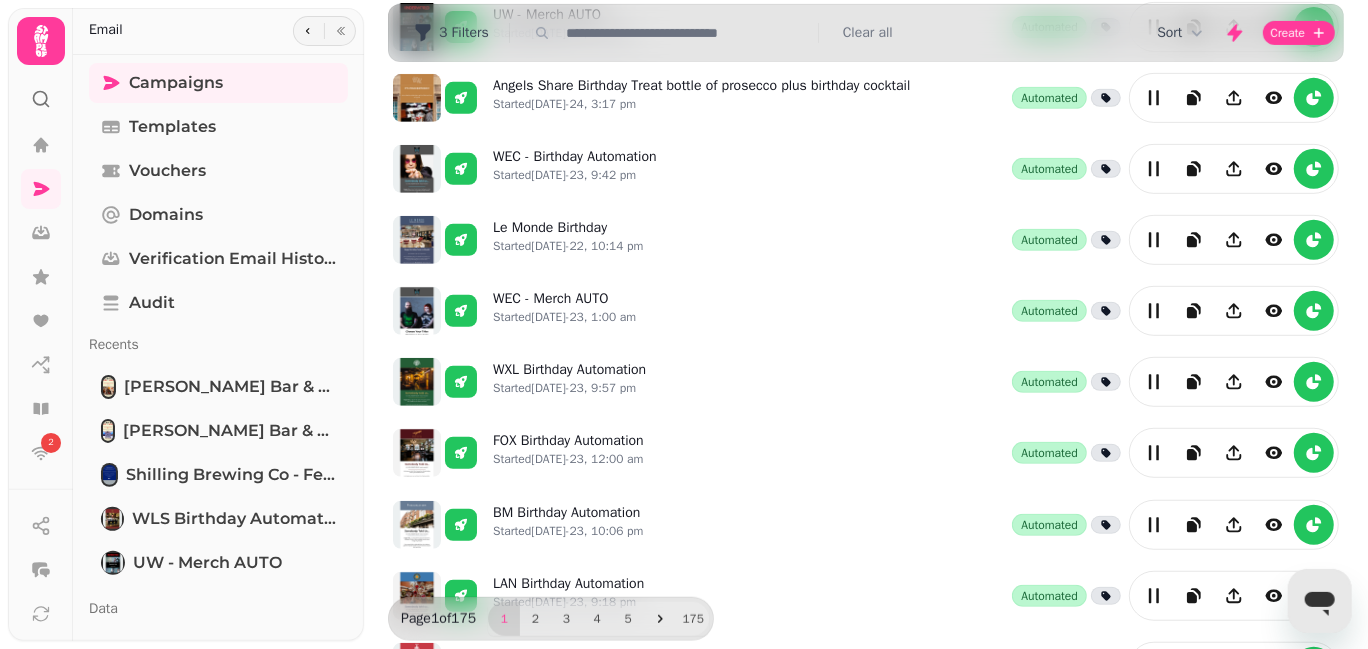 scroll, scrollTop: 565, scrollLeft: 0, axis: vertical 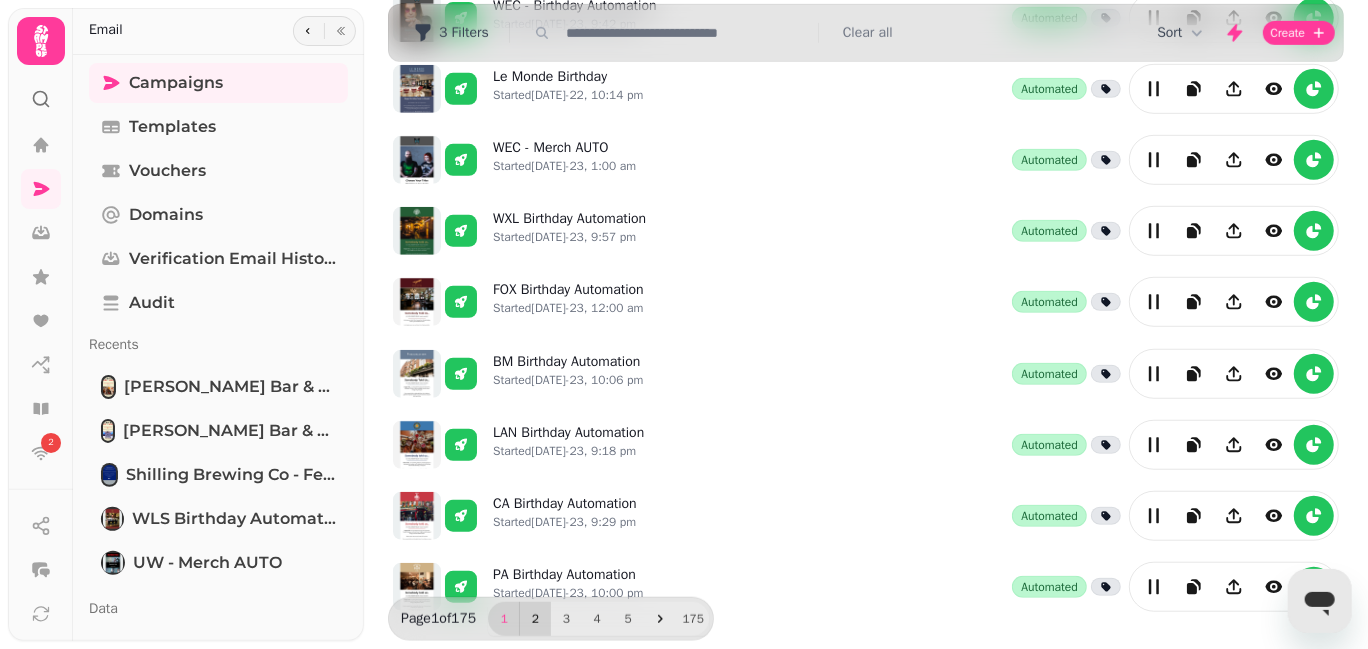 click on "2" at bounding box center [535, 619] 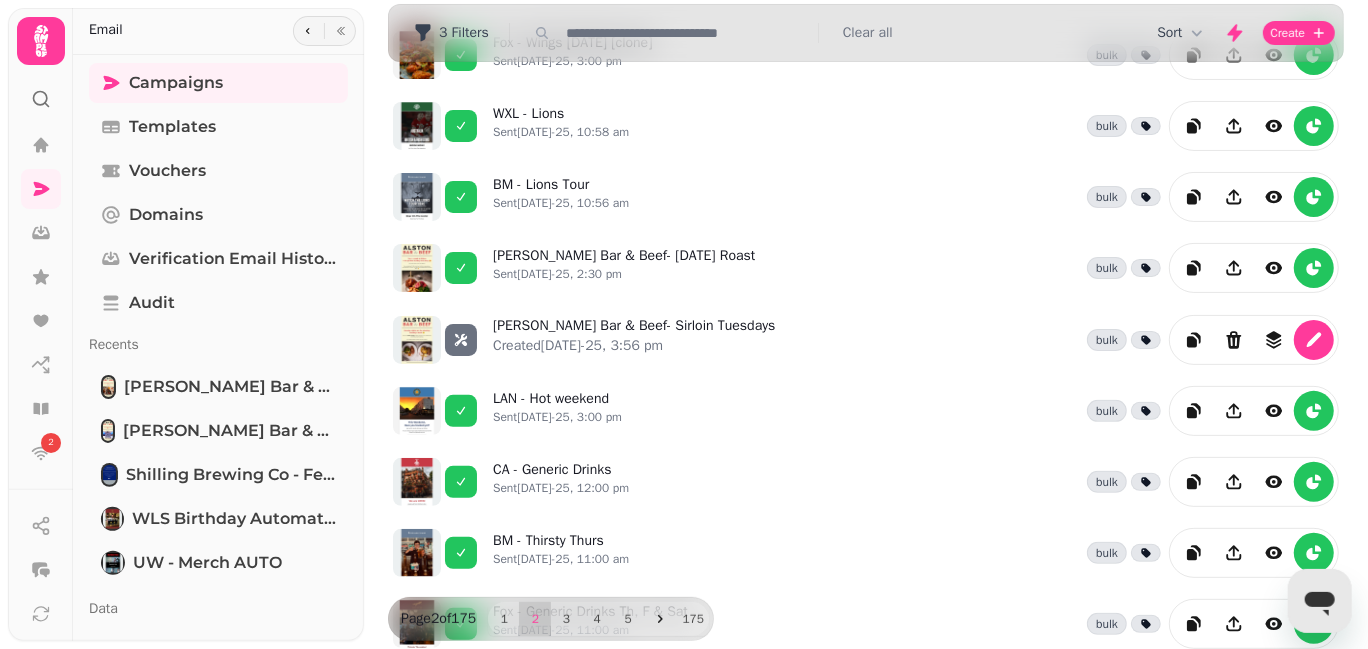 scroll, scrollTop: 0, scrollLeft: 0, axis: both 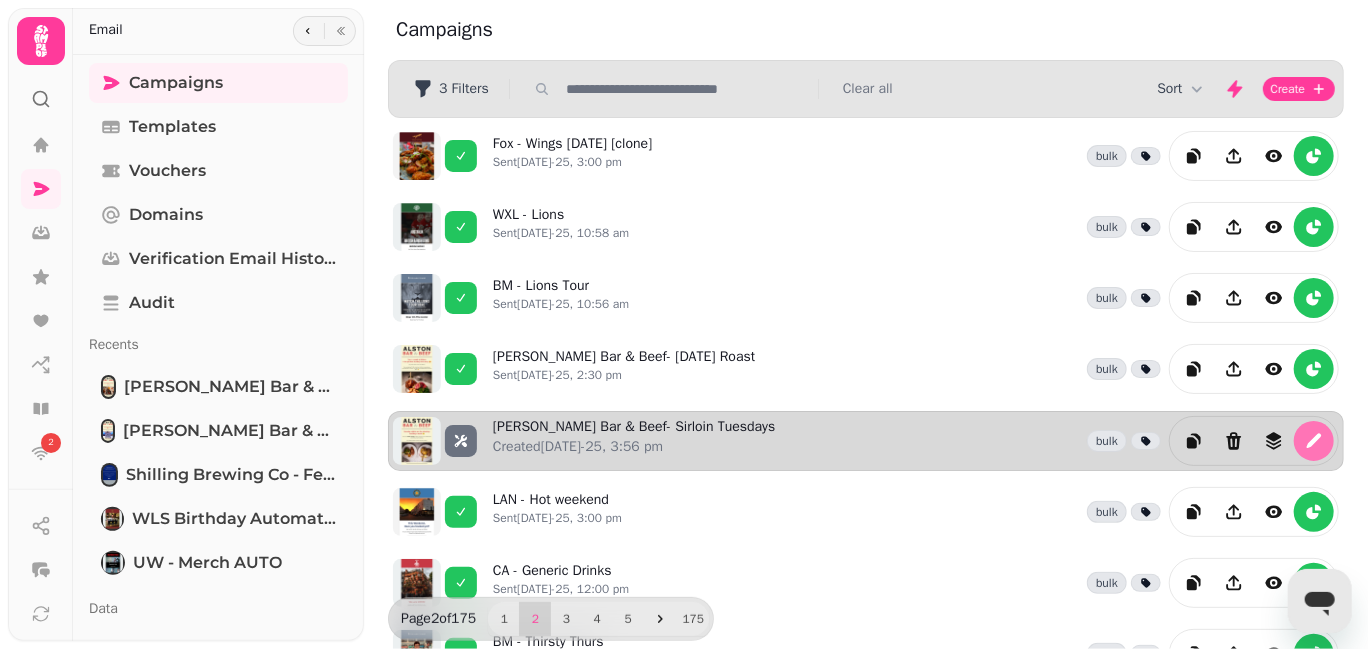 click 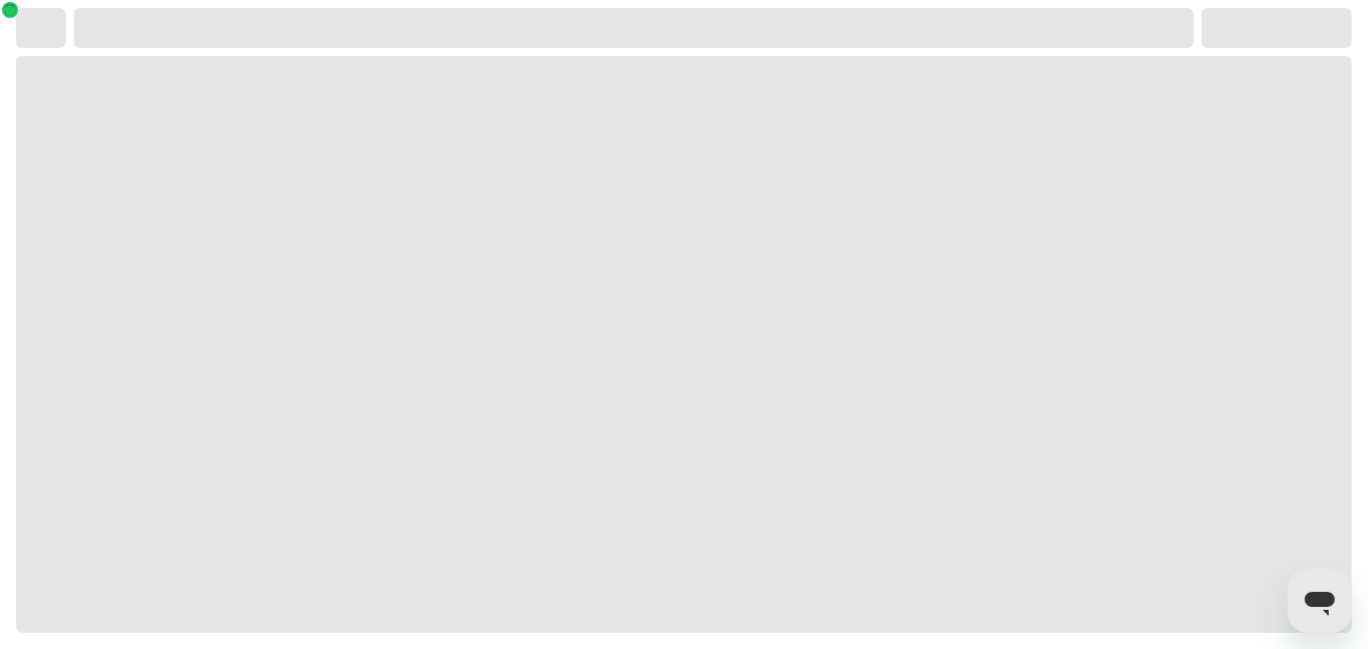 select on "**********" 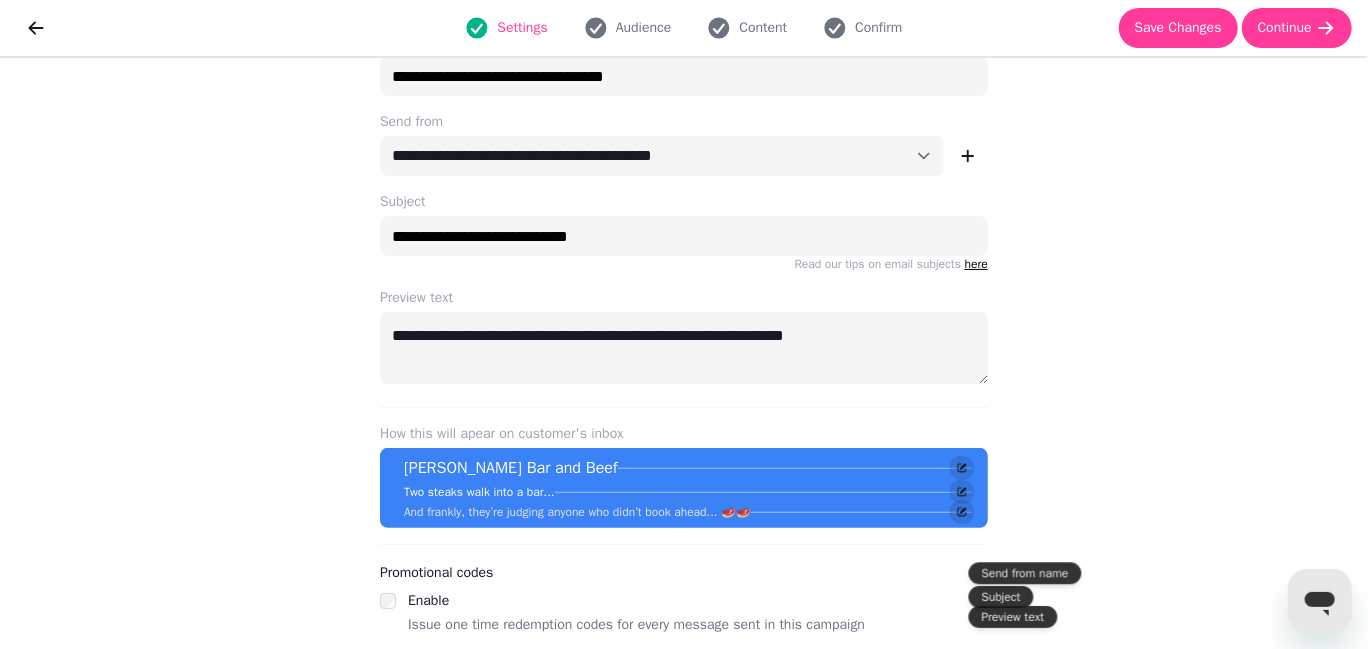 scroll, scrollTop: 0, scrollLeft: 0, axis: both 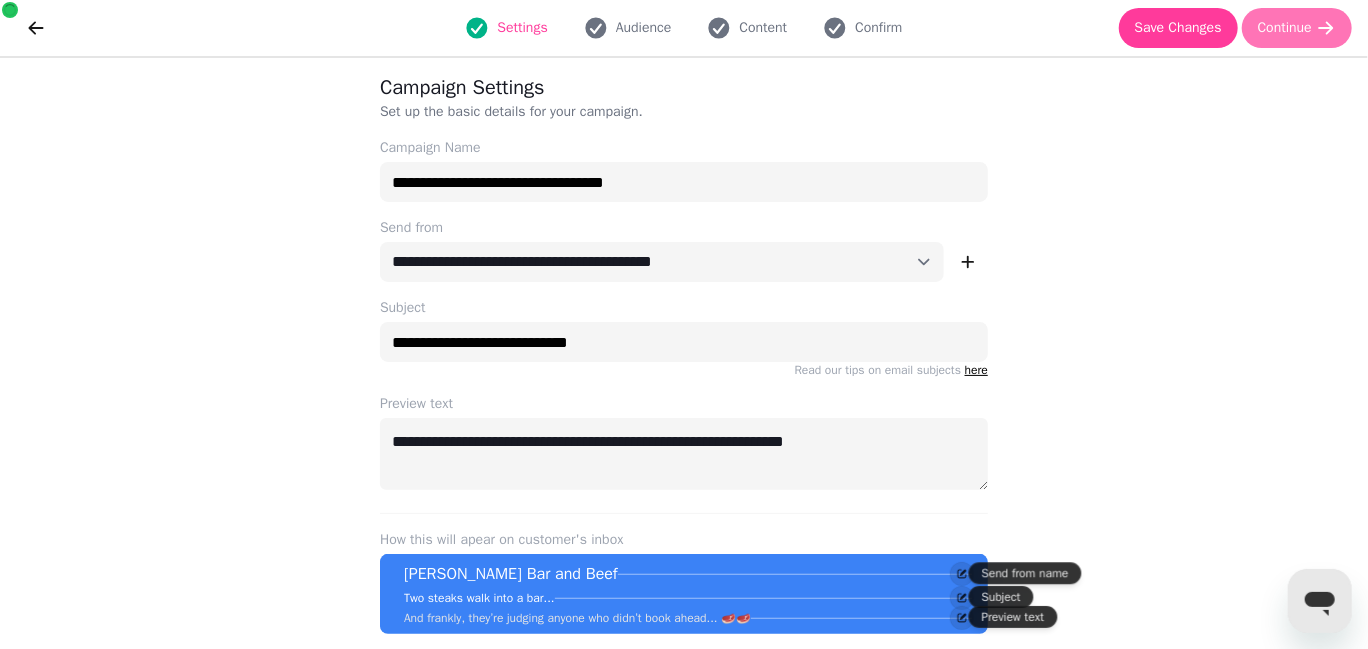 click on "Continue" at bounding box center [1285, 28] 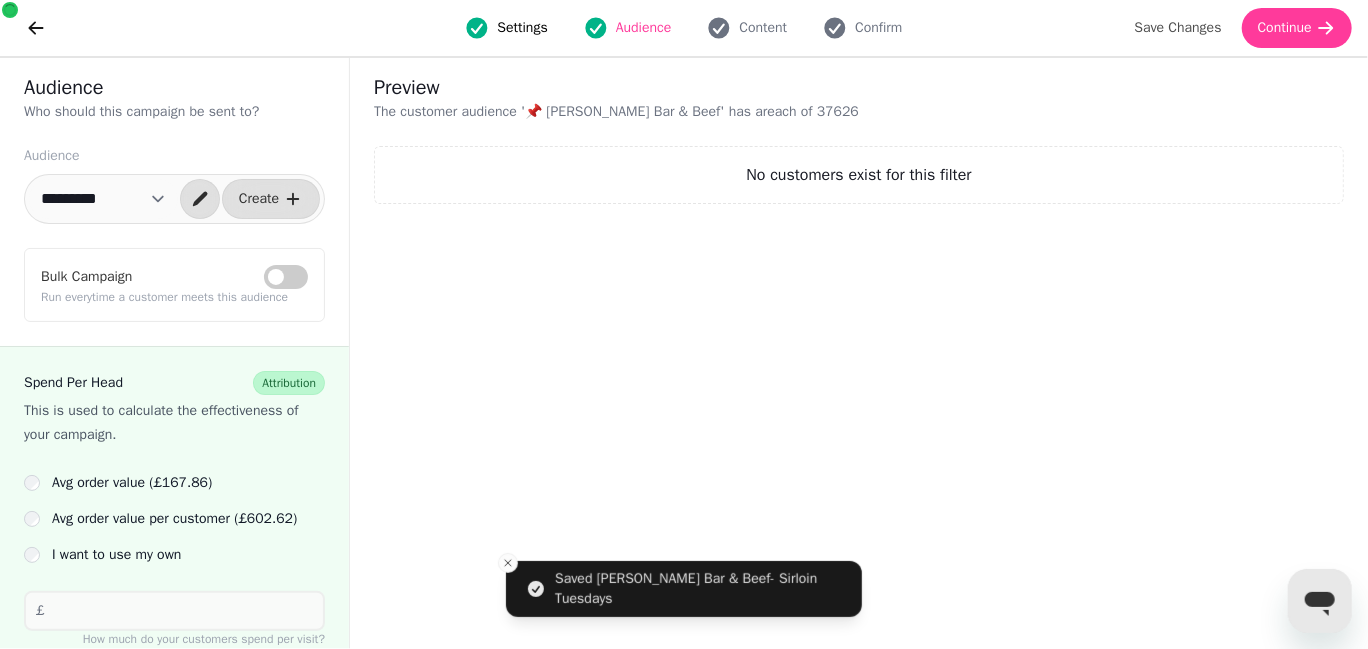 click on "**********" at bounding box center (103, 199) 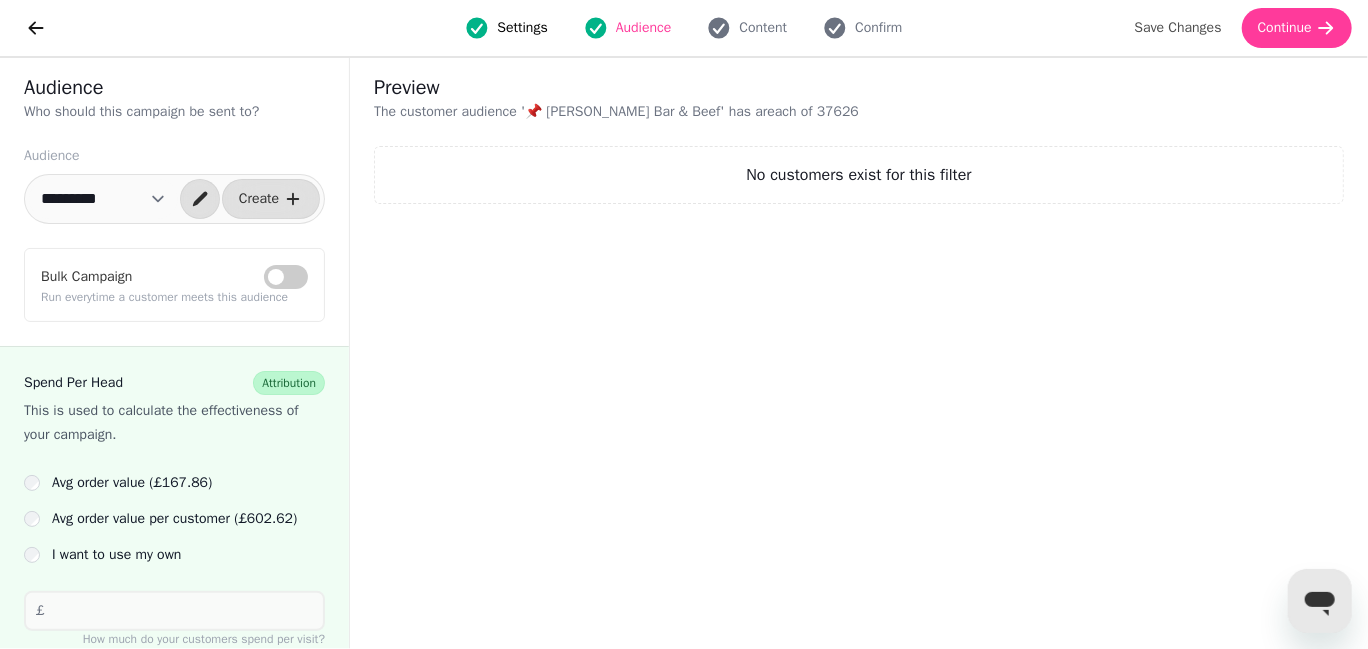 select on "**********" 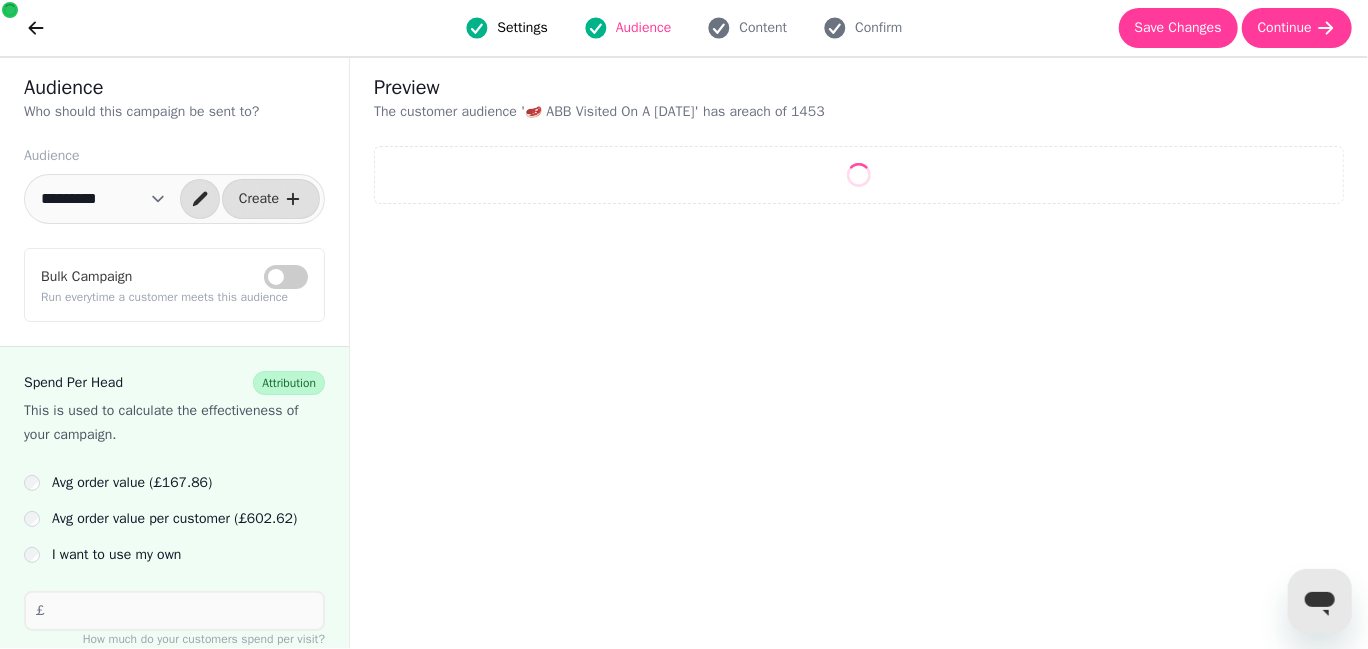select on "**" 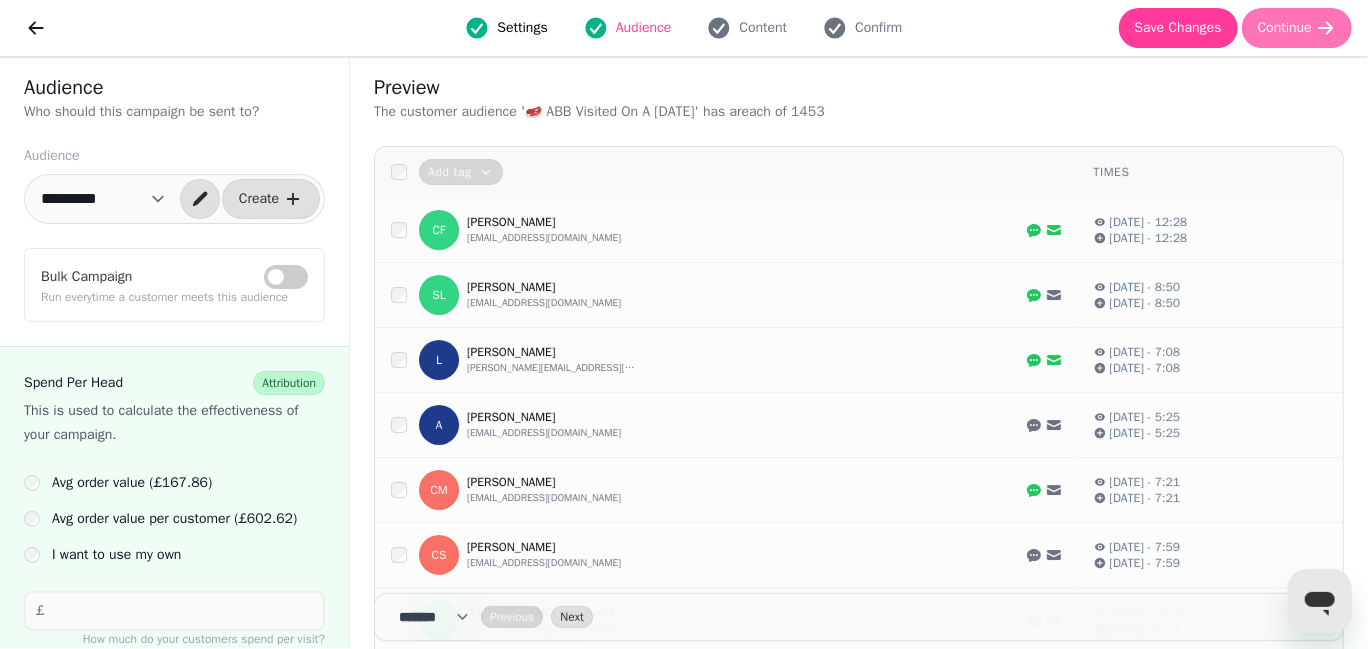 click on "Continue" at bounding box center (1285, 28) 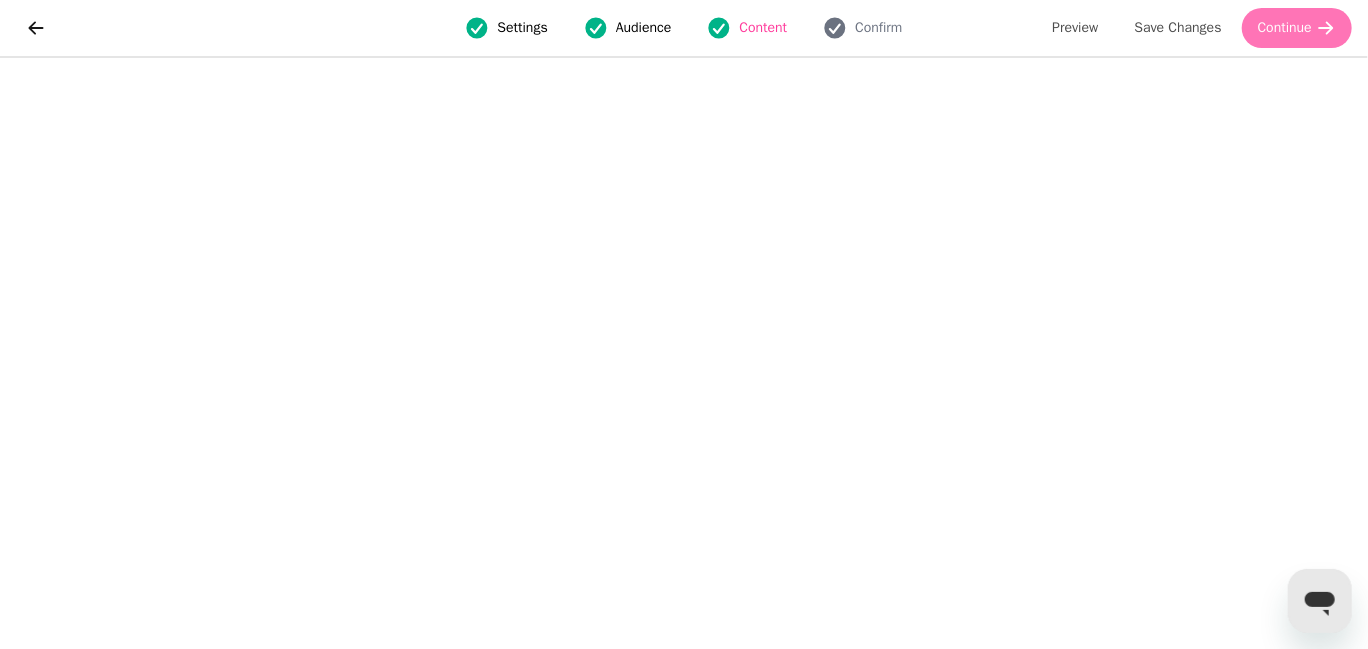 click on "Continue" at bounding box center (1285, 28) 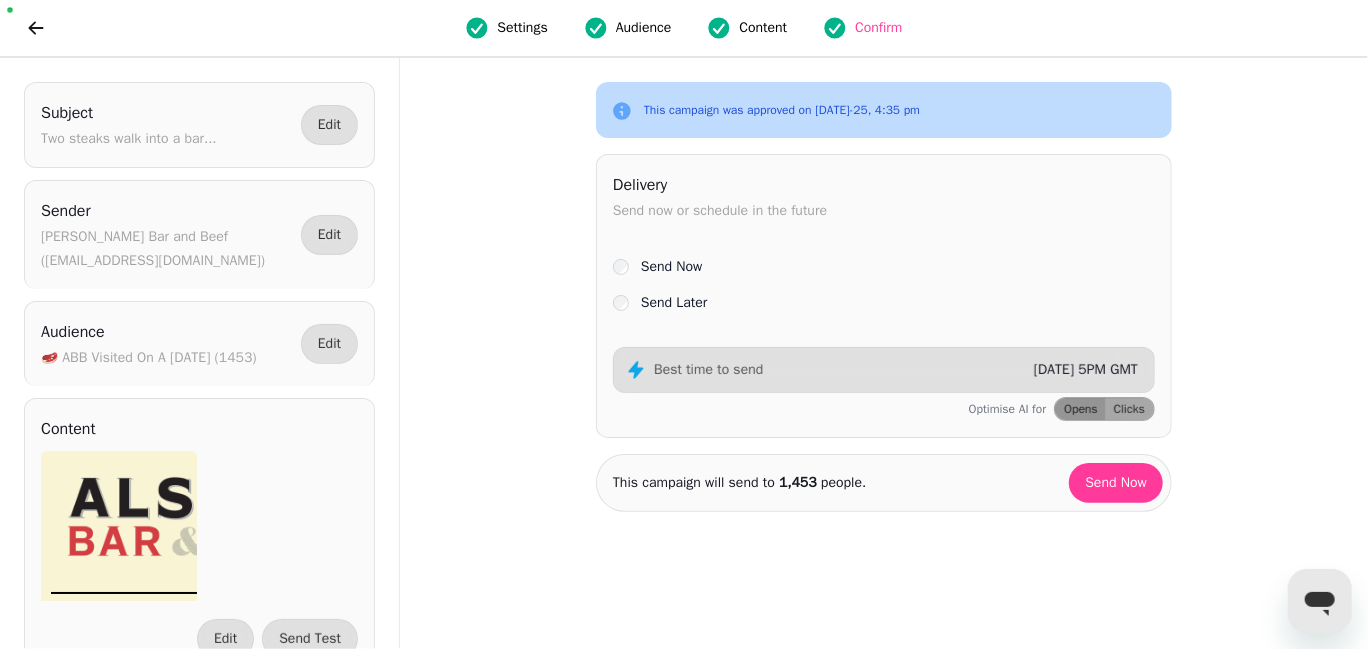 scroll, scrollTop: 0, scrollLeft: 0, axis: both 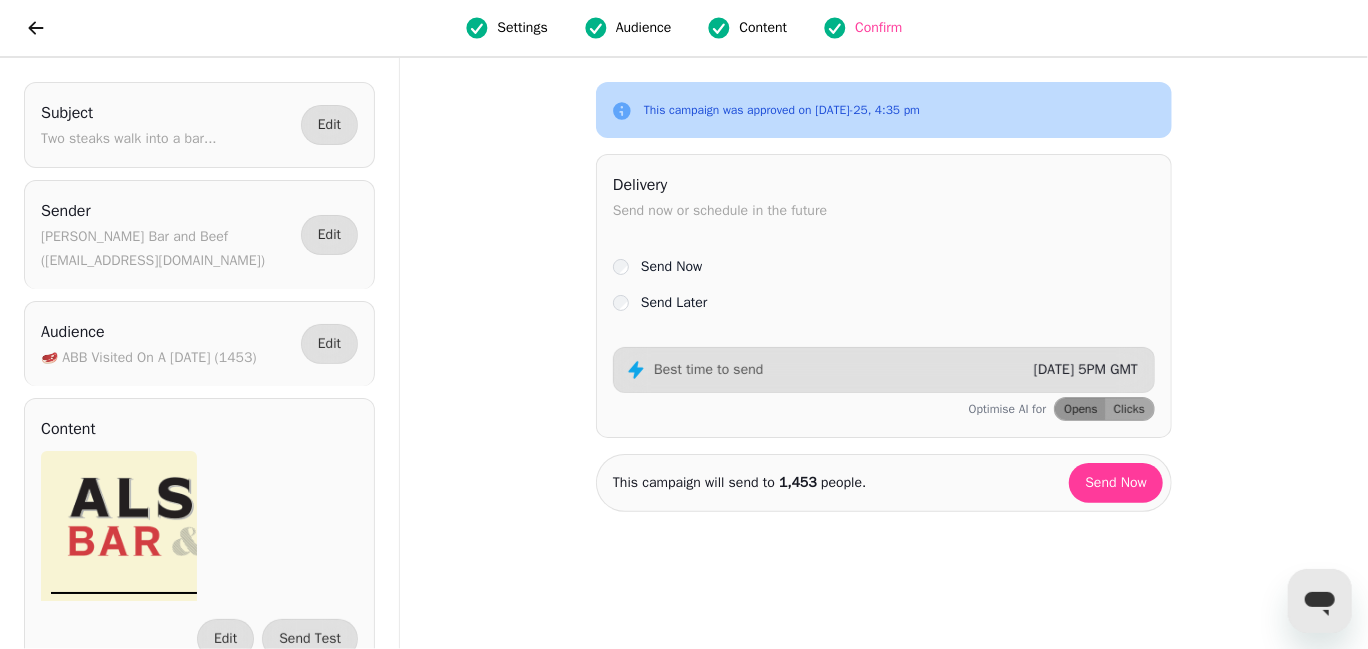 click on "Send Later" at bounding box center (674, 303) 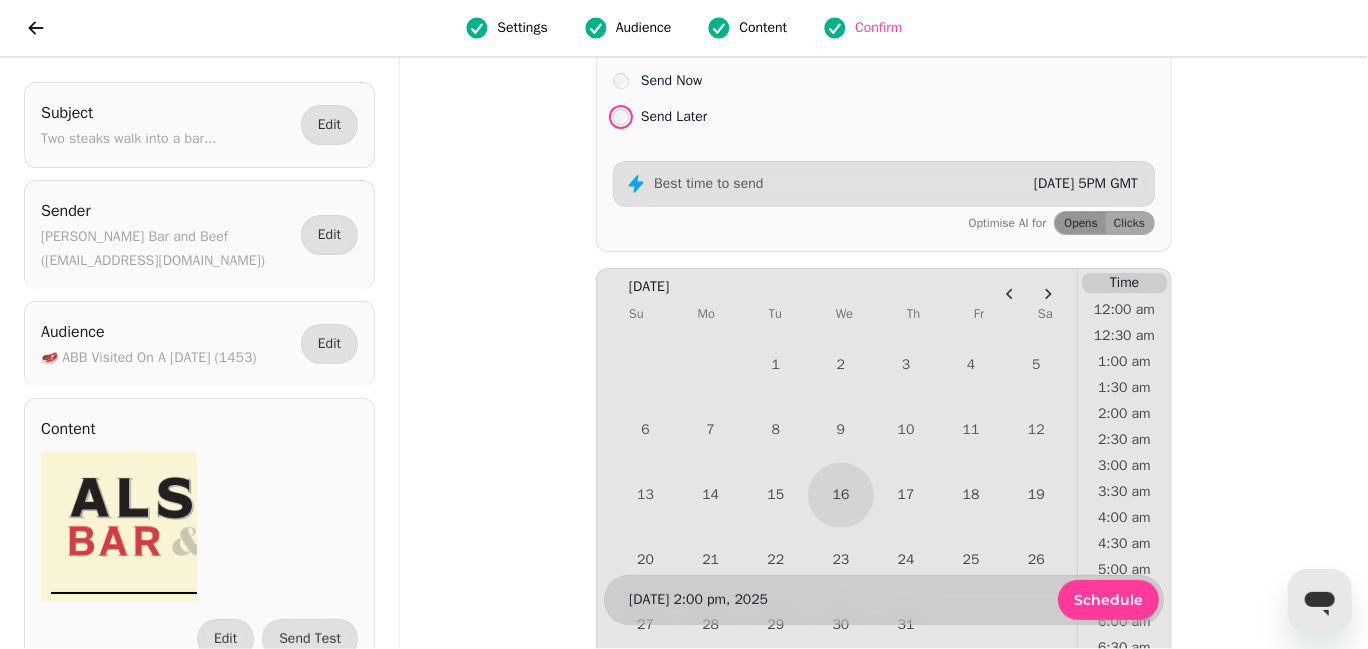 scroll, scrollTop: 260, scrollLeft: 0, axis: vertical 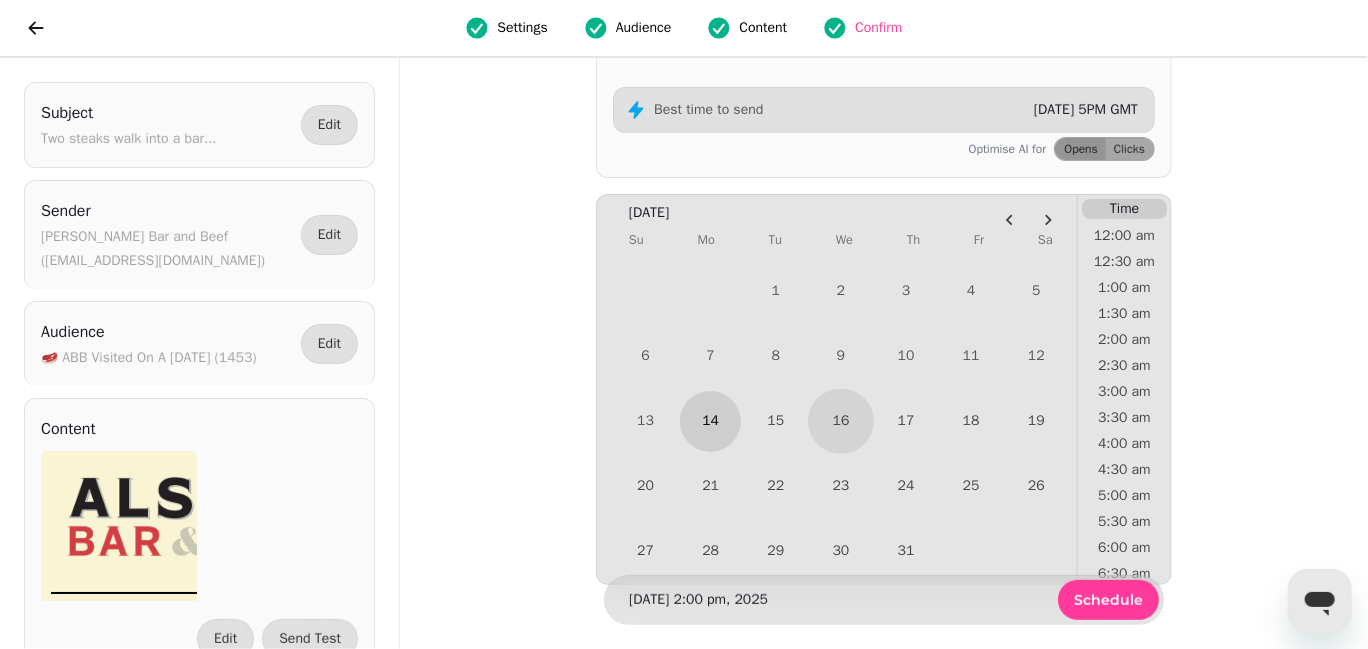 click on "14" at bounding box center (710, 421) 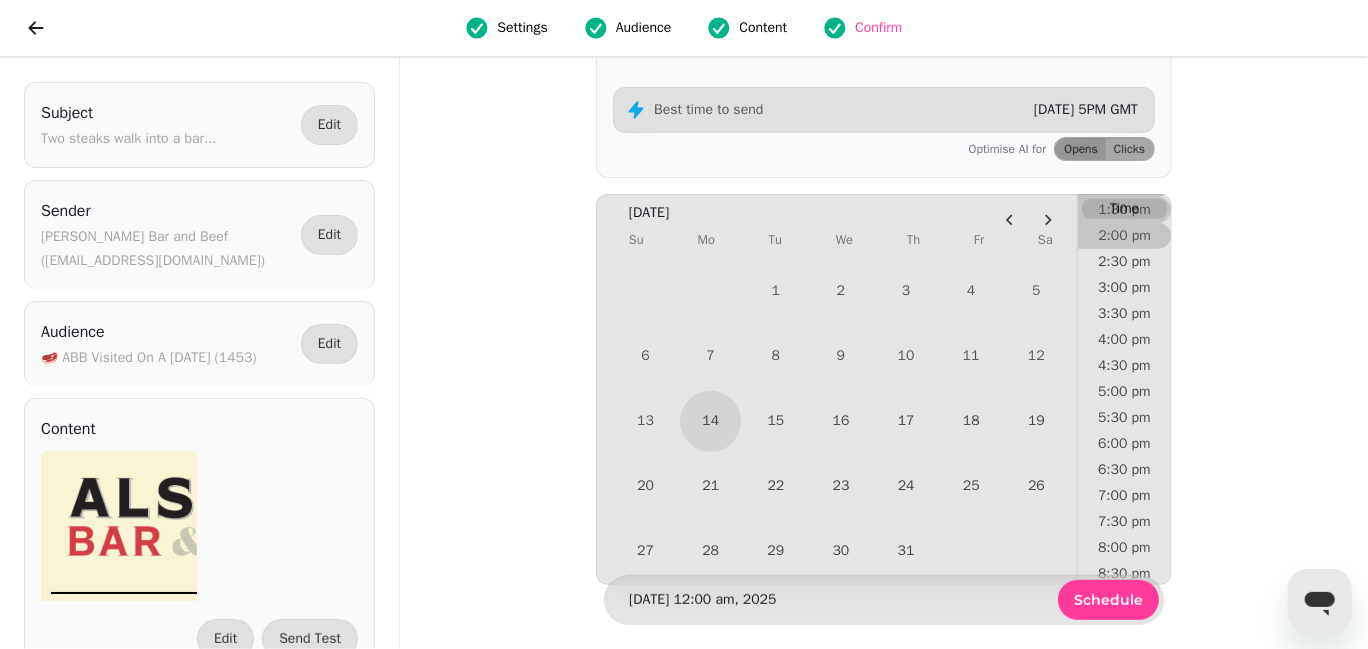 scroll, scrollTop: 744, scrollLeft: 0, axis: vertical 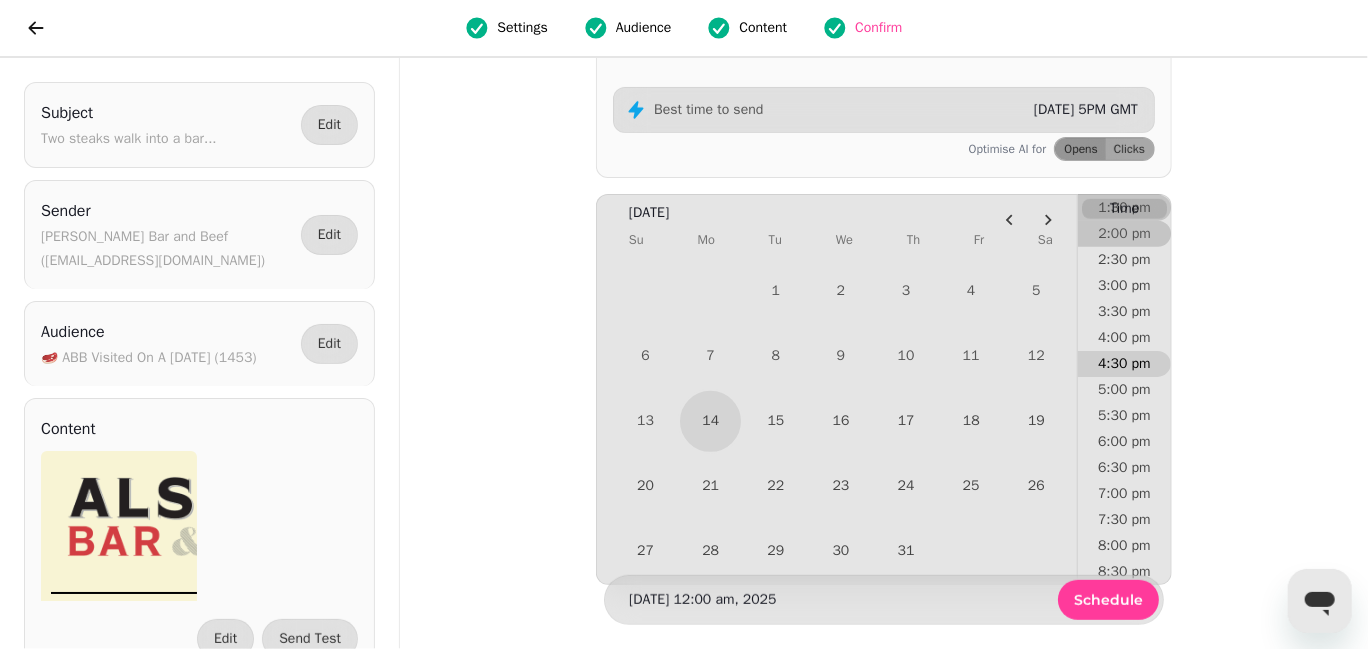 click on "4:30 pm" at bounding box center [1124, 364] 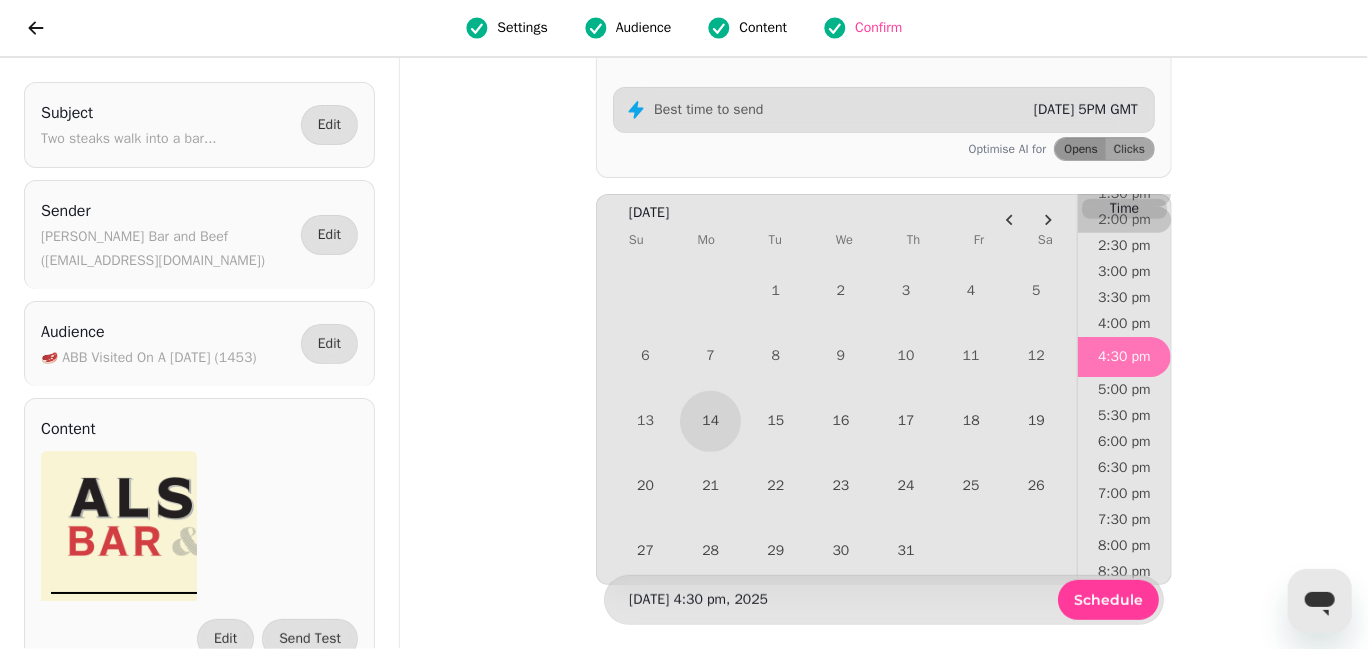 scroll, scrollTop: 730, scrollLeft: 0, axis: vertical 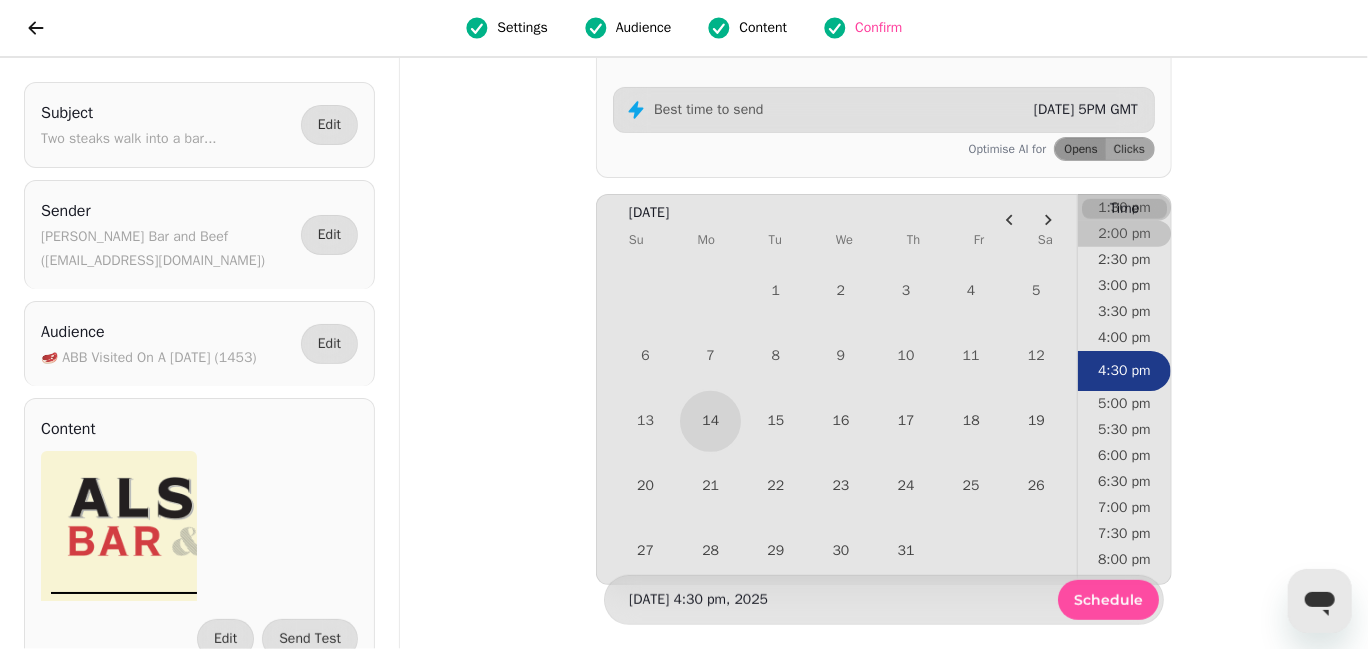 click on "Schedule" at bounding box center [1108, 600] 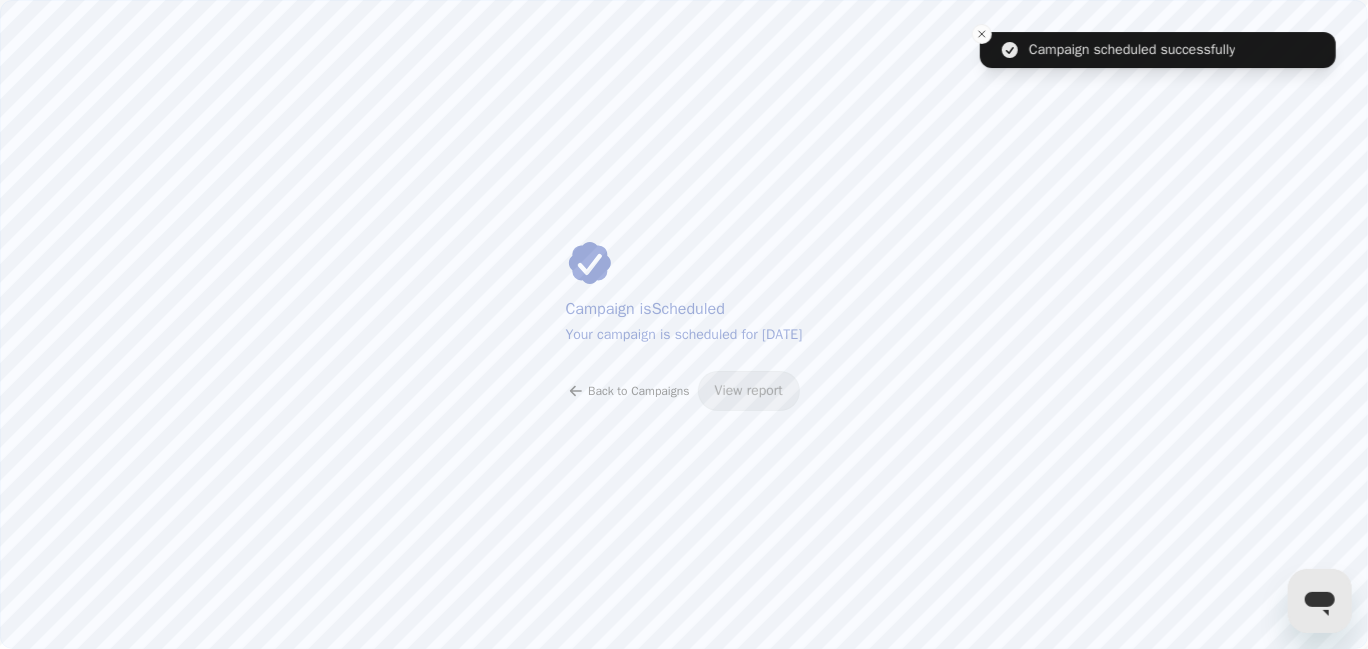 click on "Back to Campaigns" at bounding box center [638, 391] 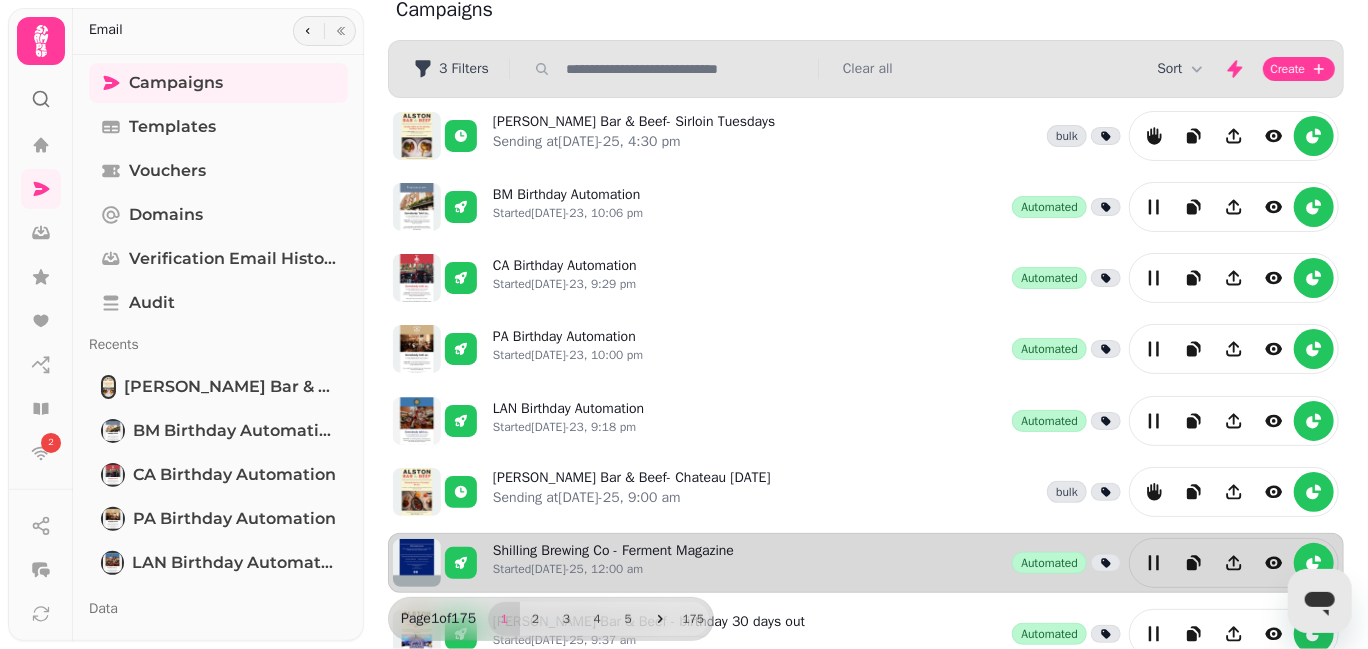 scroll, scrollTop: 565, scrollLeft: 0, axis: vertical 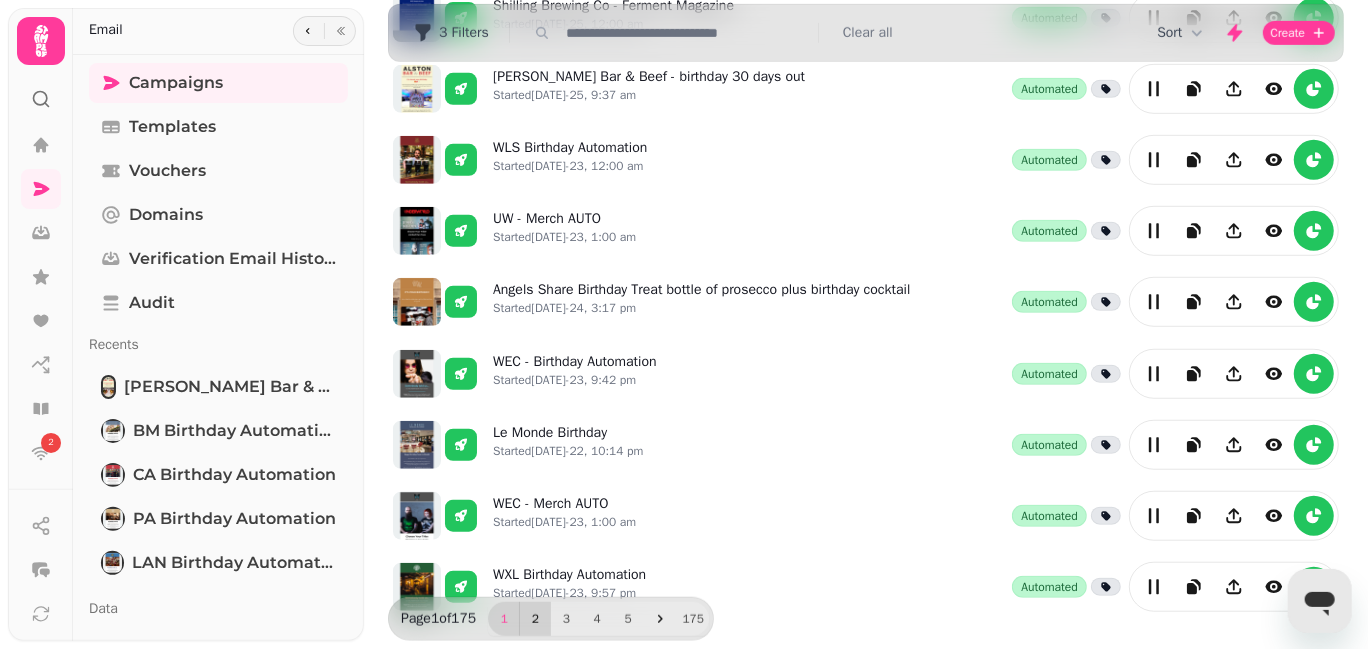 click on "2" at bounding box center (535, 619) 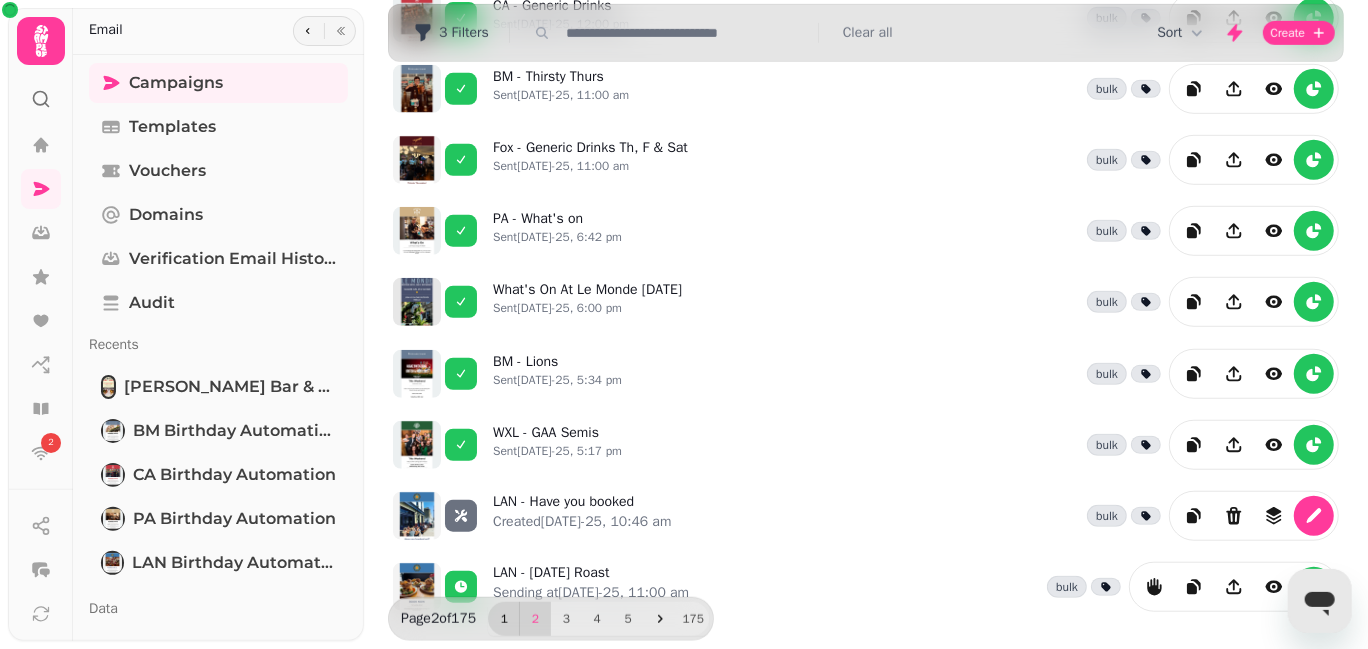 click on "1" at bounding box center (504, 619) 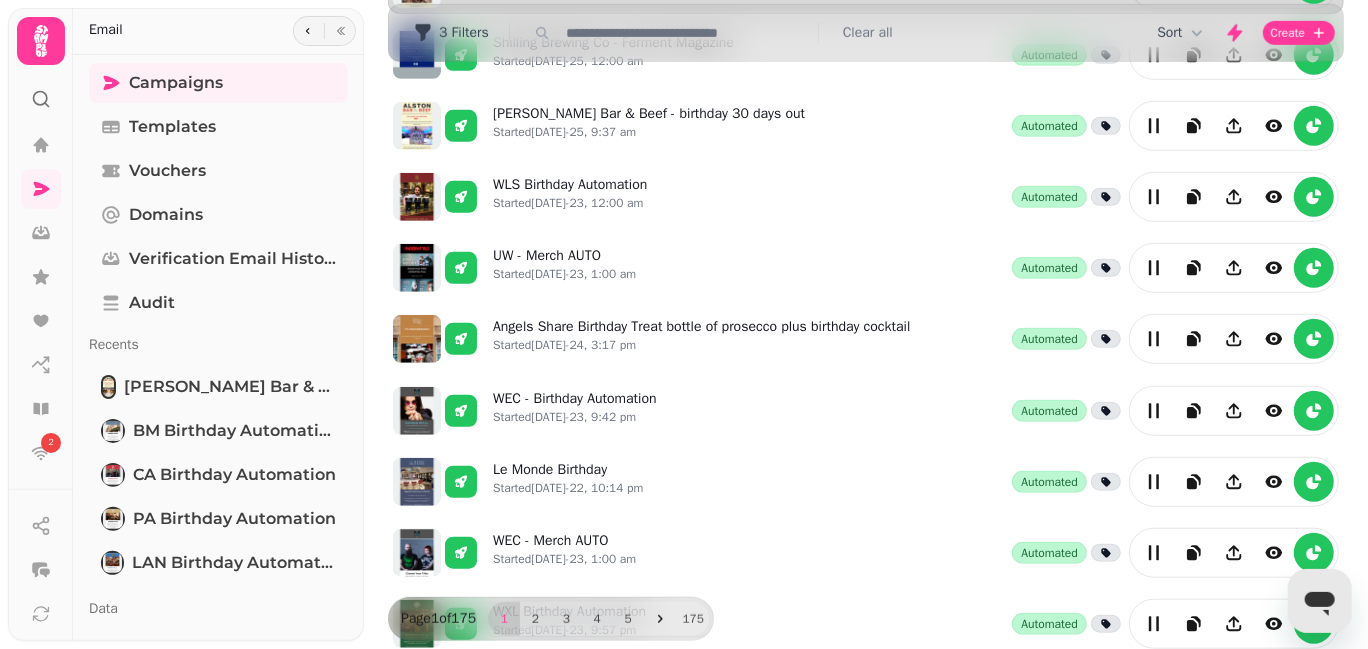 scroll, scrollTop: 565, scrollLeft: 0, axis: vertical 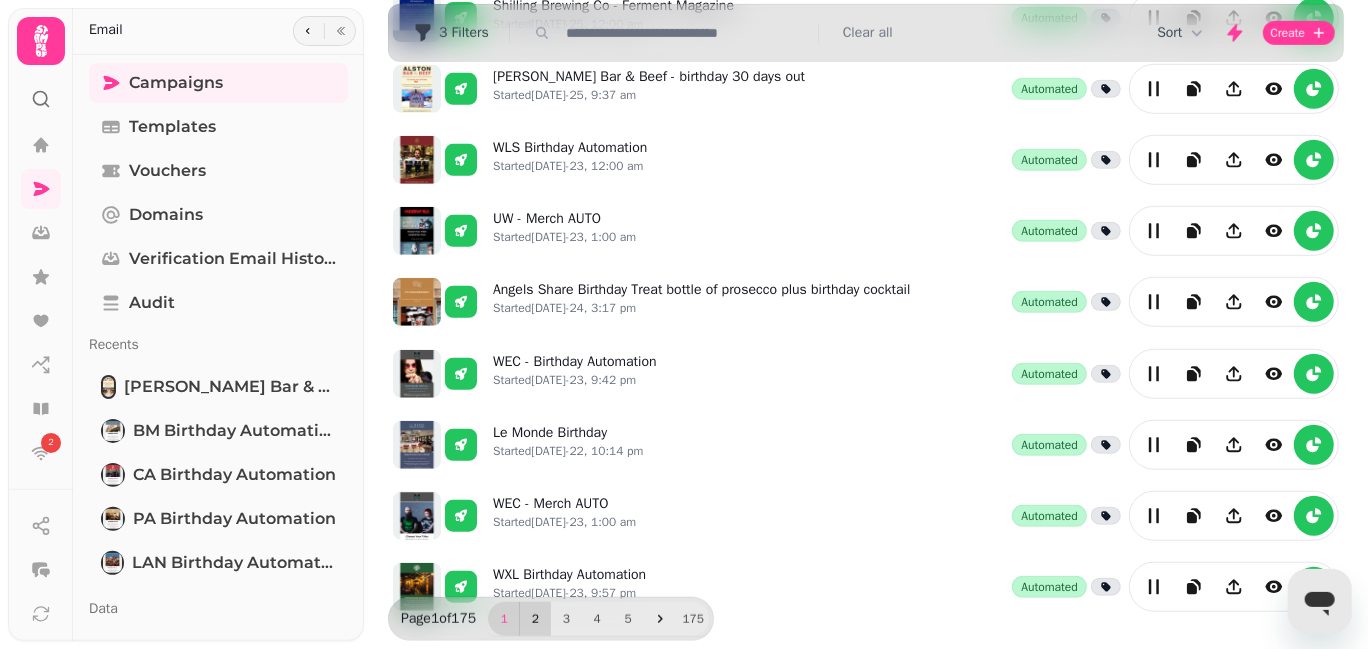 click on "2" at bounding box center (535, 619) 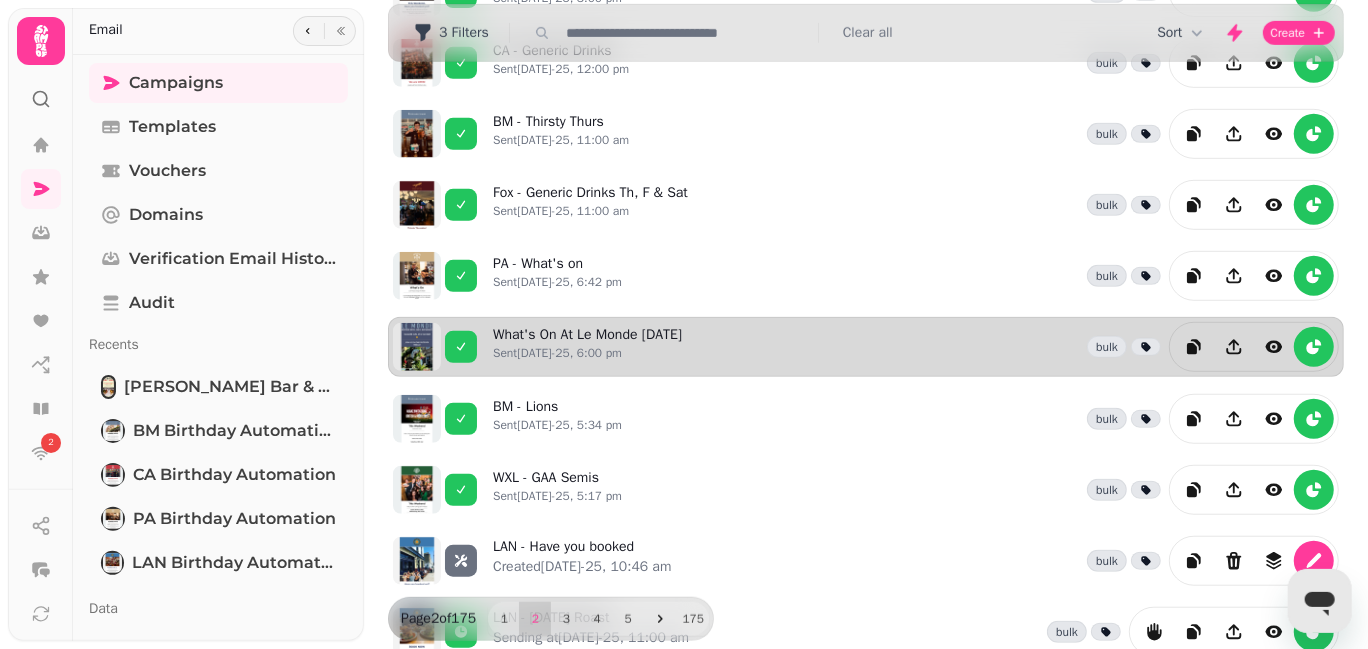 scroll, scrollTop: 518, scrollLeft: 0, axis: vertical 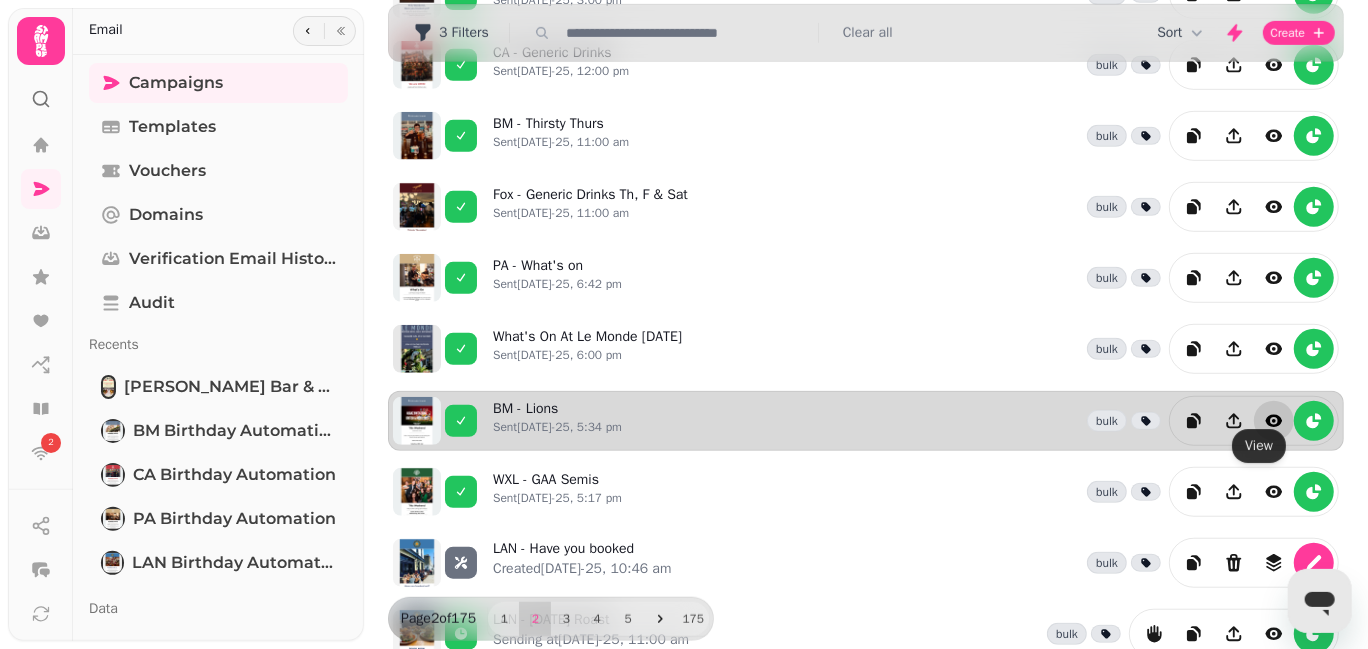 click 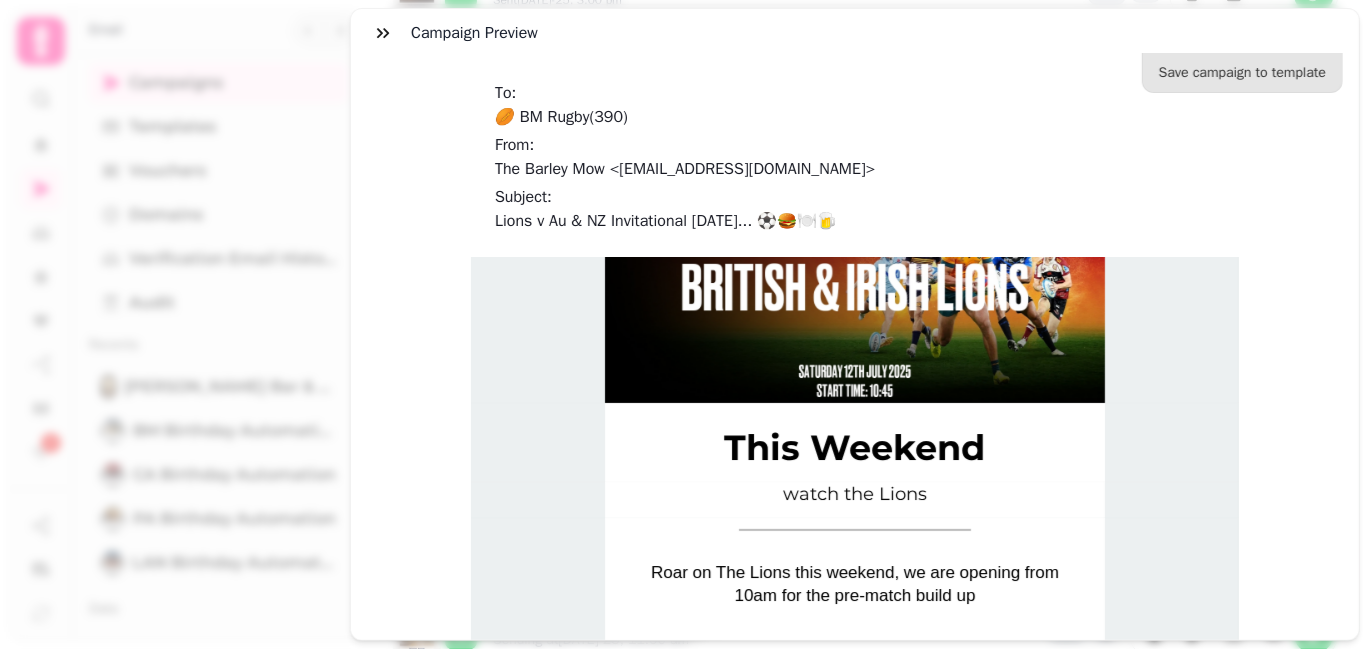scroll, scrollTop: 0, scrollLeft: 0, axis: both 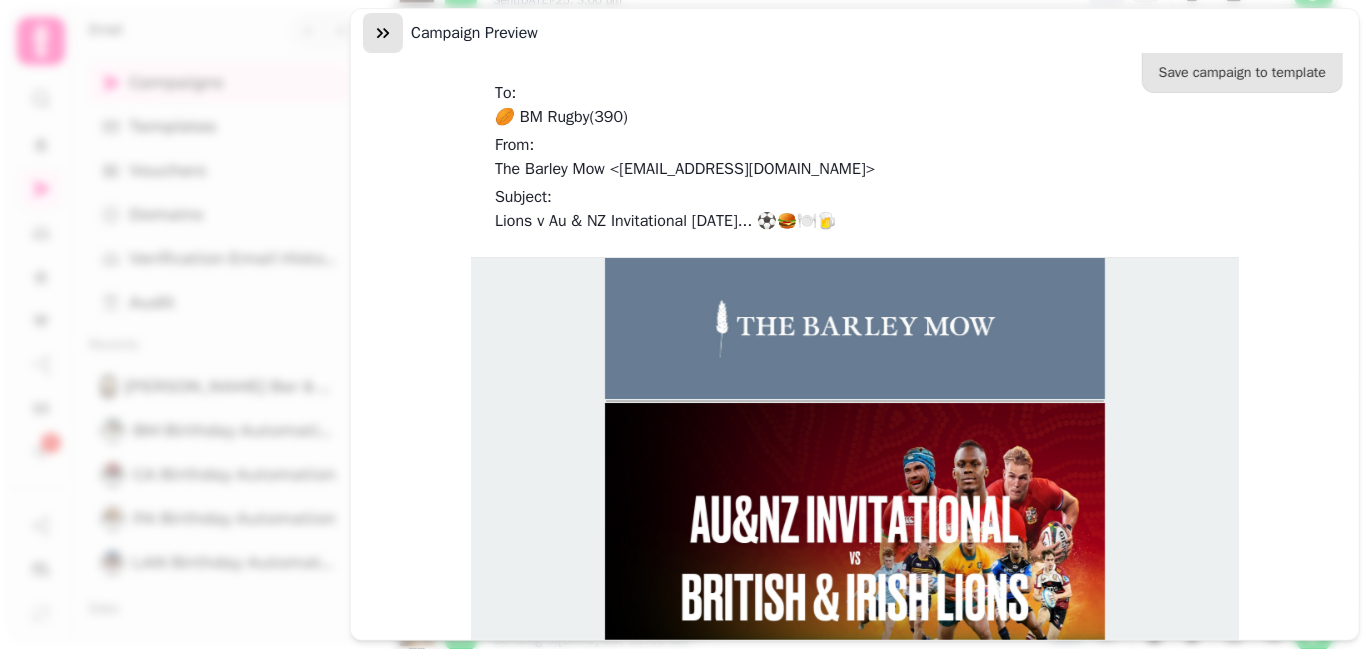 click at bounding box center [383, 33] 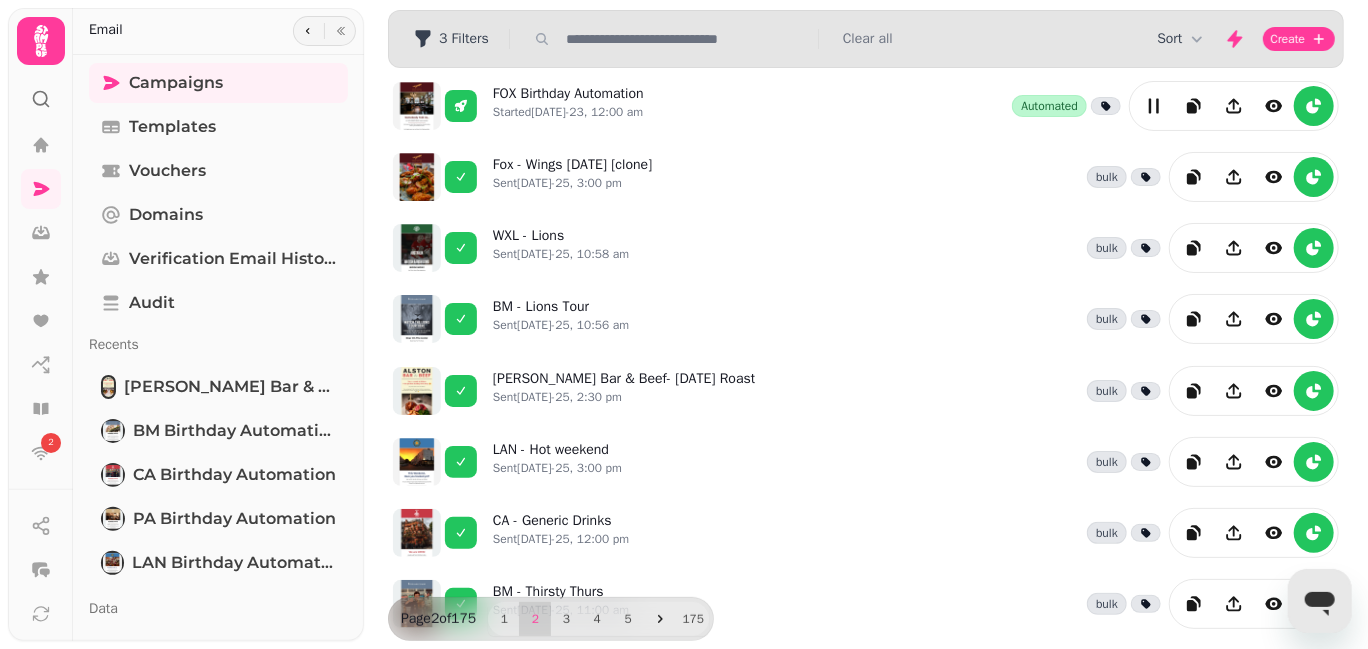 scroll, scrollTop: 45, scrollLeft: 0, axis: vertical 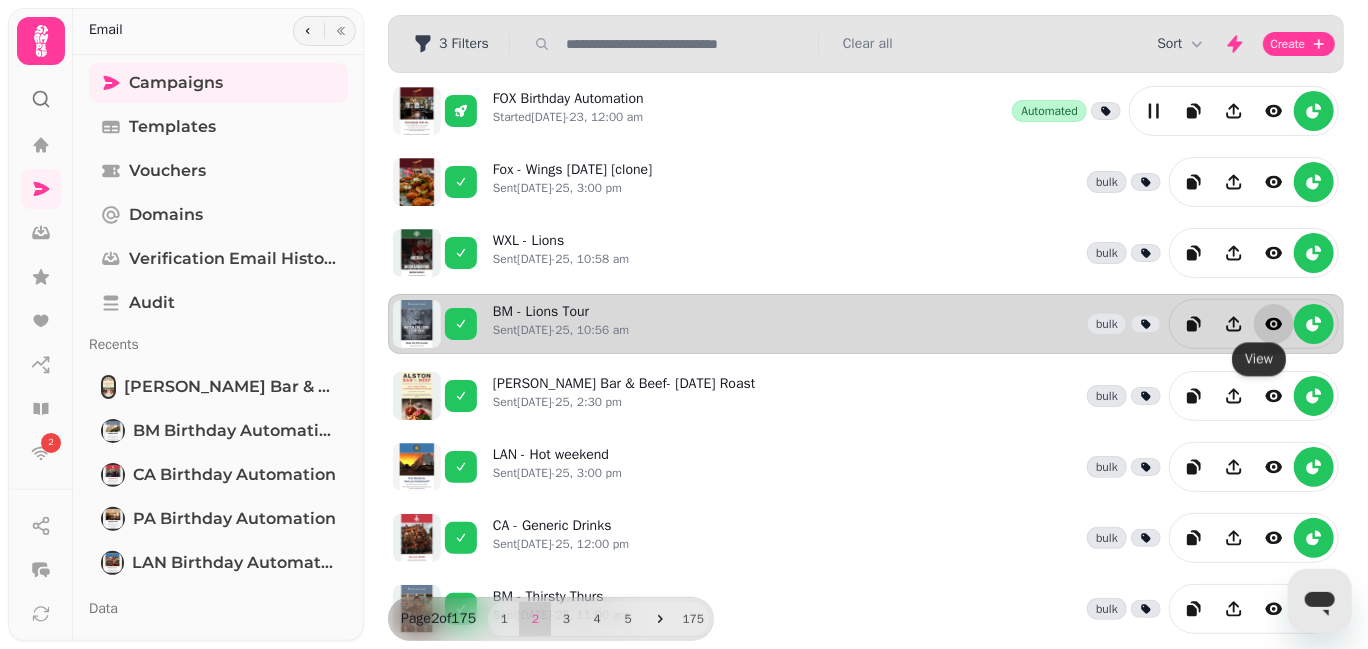 click 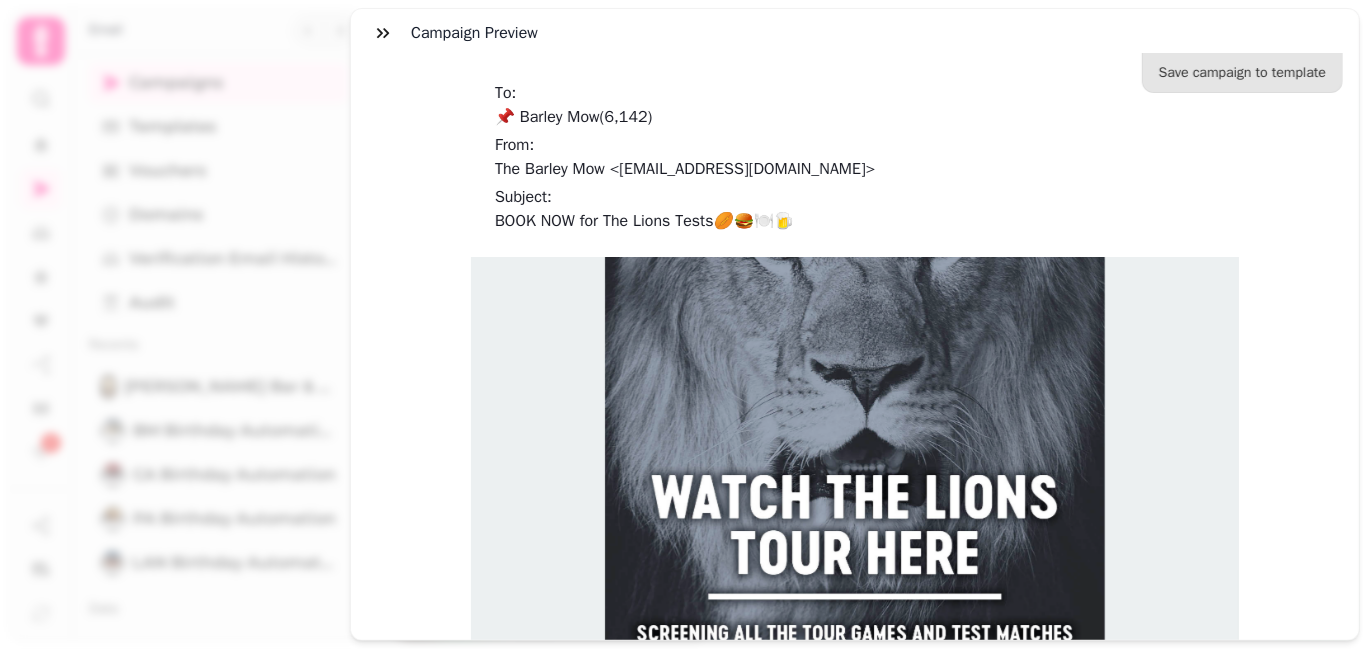 scroll, scrollTop: 255, scrollLeft: 0, axis: vertical 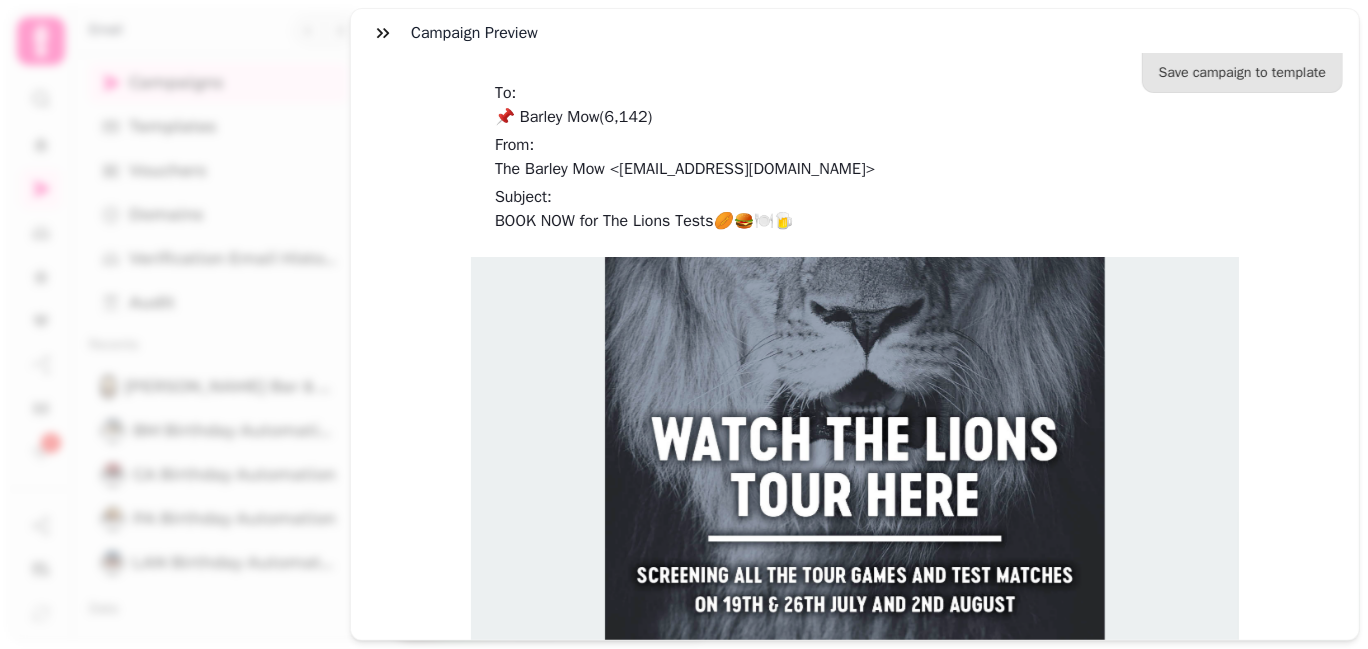 click at bounding box center [854, 397] 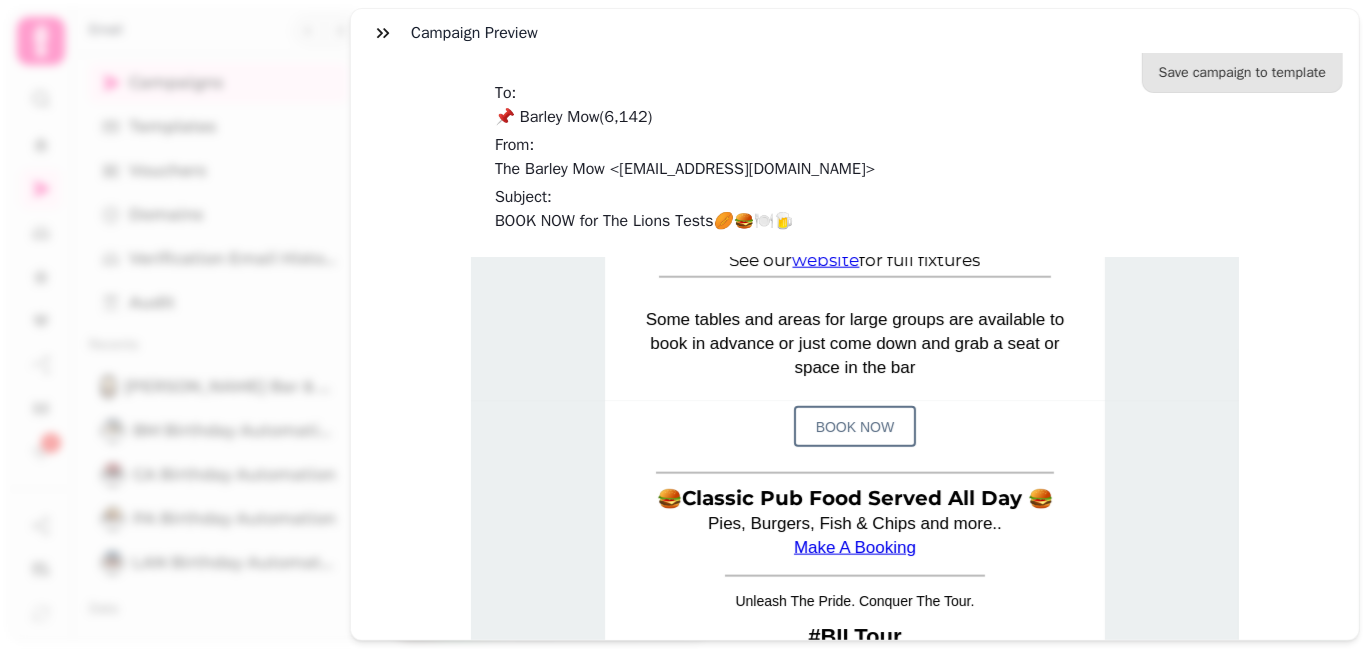 scroll, scrollTop: 1182, scrollLeft: 0, axis: vertical 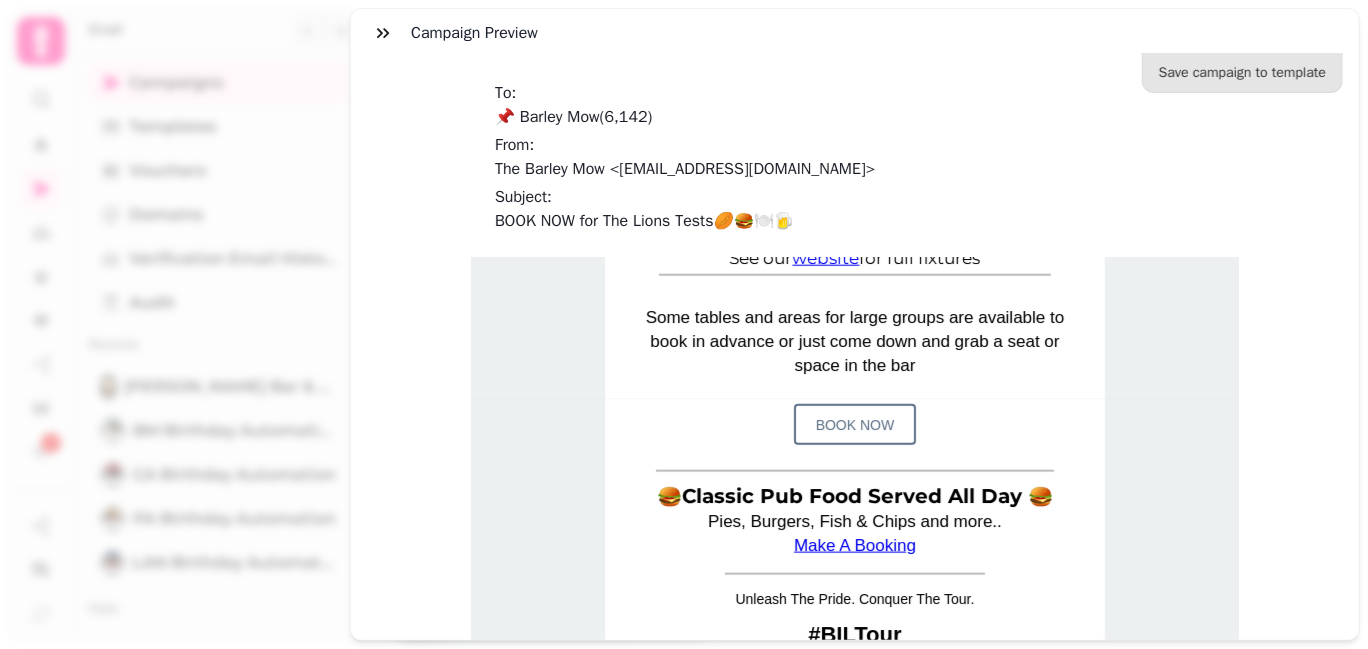 click on "Pies, Burgers, Fish & Chips and more.. Make A Booking" at bounding box center (854, 532) 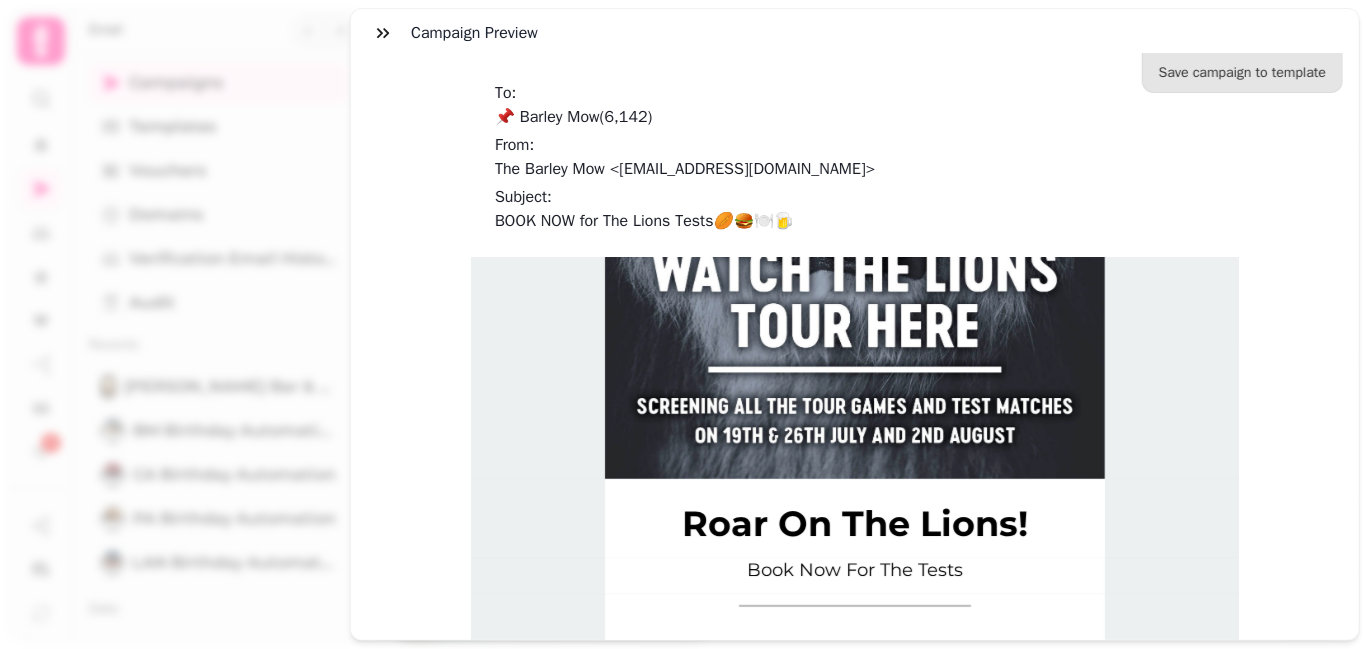 scroll, scrollTop: 422, scrollLeft: 0, axis: vertical 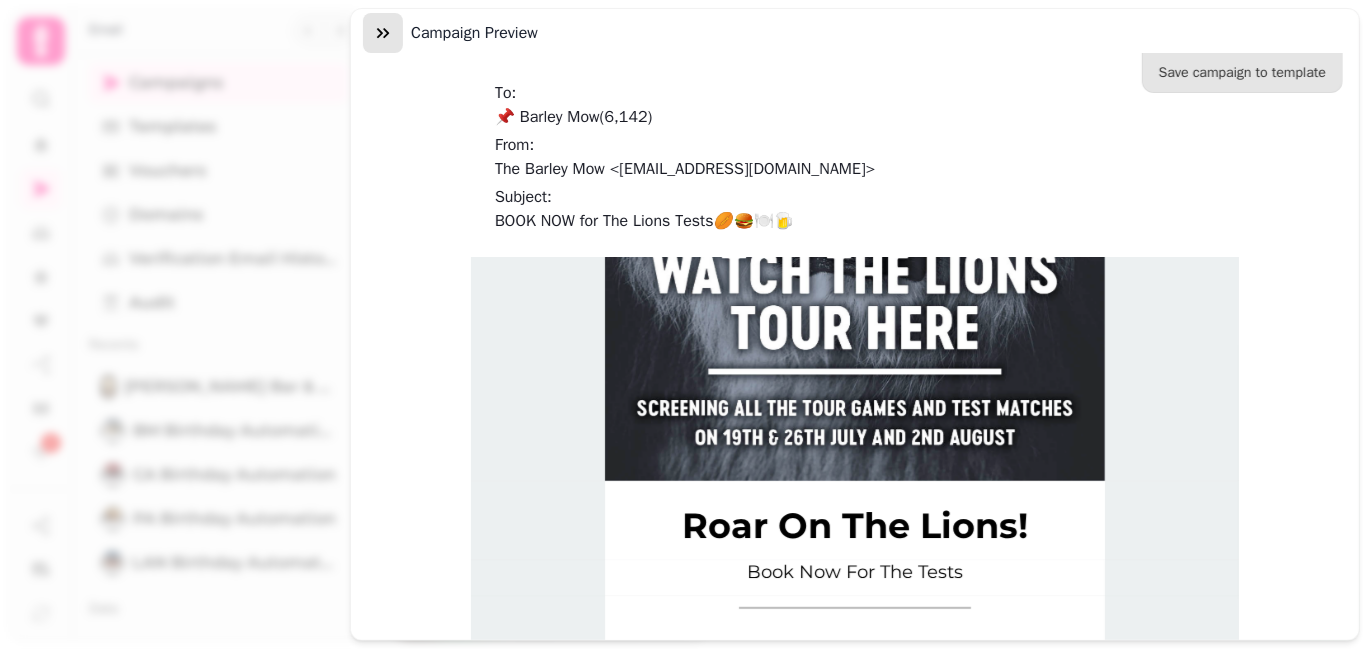 click 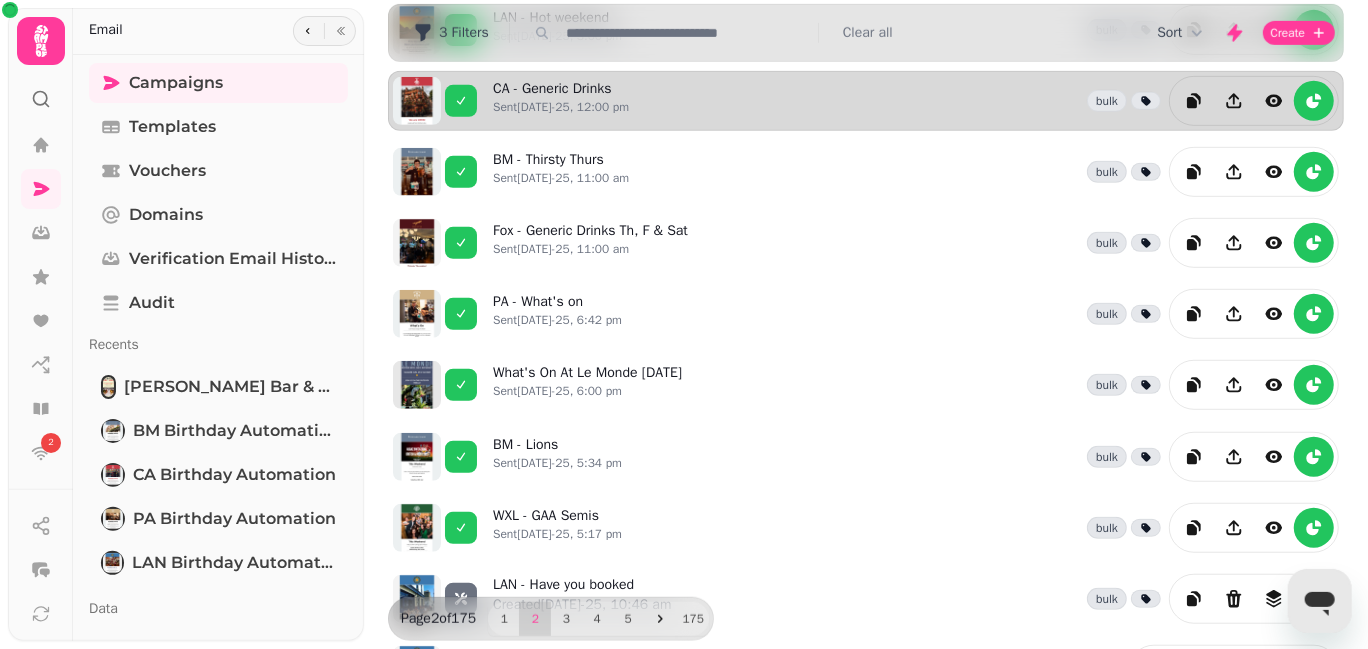 scroll, scrollTop: 565, scrollLeft: 0, axis: vertical 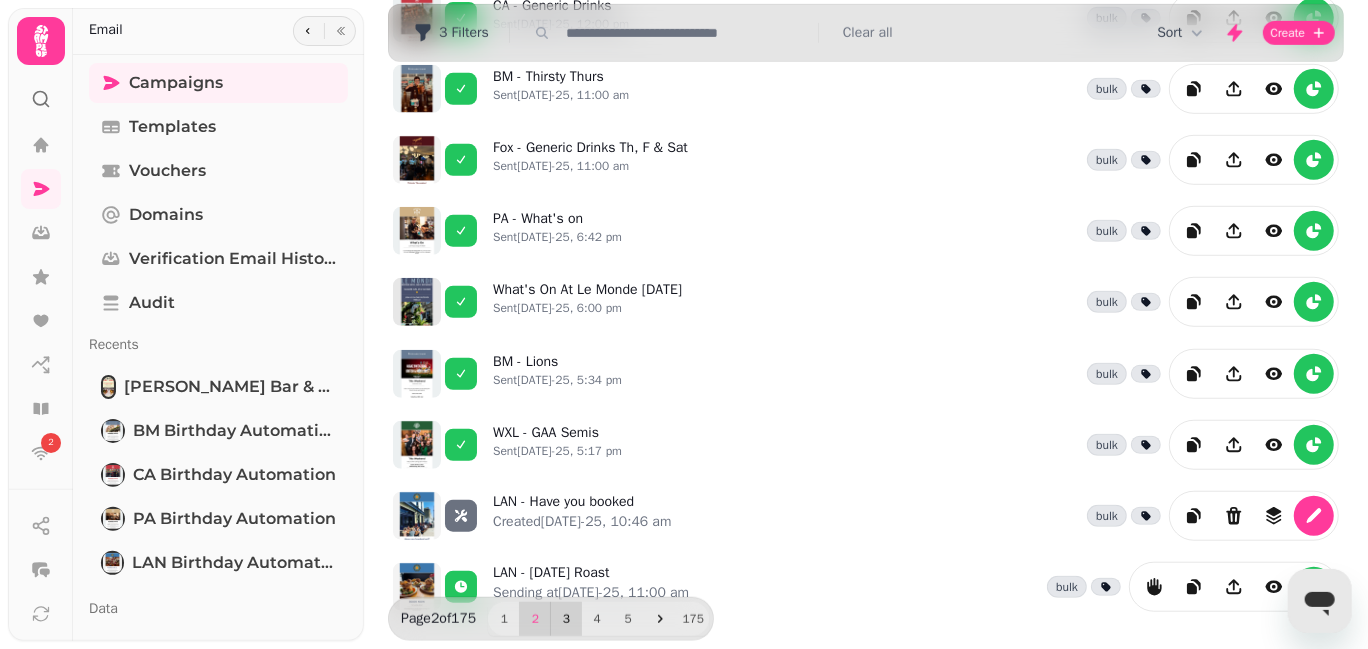 click on "3" at bounding box center (566, 619) 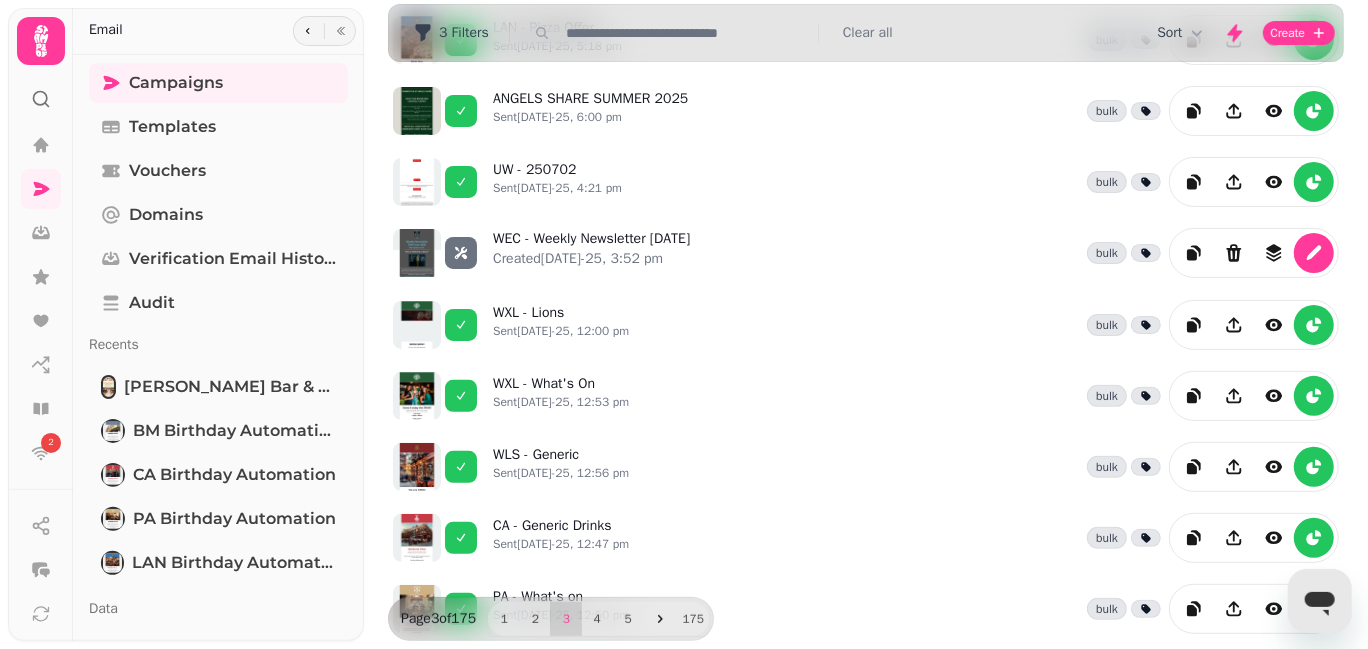 scroll, scrollTop: 0, scrollLeft: 0, axis: both 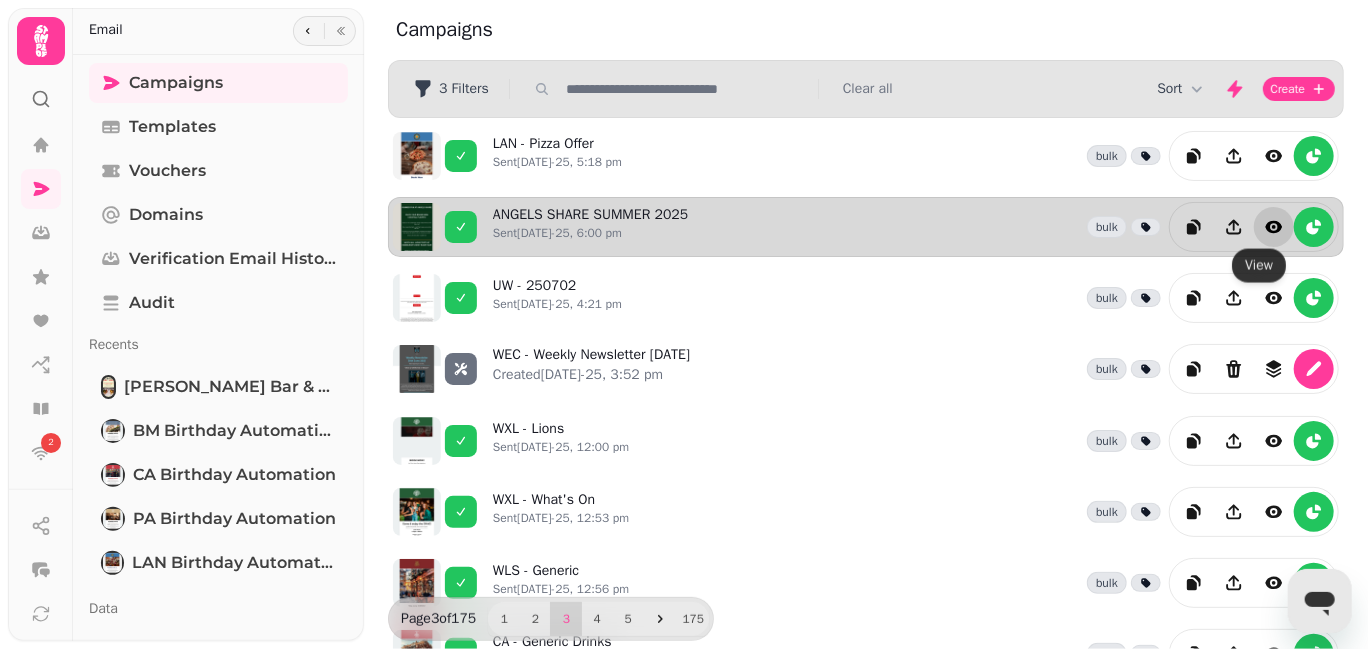 click 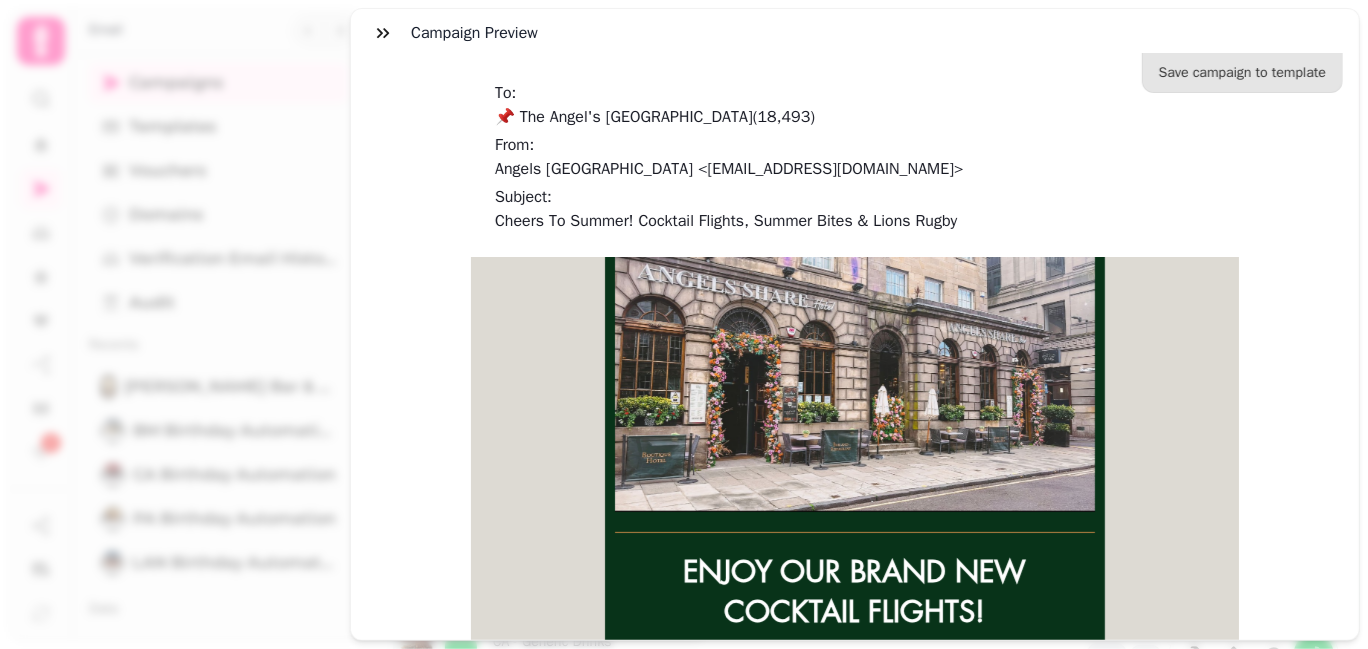 scroll, scrollTop: 0, scrollLeft: 0, axis: both 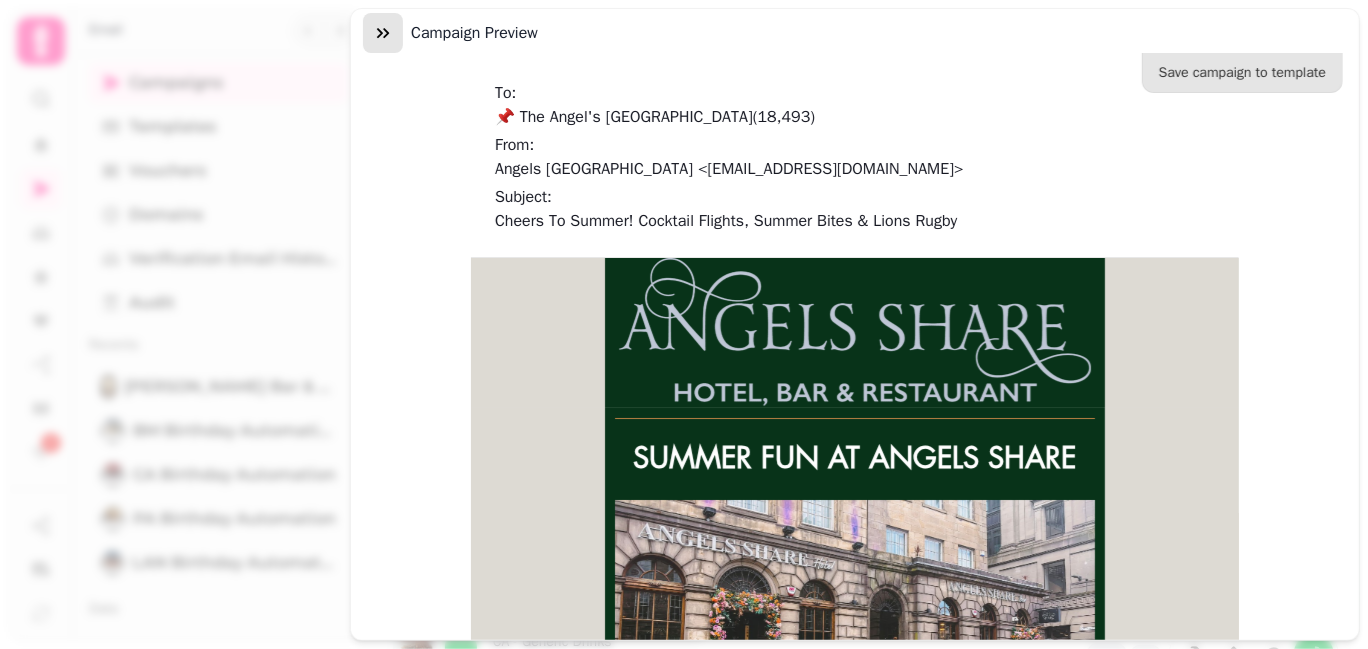 click 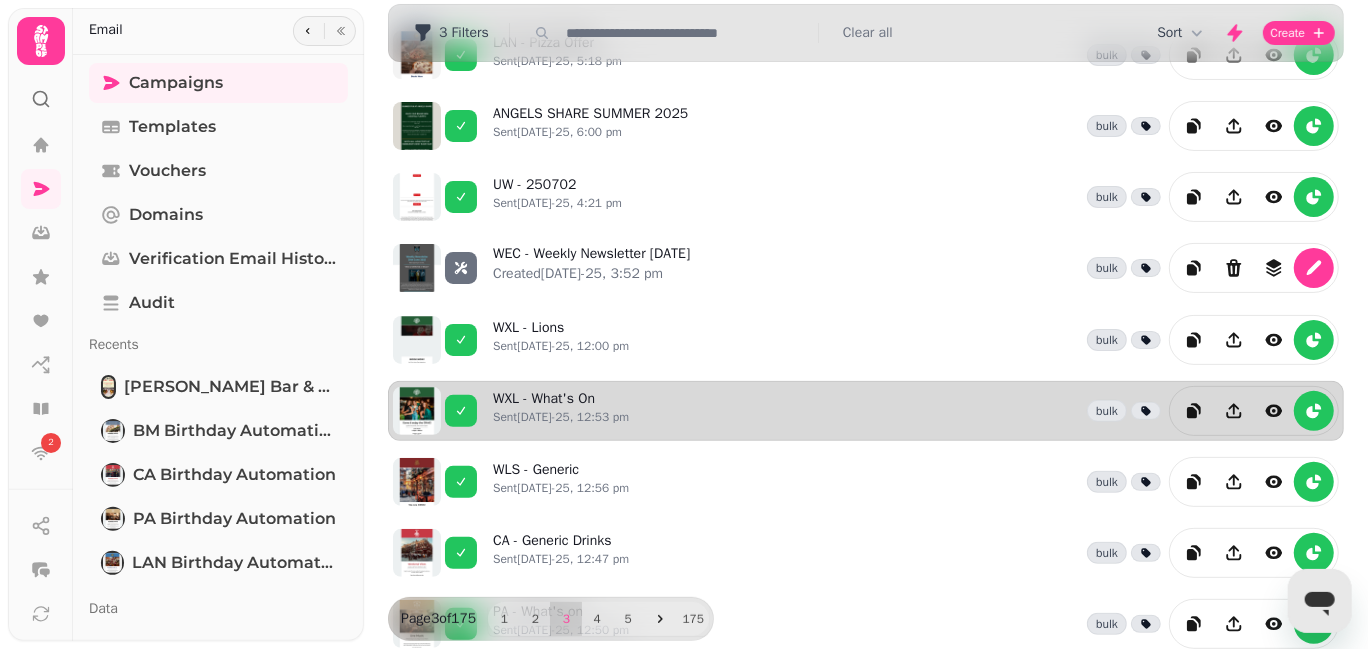 scroll, scrollTop: 0, scrollLeft: 0, axis: both 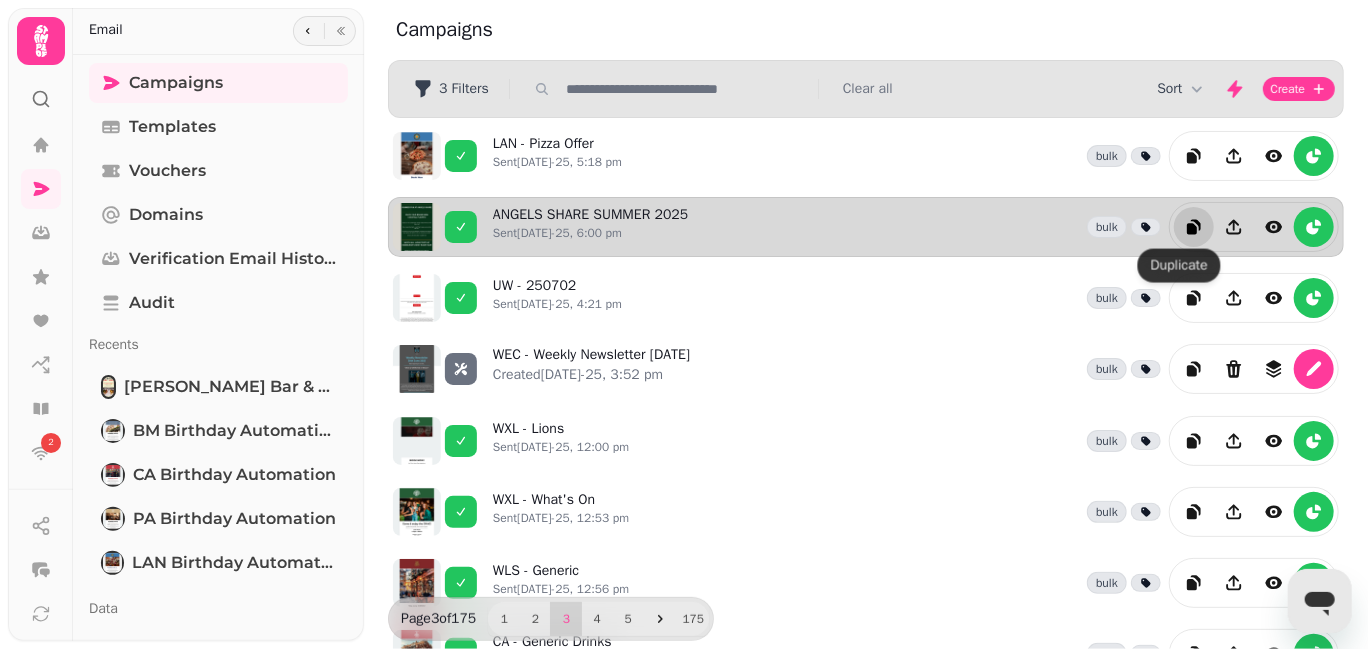 click 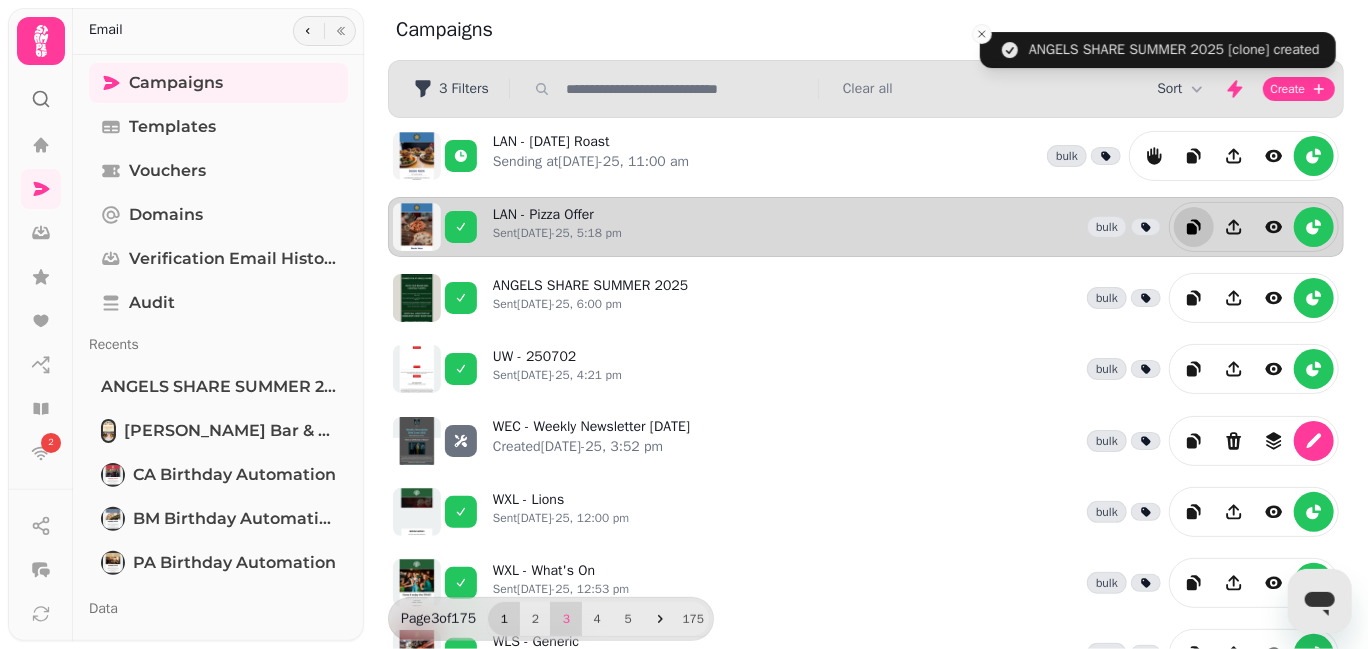 click on "1" at bounding box center [504, 619] 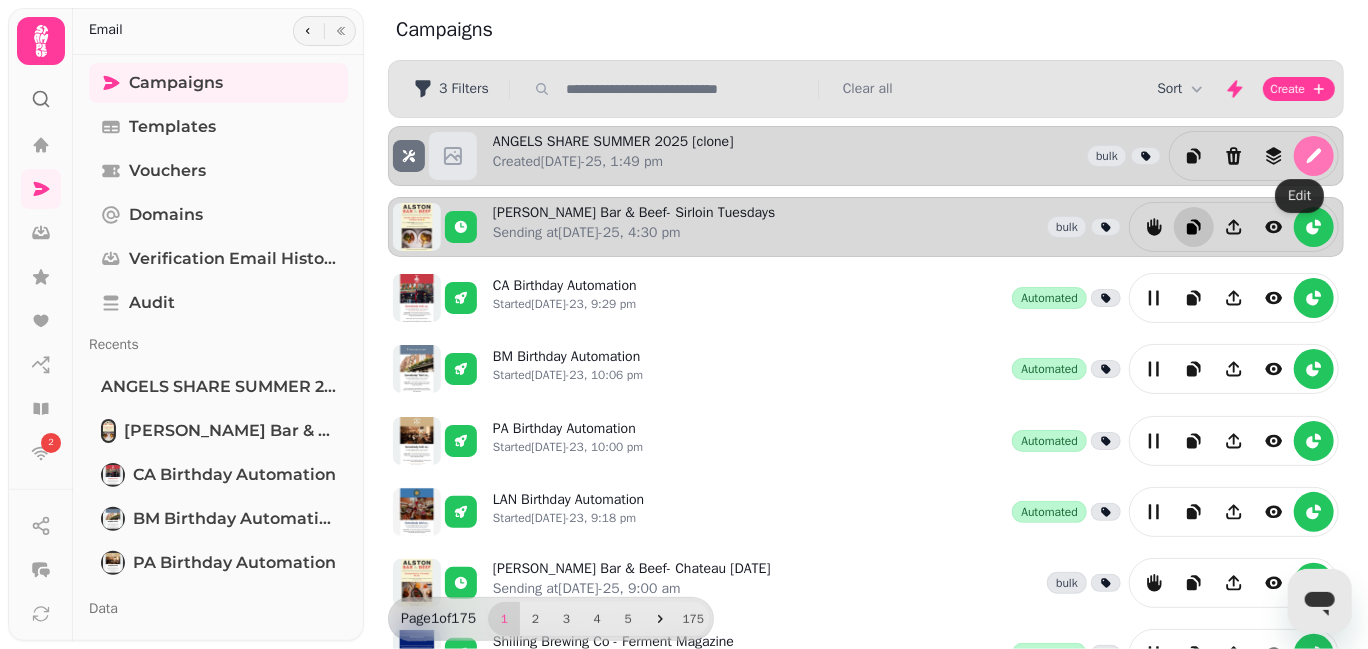 click 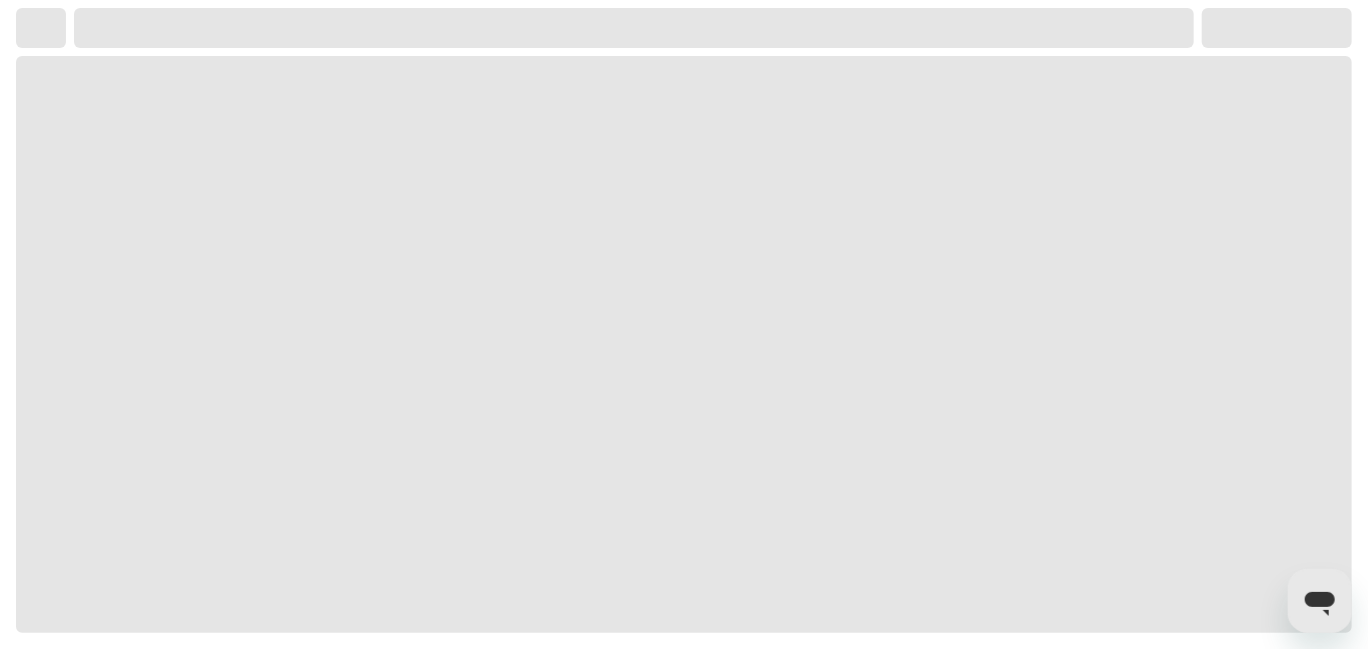 select on "**********" 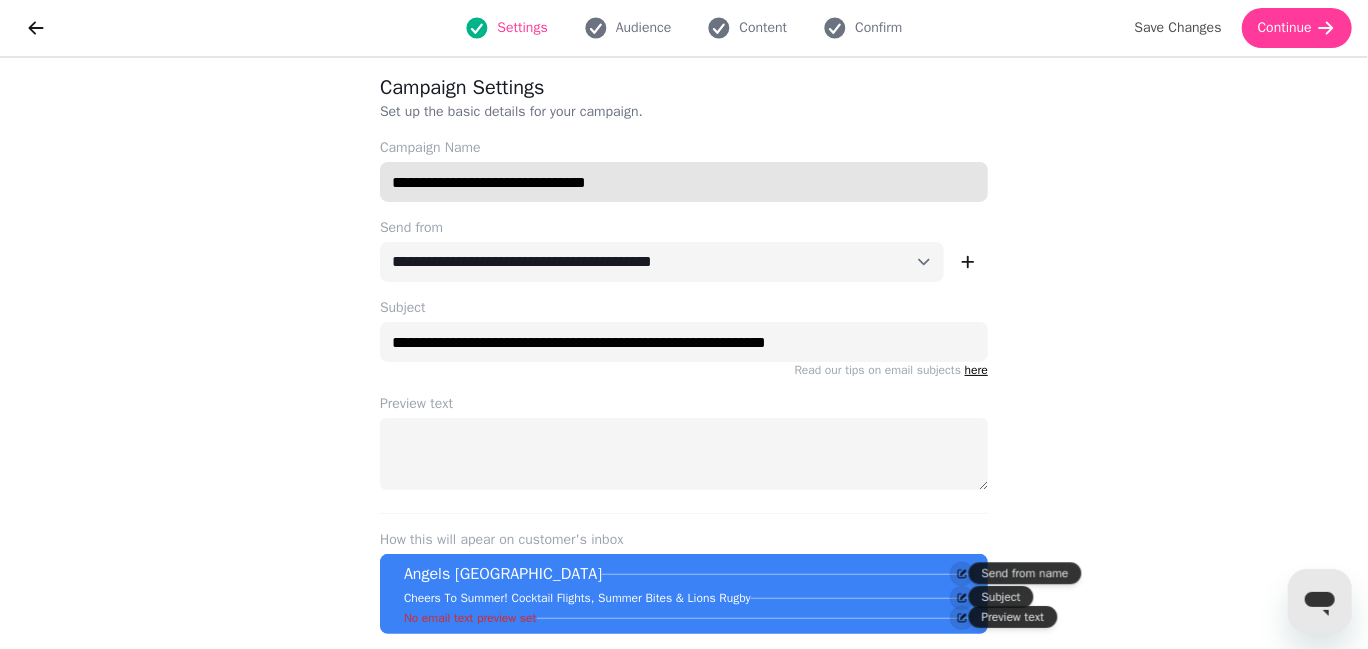 drag, startPoint x: 666, startPoint y: 181, endPoint x: 498, endPoint y: 178, distance: 168.02678 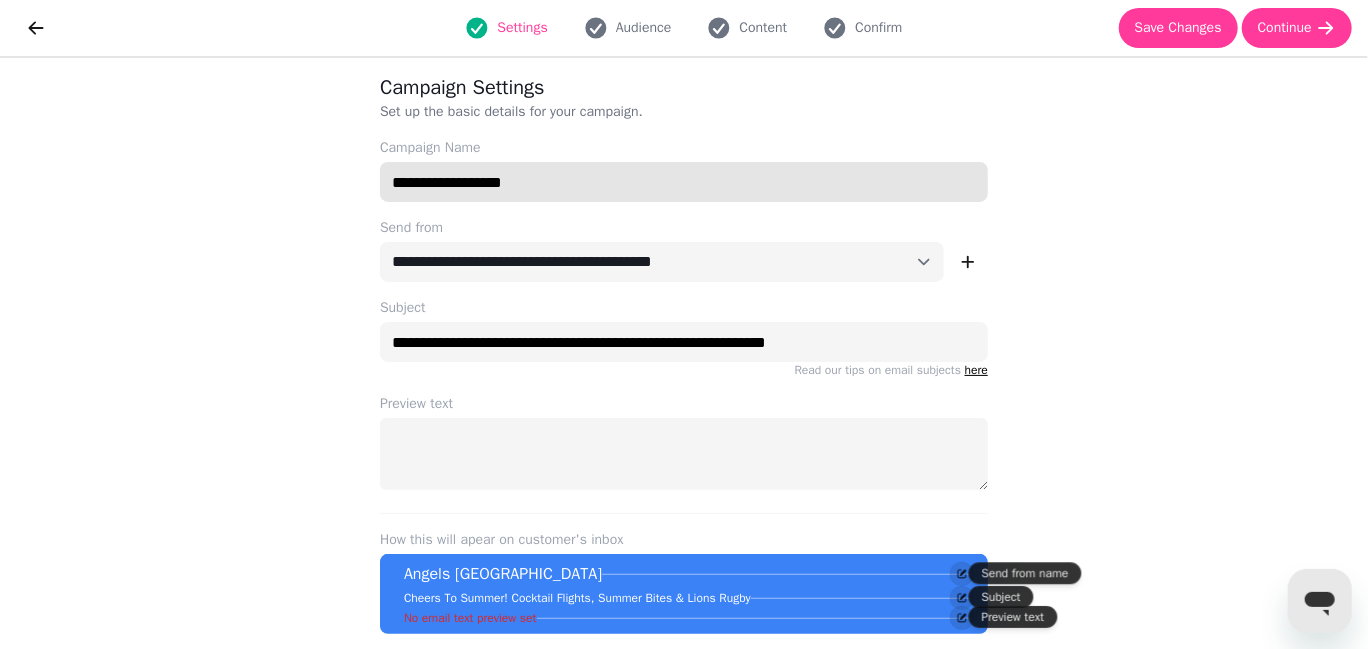 type on "**********" 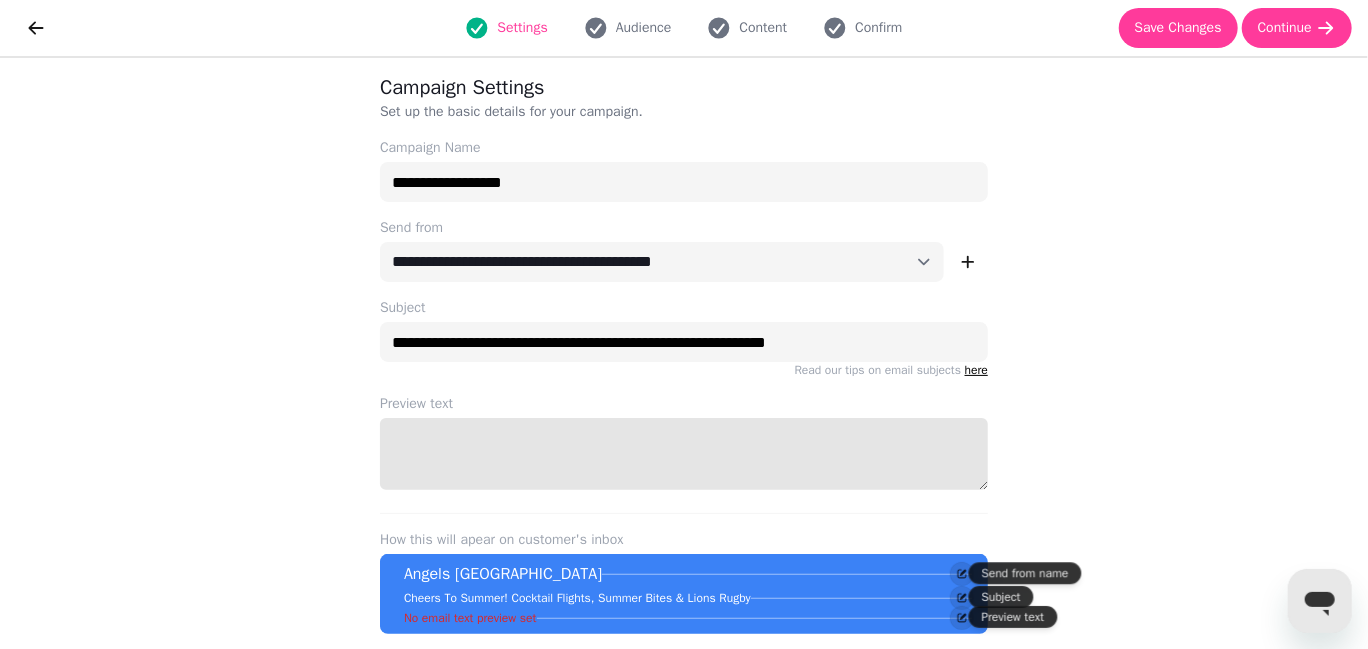 click on "Preview text" at bounding box center (684, 454) 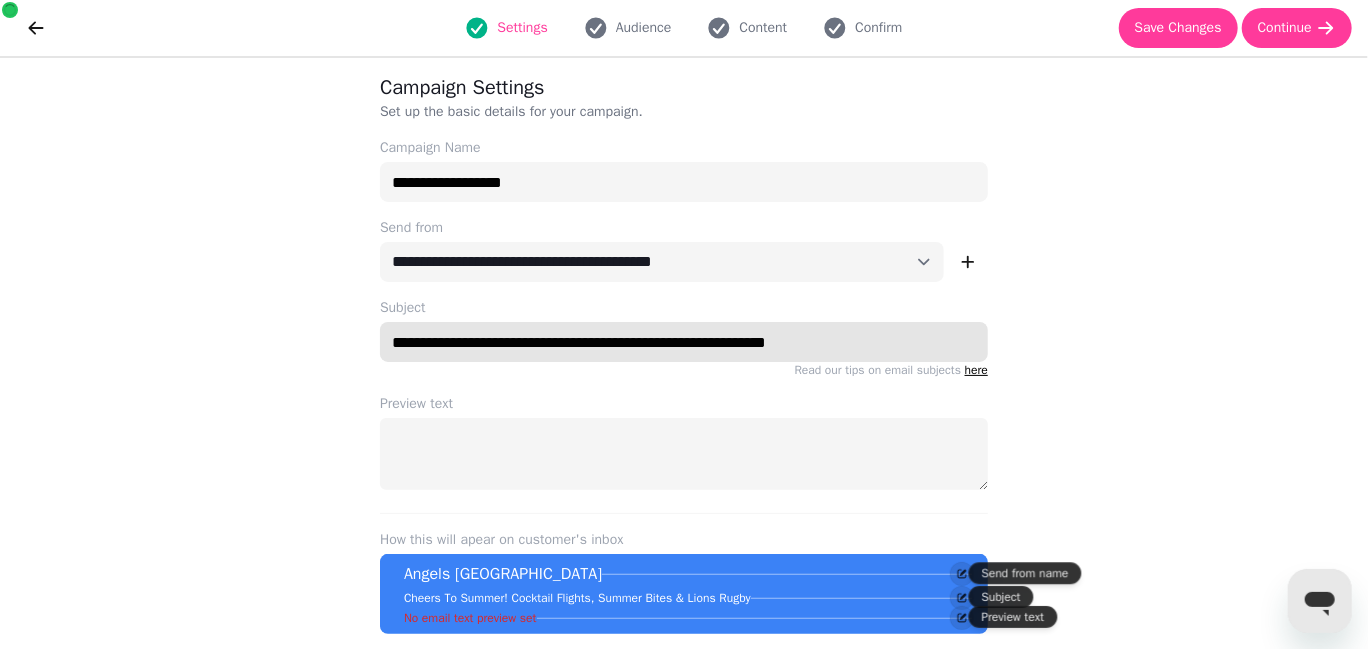 drag, startPoint x: 867, startPoint y: 349, endPoint x: 299, endPoint y: 320, distance: 568.7398 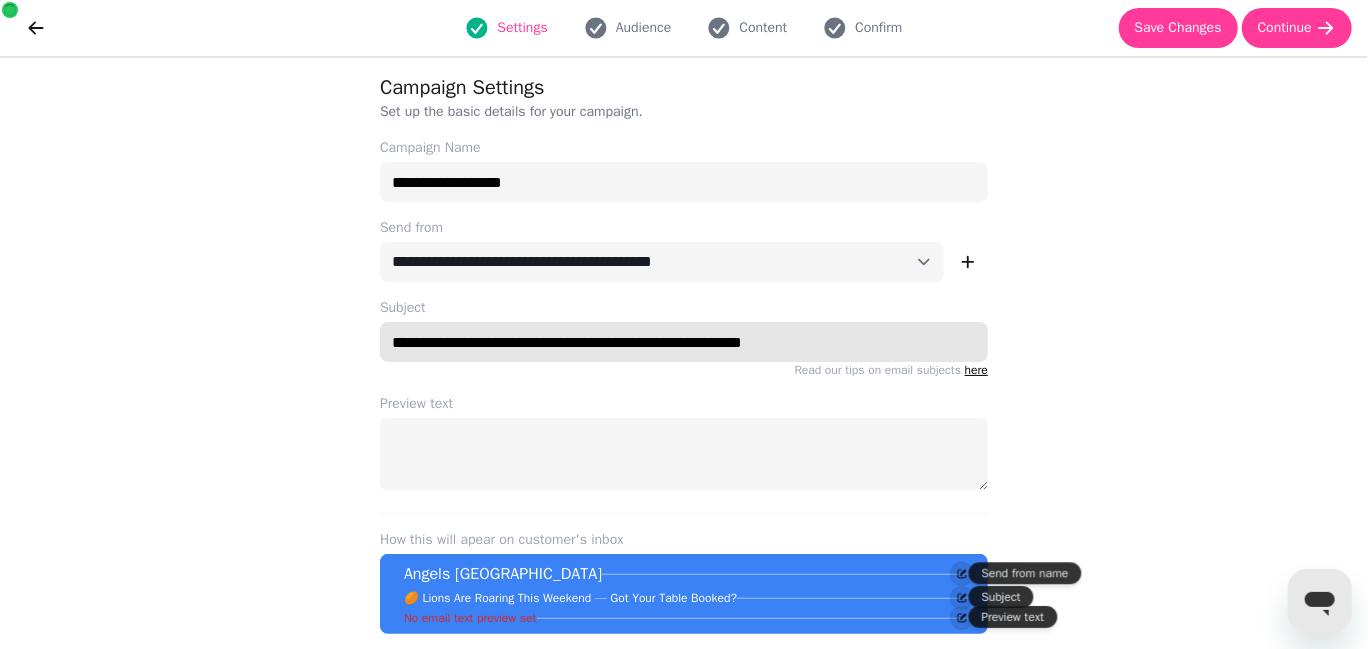 click on "**********" at bounding box center (684, 342) 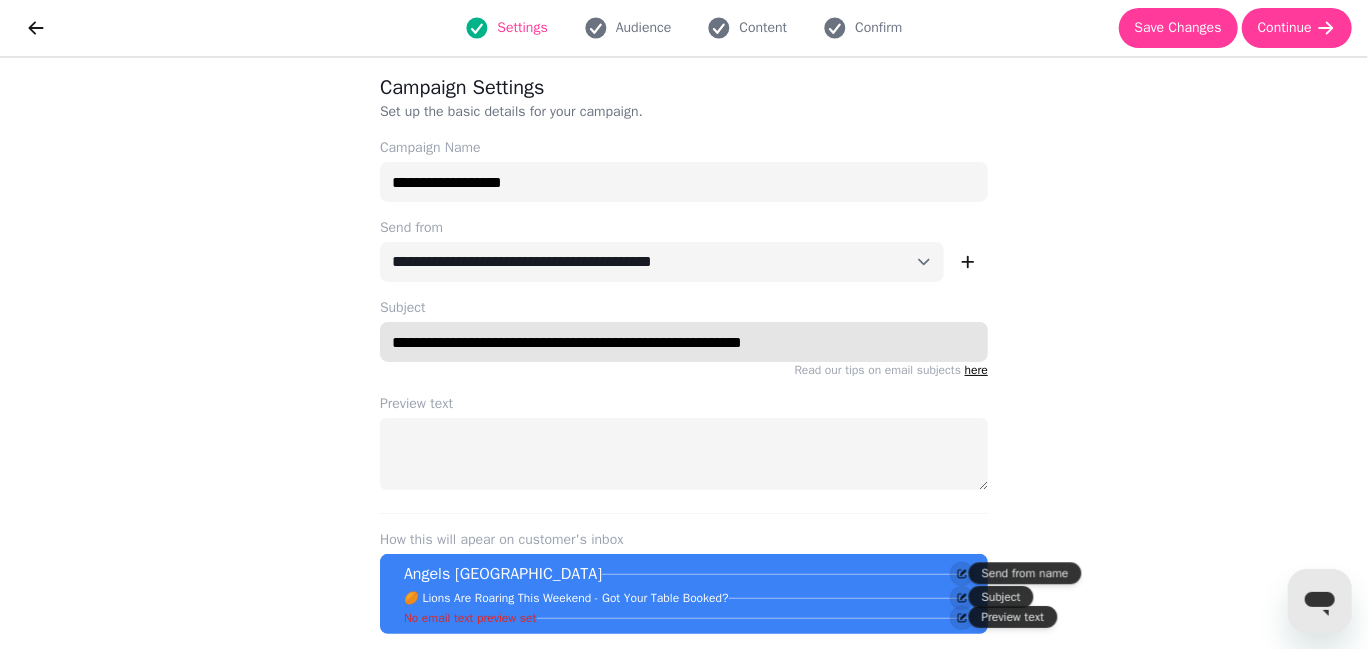 click on "**********" at bounding box center (684, 342) 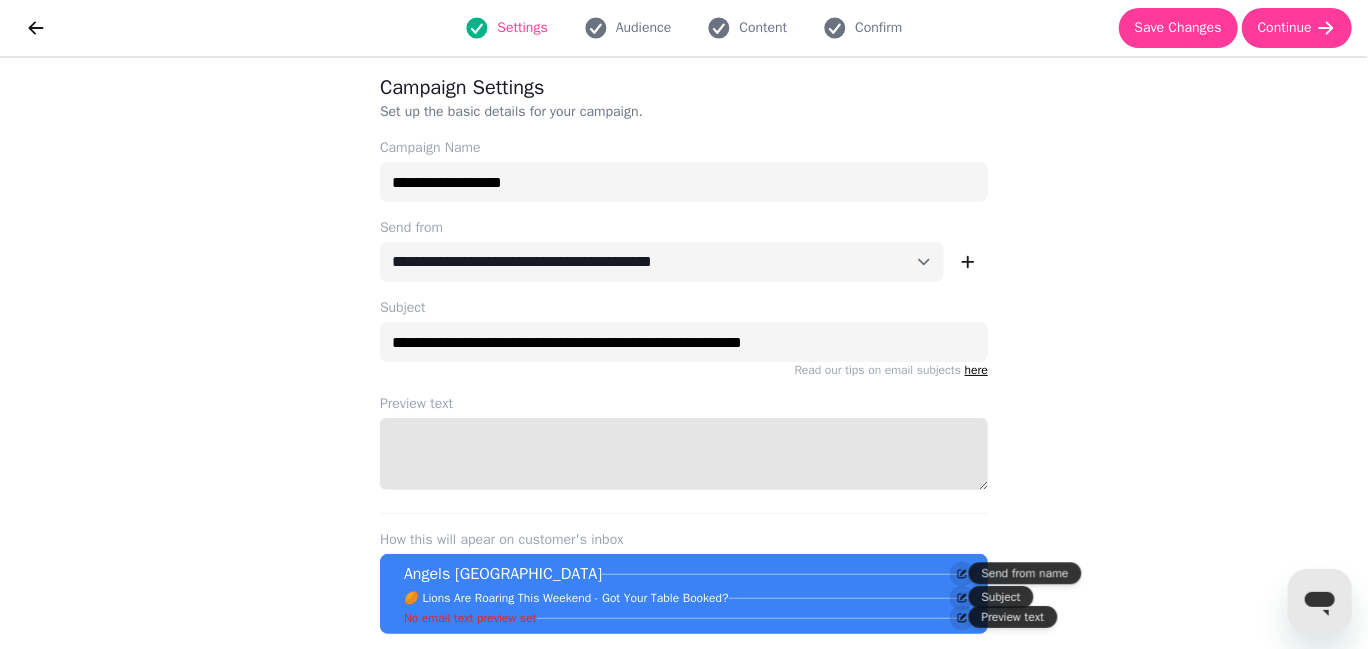 click on "Preview text" at bounding box center [684, 454] 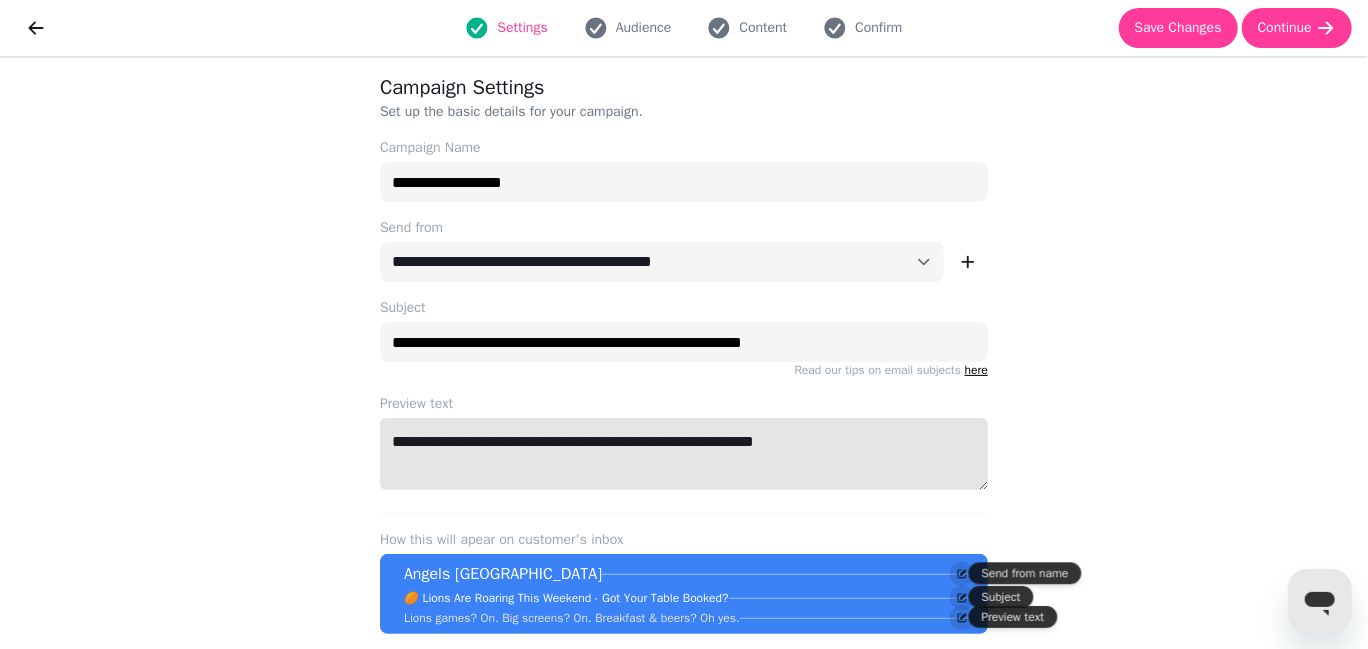 scroll, scrollTop: 53, scrollLeft: 0, axis: vertical 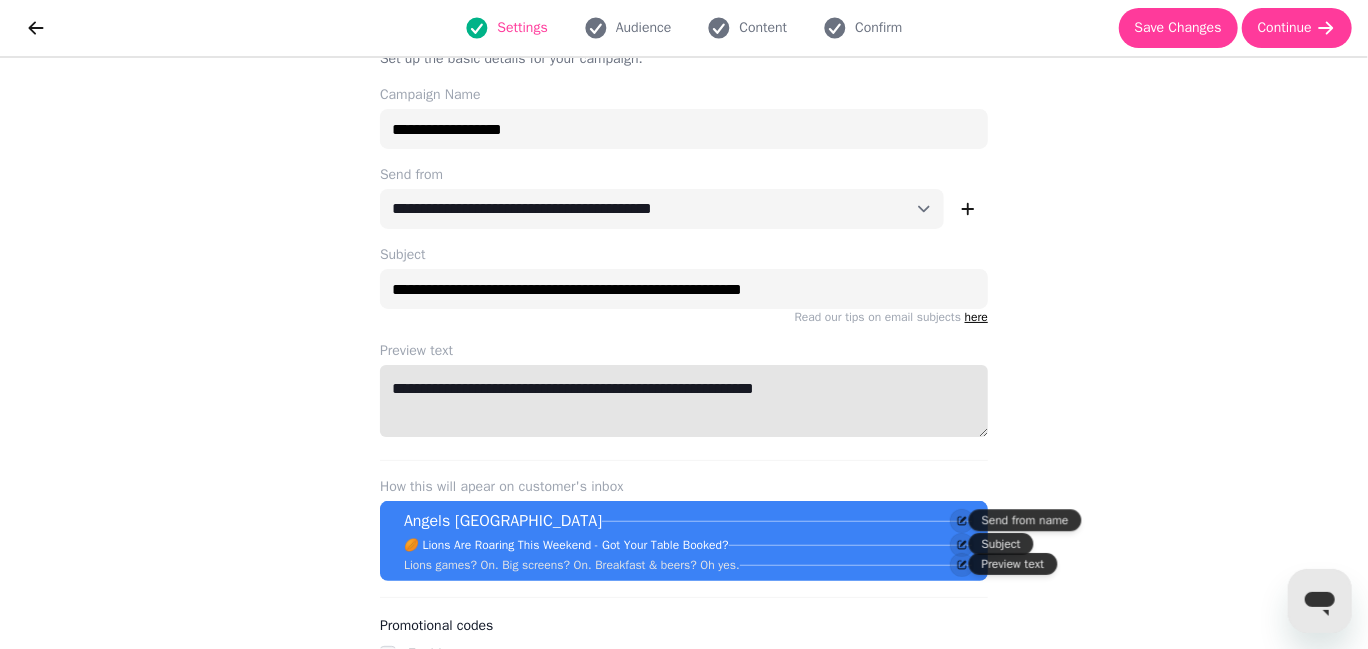 type on "**********" 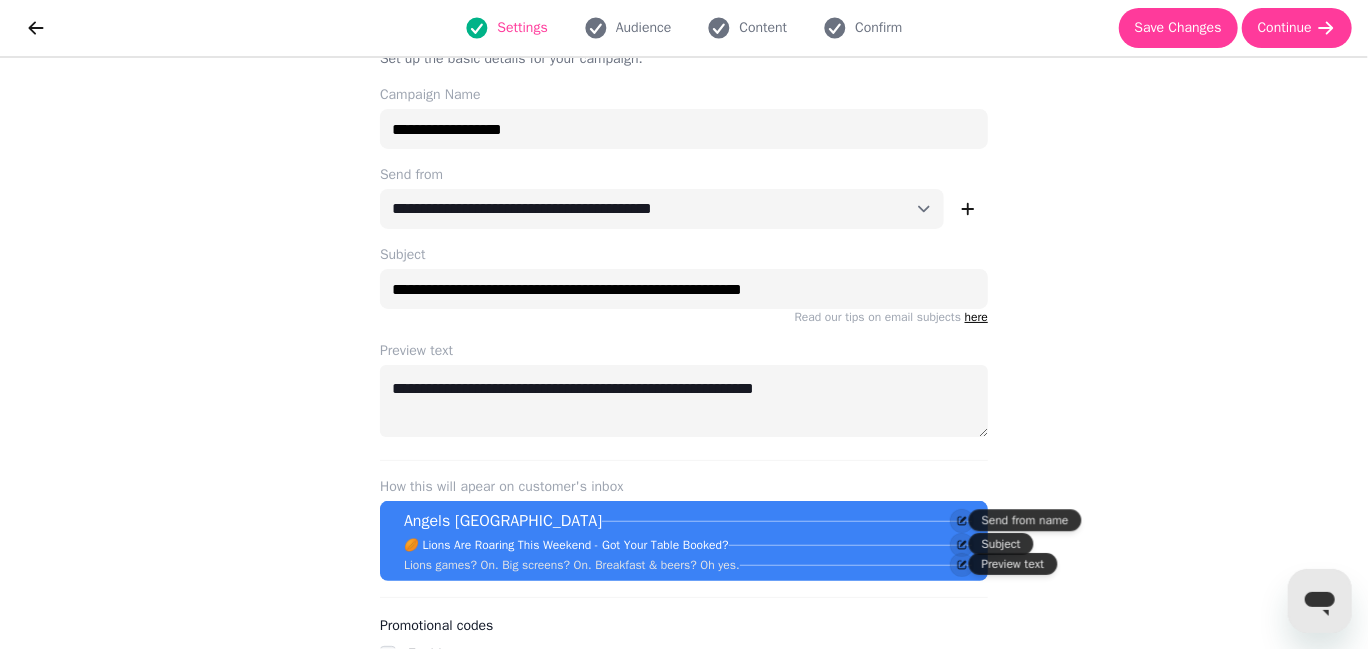click on "**********" at bounding box center [684, 353] 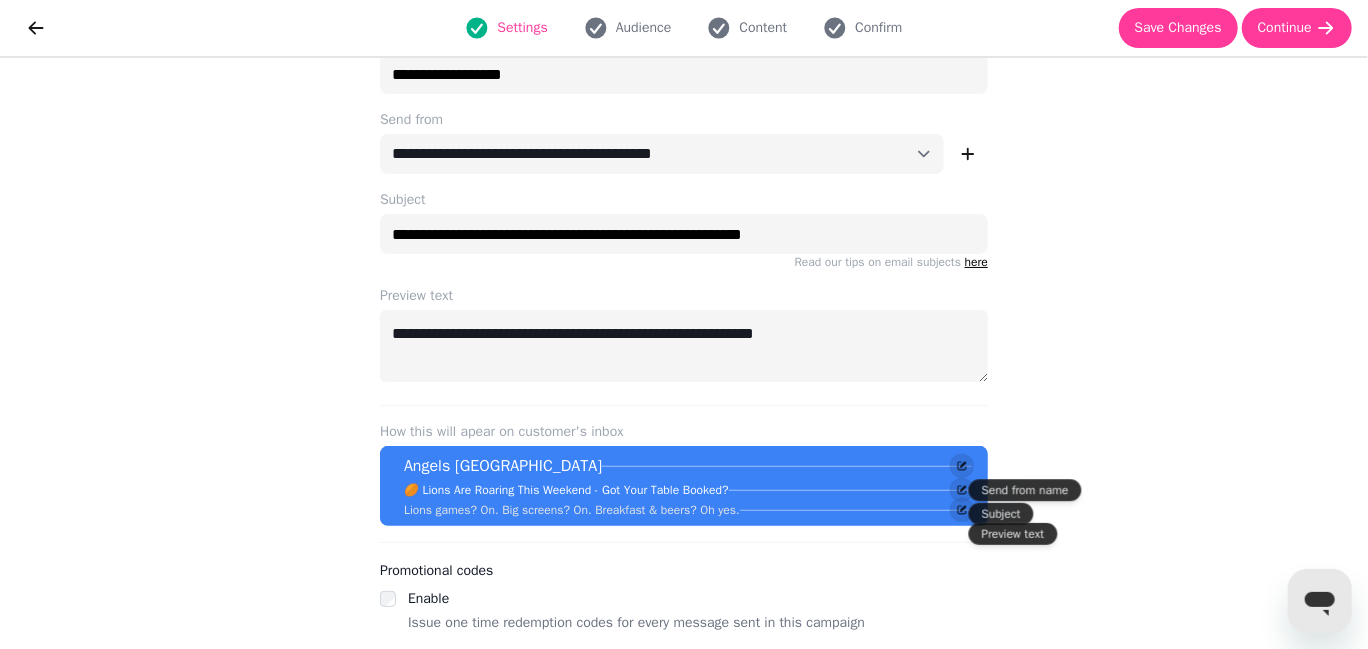 scroll, scrollTop: 0, scrollLeft: 0, axis: both 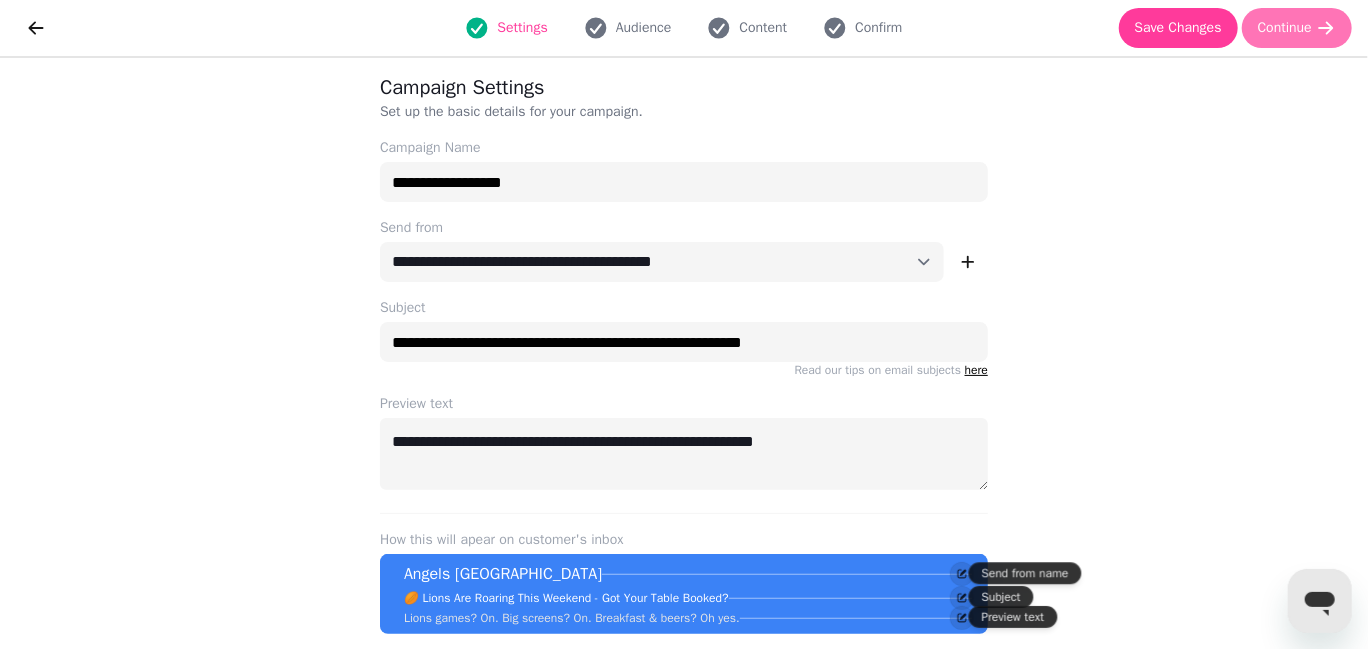 click on "Continue" at bounding box center [1285, 28] 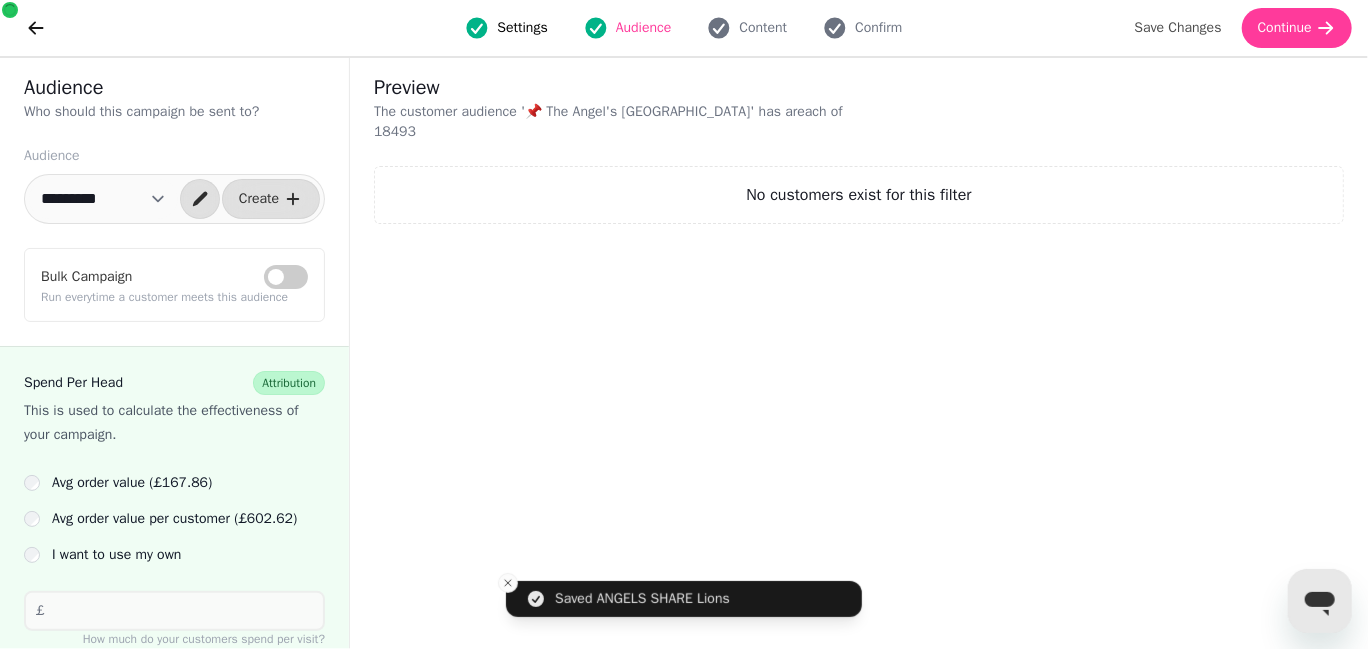 click on "**********" at bounding box center [103, 199] 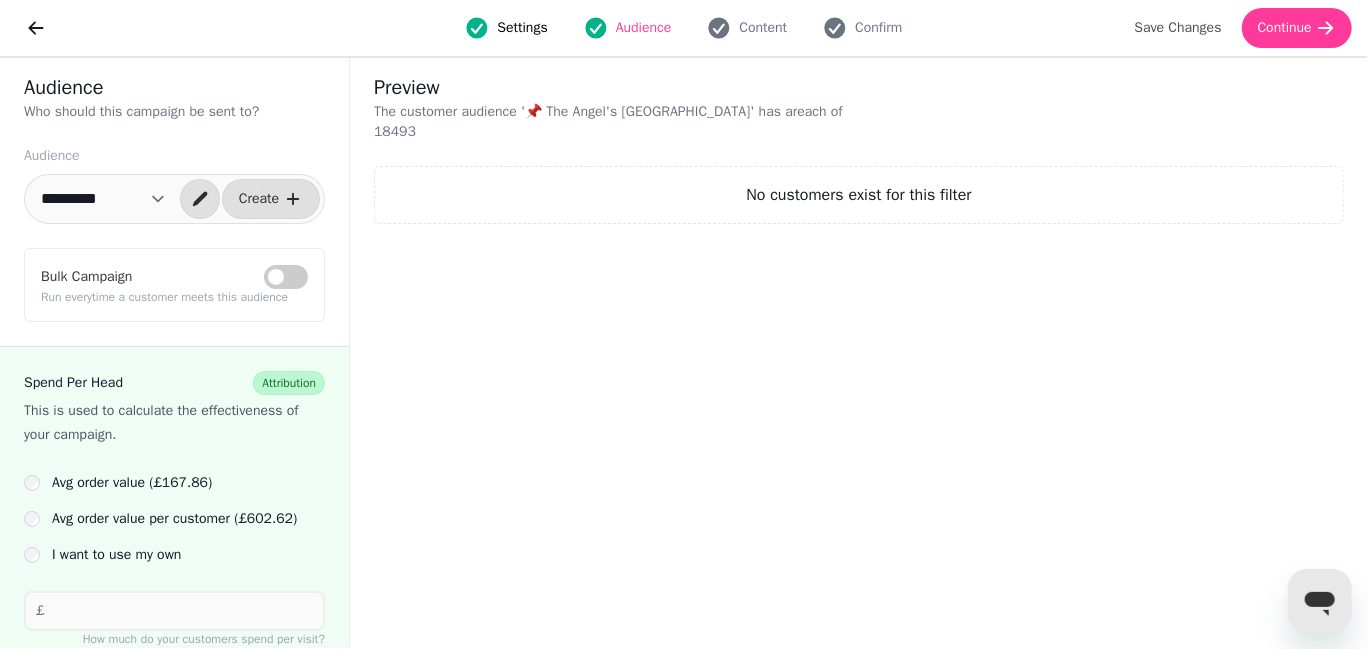 select on "**********" 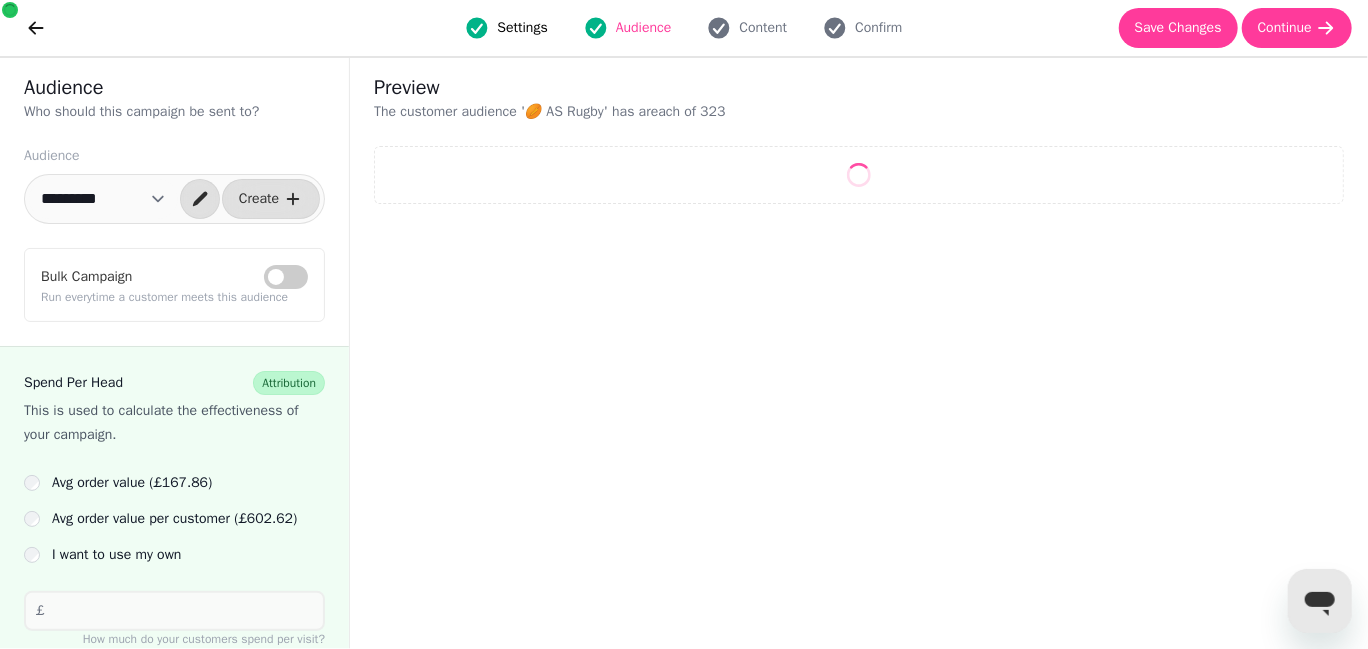 select on "**" 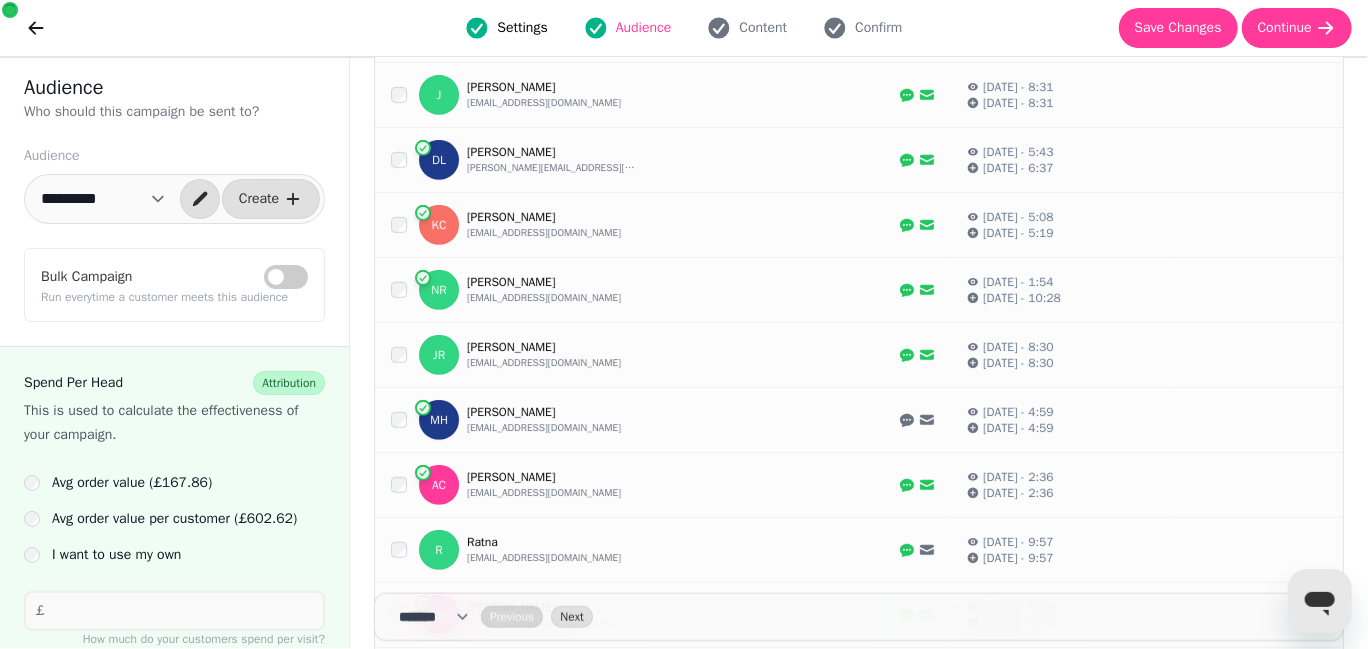scroll, scrollTop: 0, scrollLeft: 0, axis: both 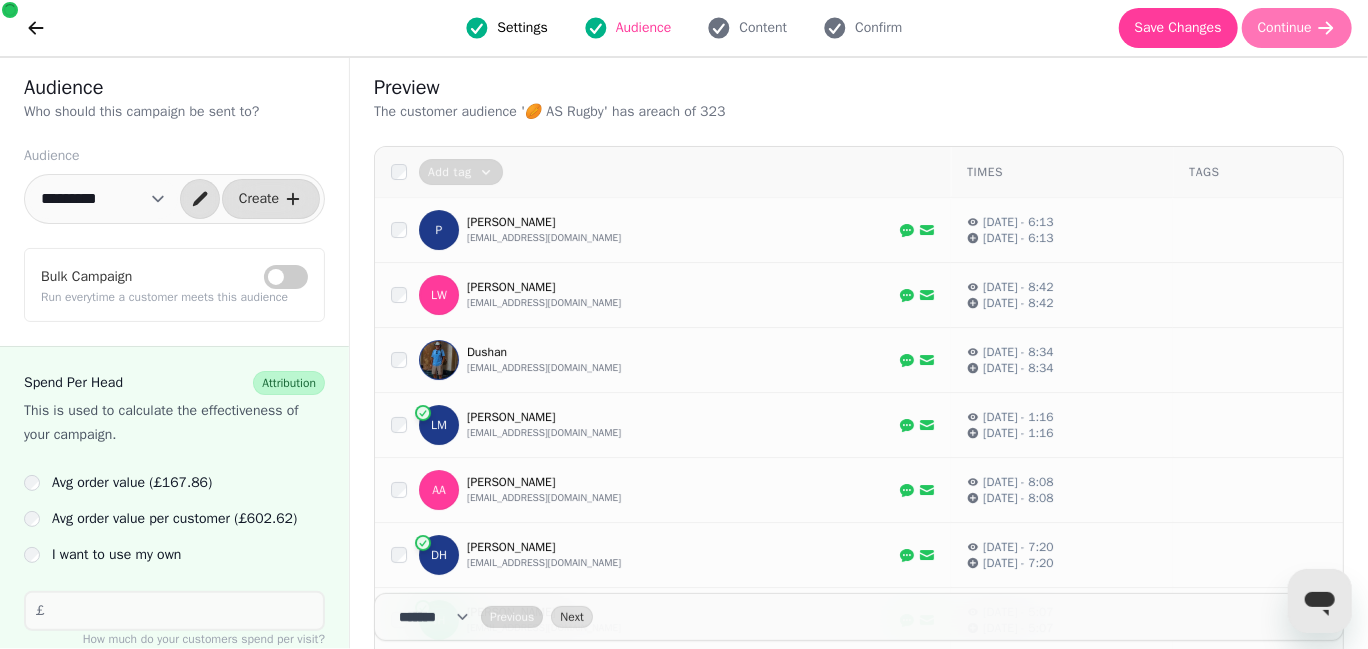 click on "Continue" at bounding box center [1285, 28] 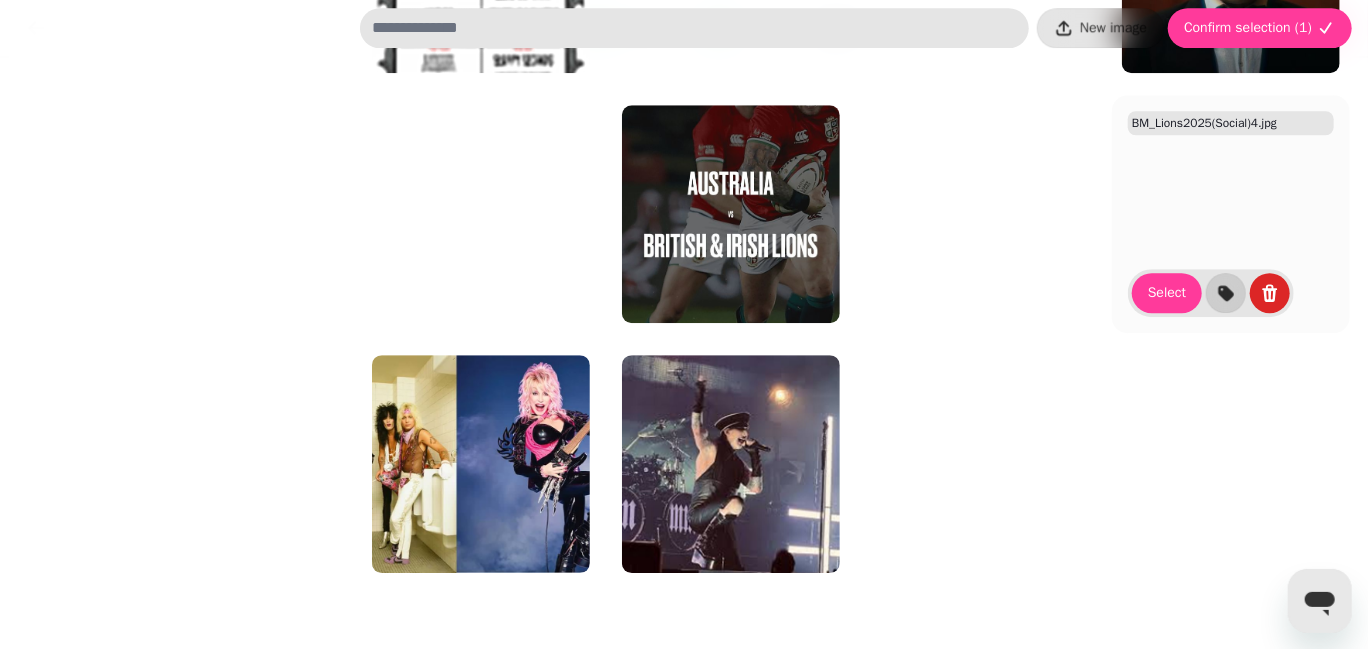 scroll, scrollTop: 5126, scrollLeft: 0, axis: vertical 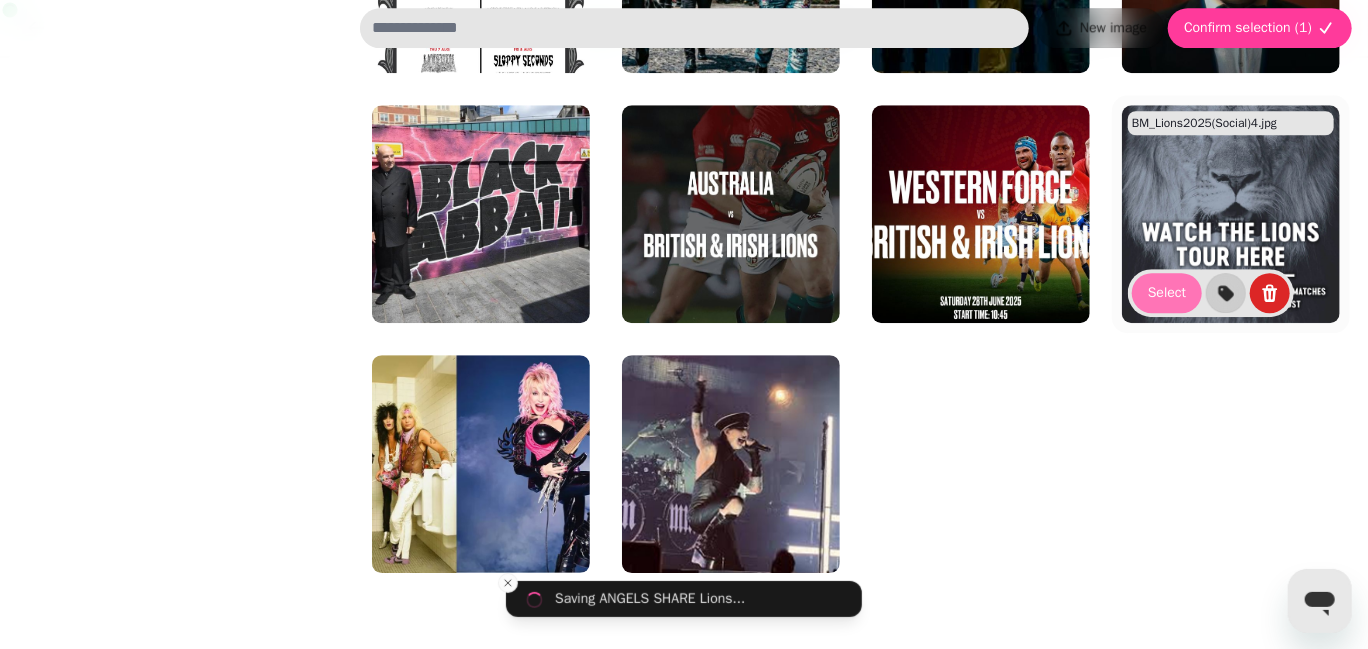 click on "Select" at bounding box center [1167, 293] 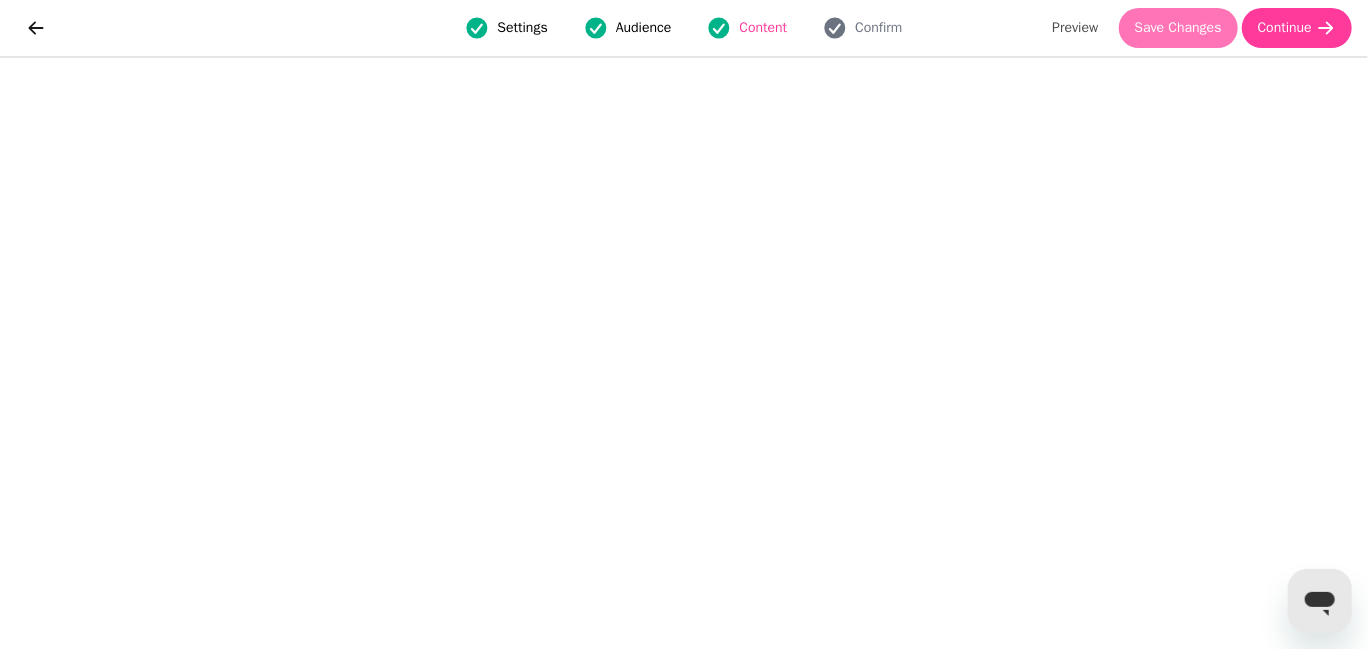 click on "Save Changes" at bounding box center (1178, 28) 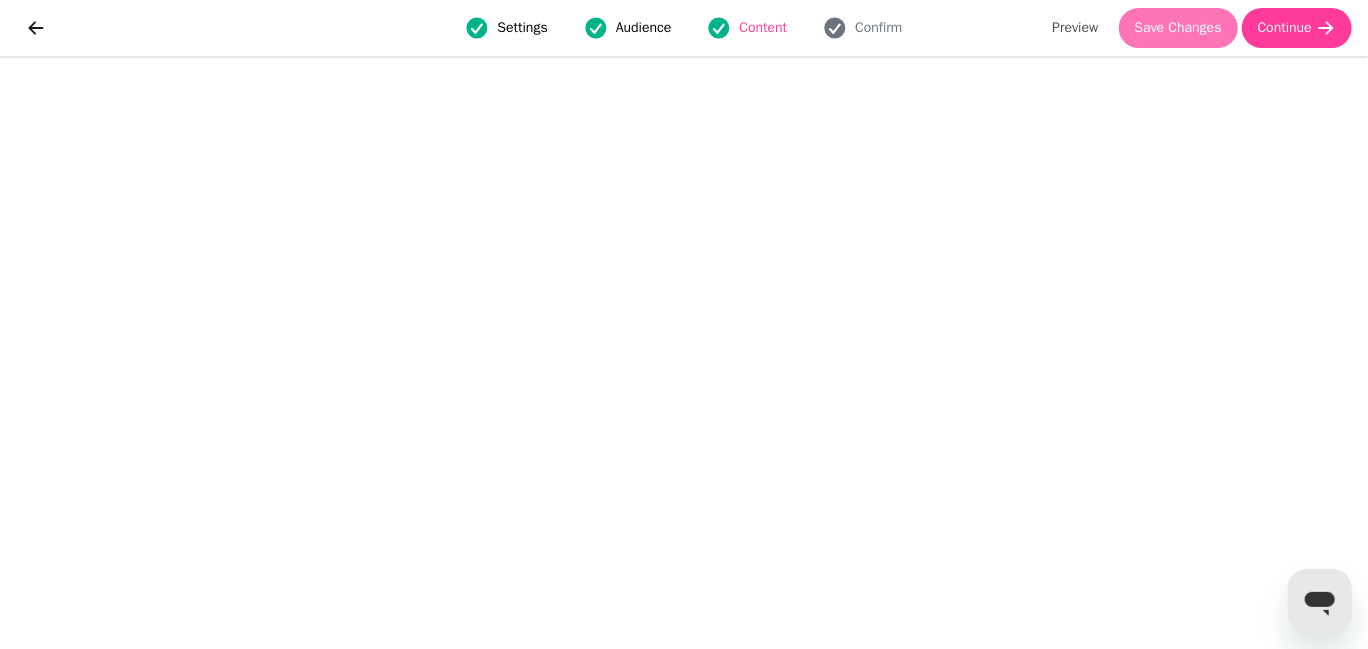 click on "Save Changes" at bounding box center (1178, 28) 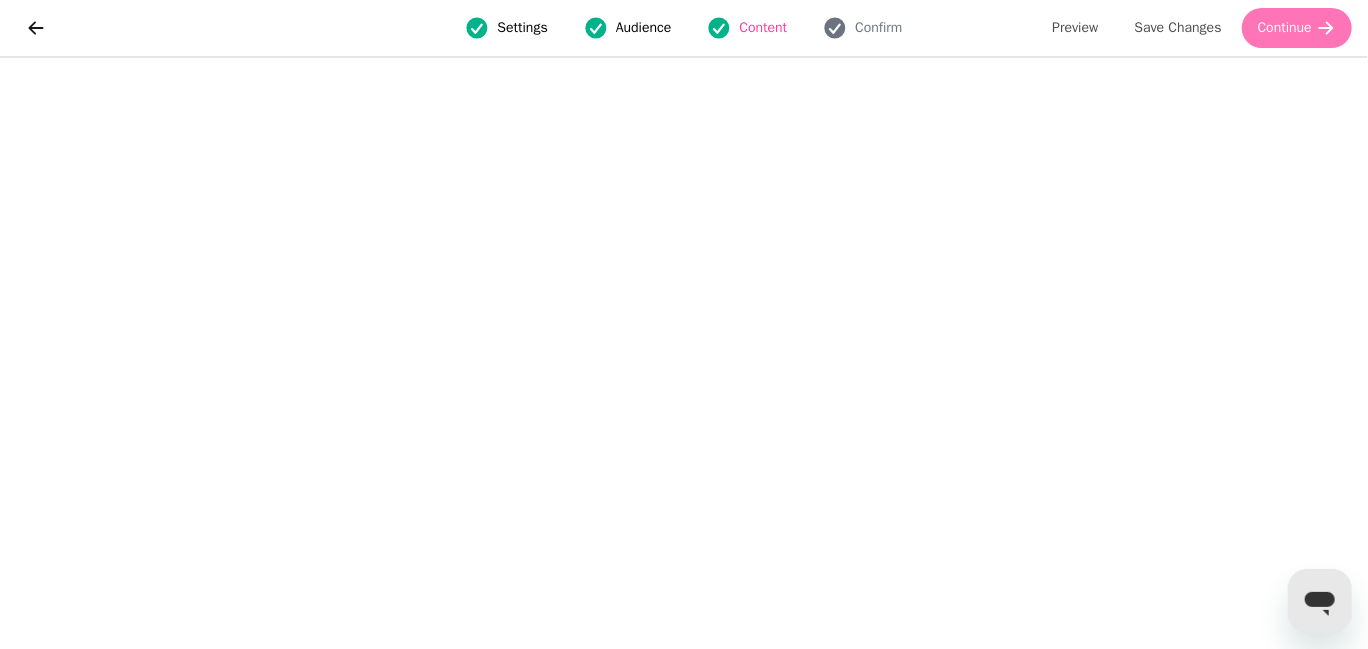 click on "Continue" at bounding box center (1285, 28) 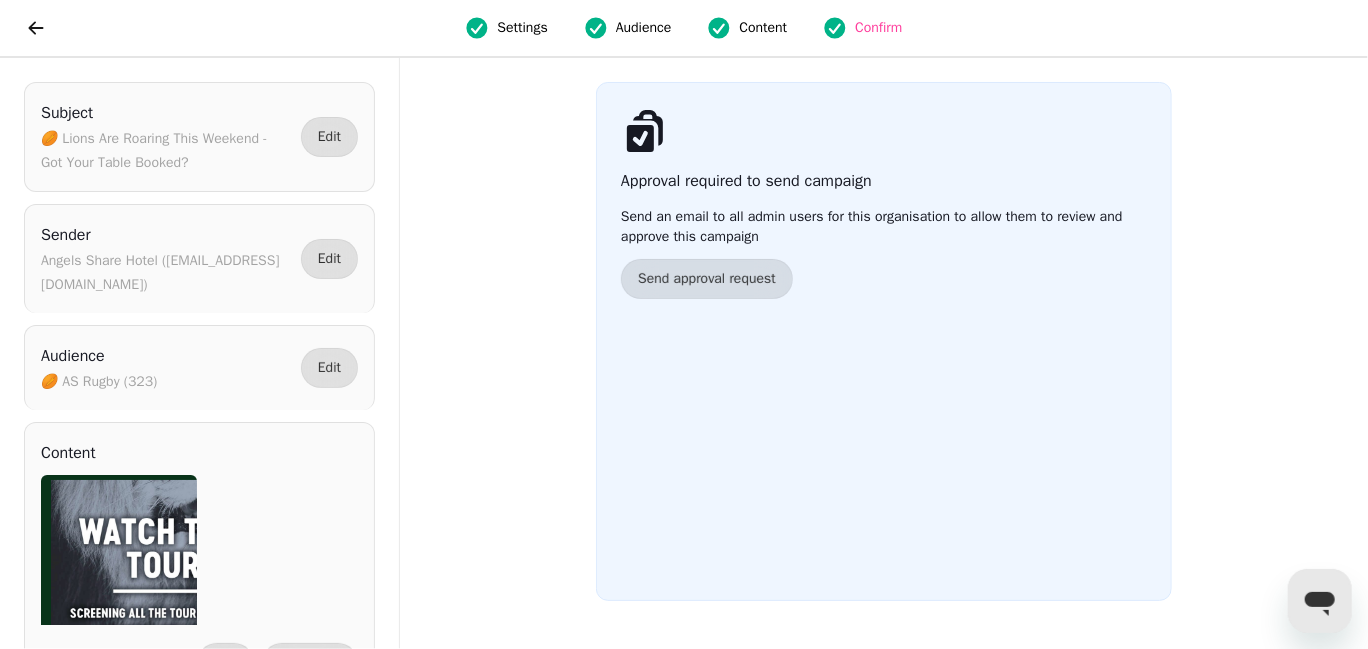 scroll, scrollTop: 0, scrollLeft: 0, axis: both 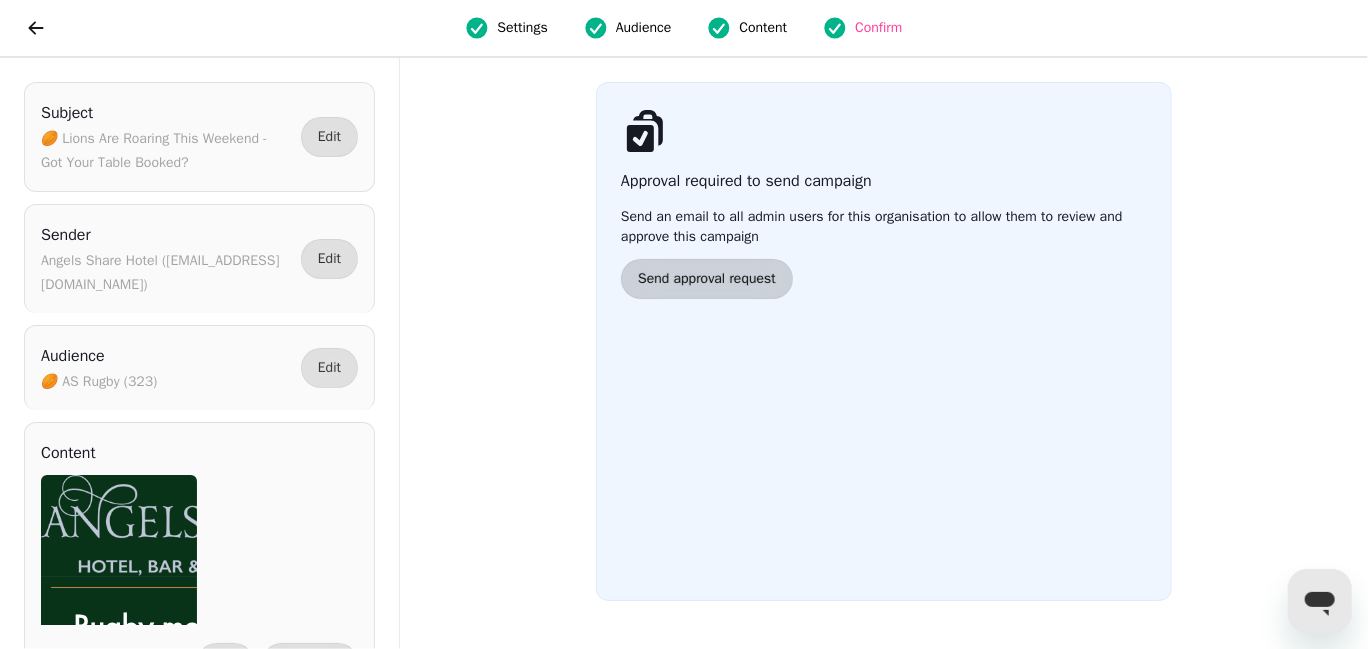 click on "Send approval request" at bounding box center (707, 279) 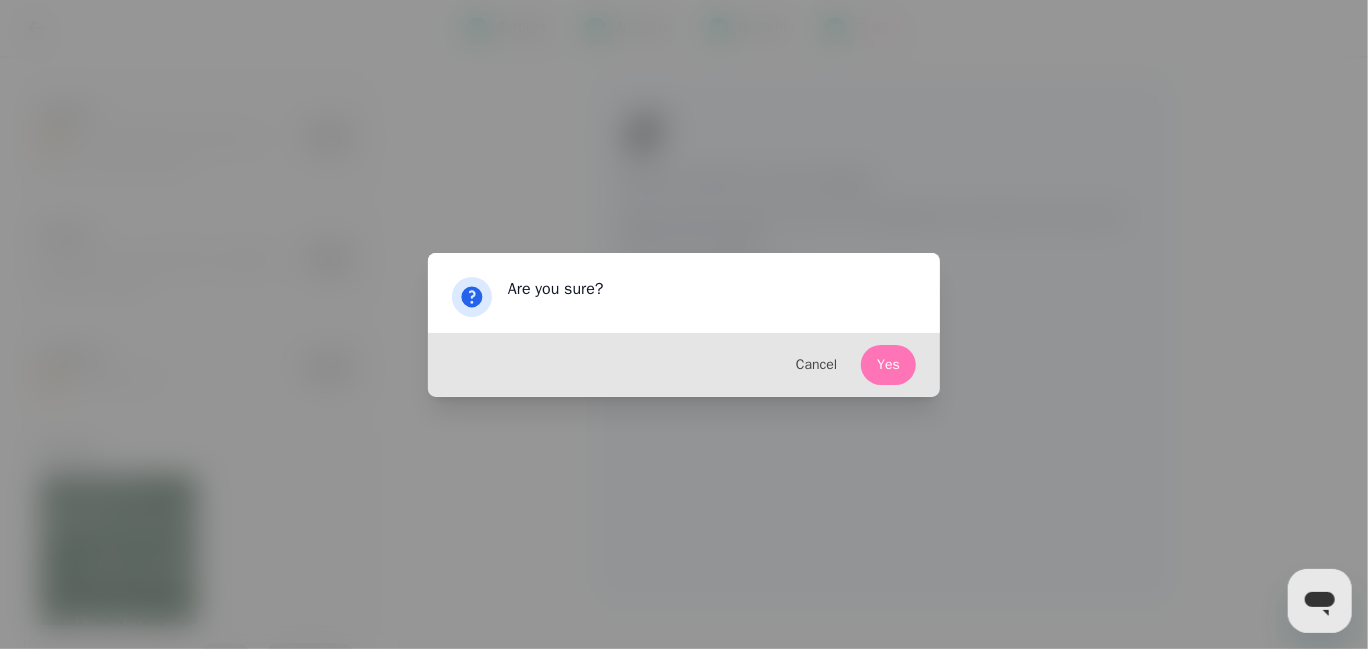 click on "Yes" at bounding box center [888, 365] 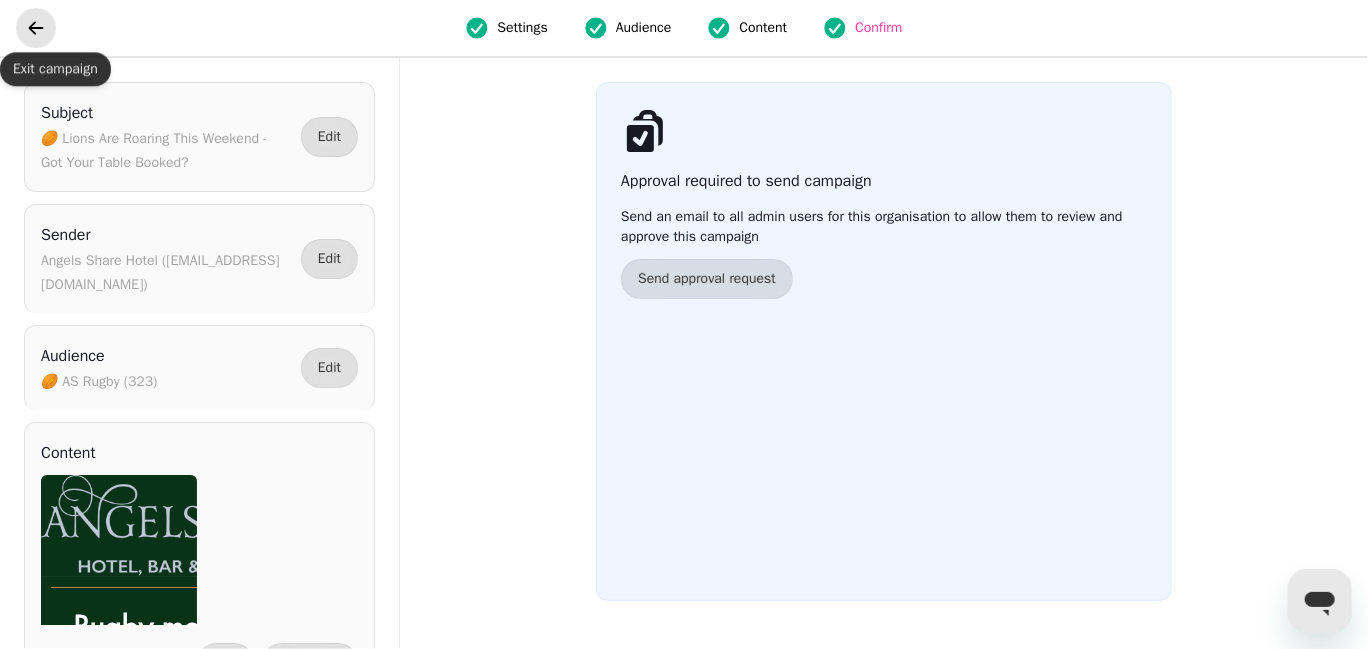 click 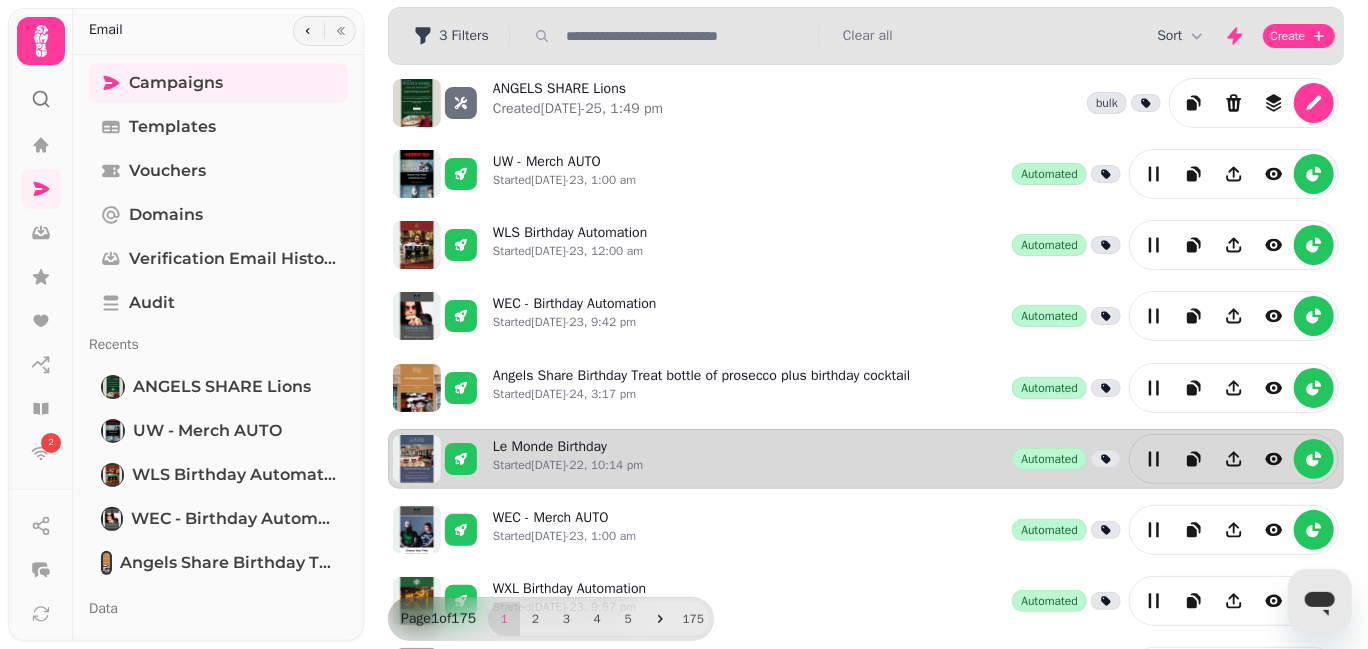 scroll, scrollTop: 0, scrollLeft: 0, axis: both 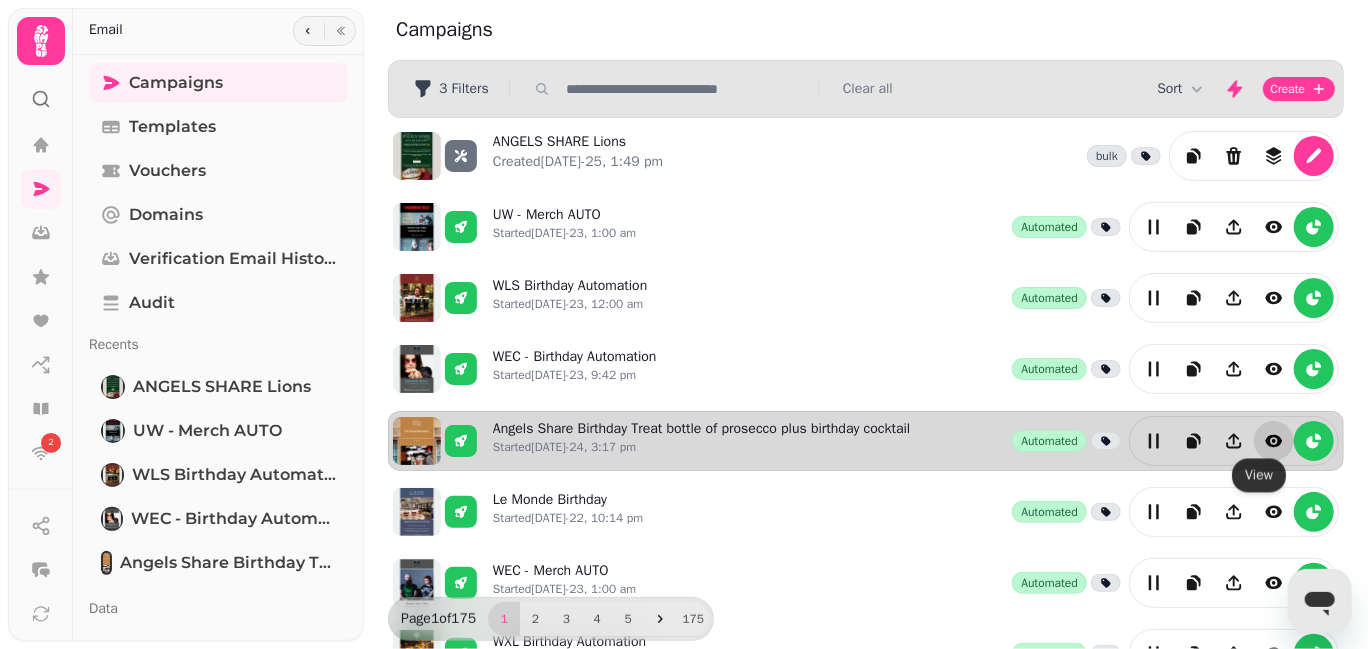 click 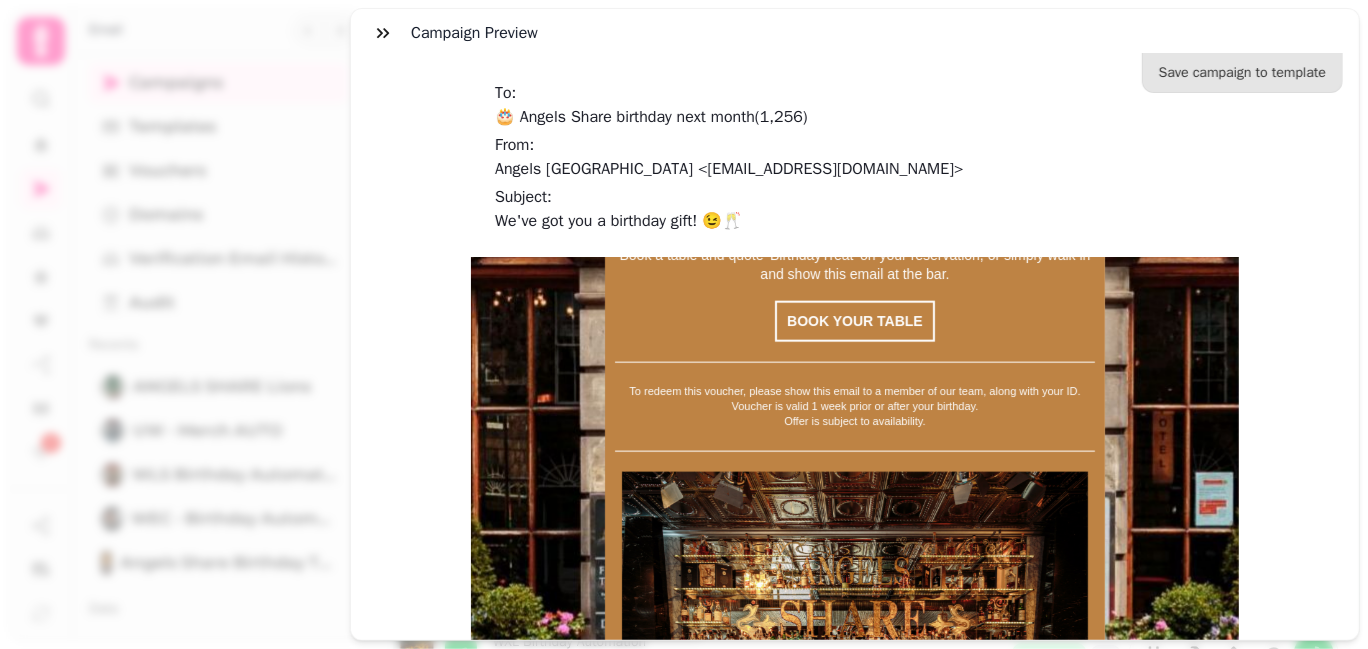 scroll, scrollTop: 1386, scrollLeft: 0, axis: vertical 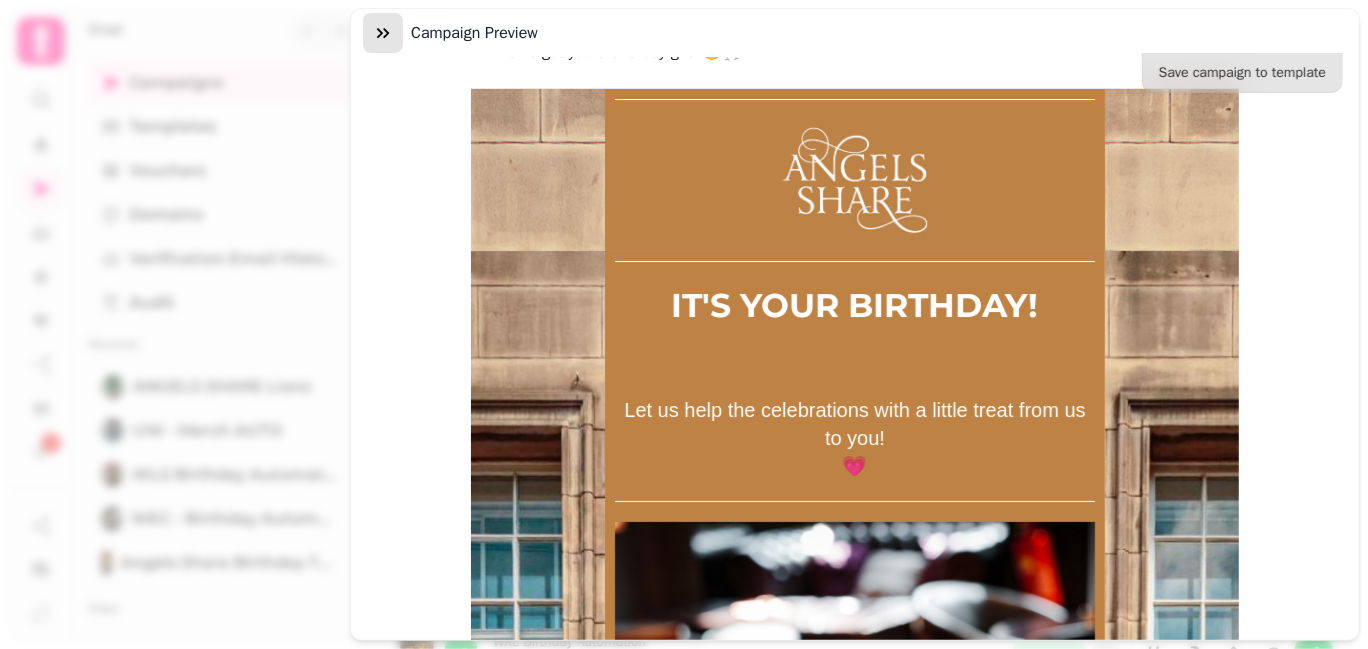 click 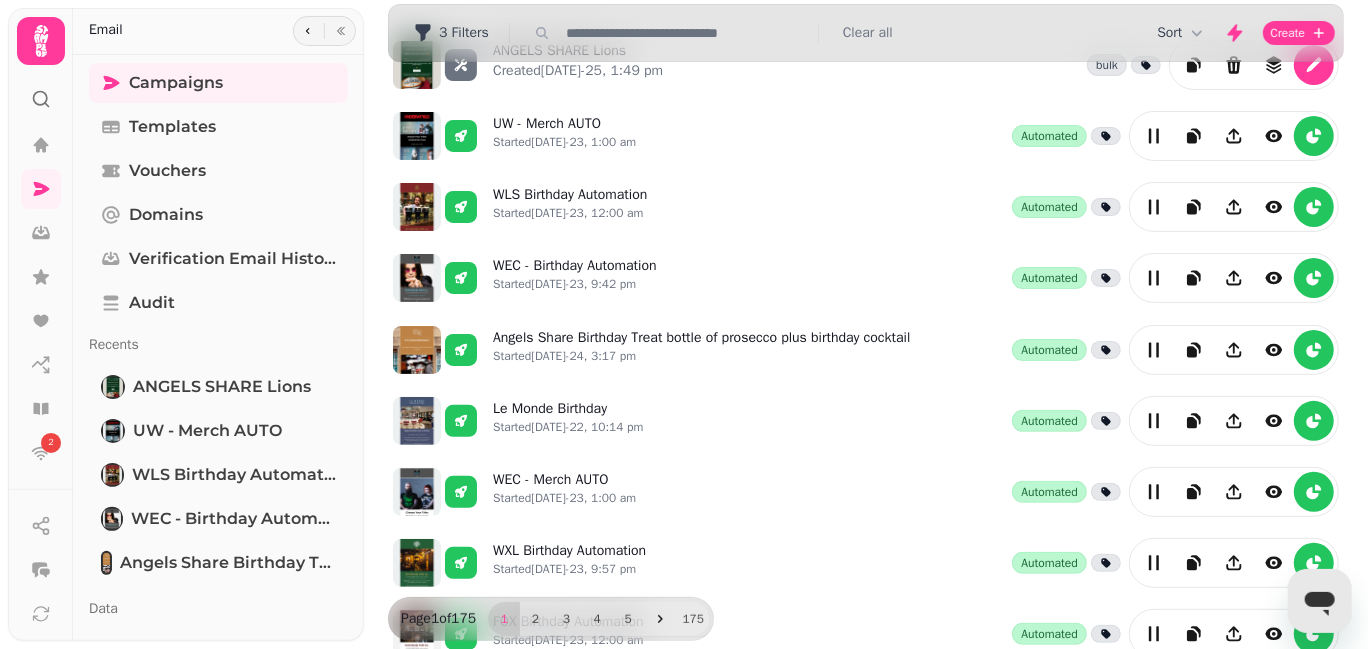 scroll, scrollTop: 0, scrollLeft: 0, axis: both 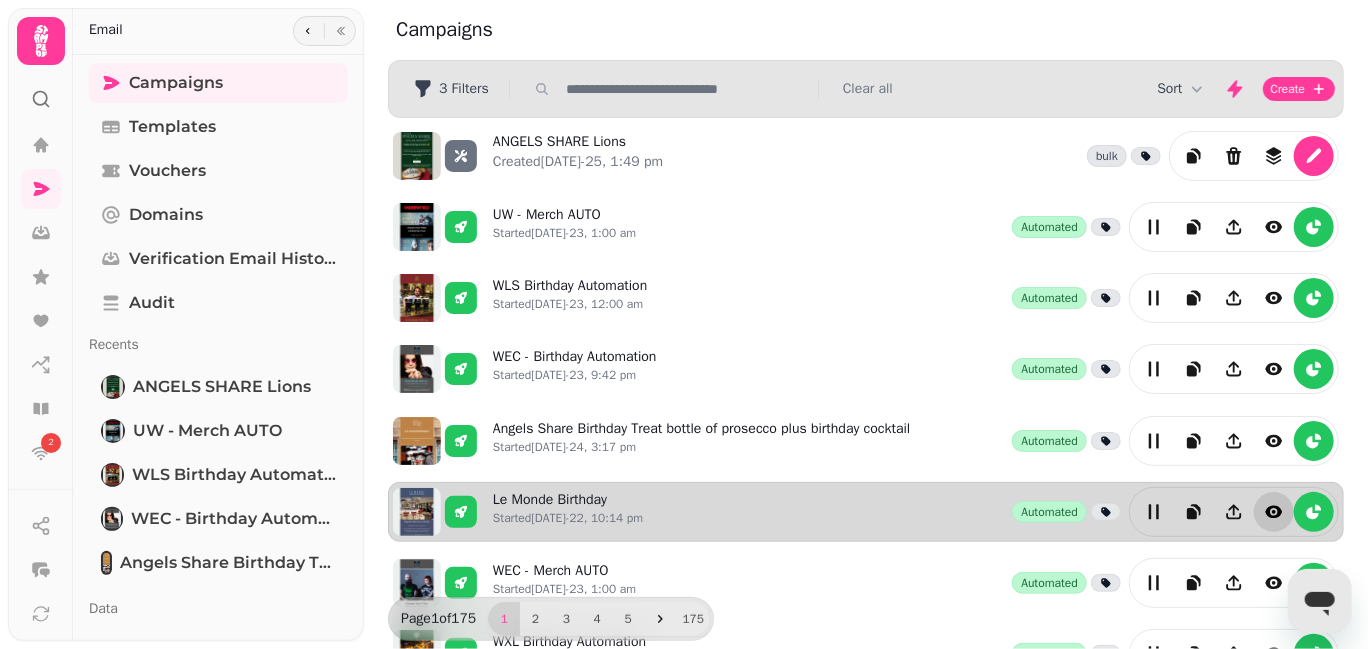 click 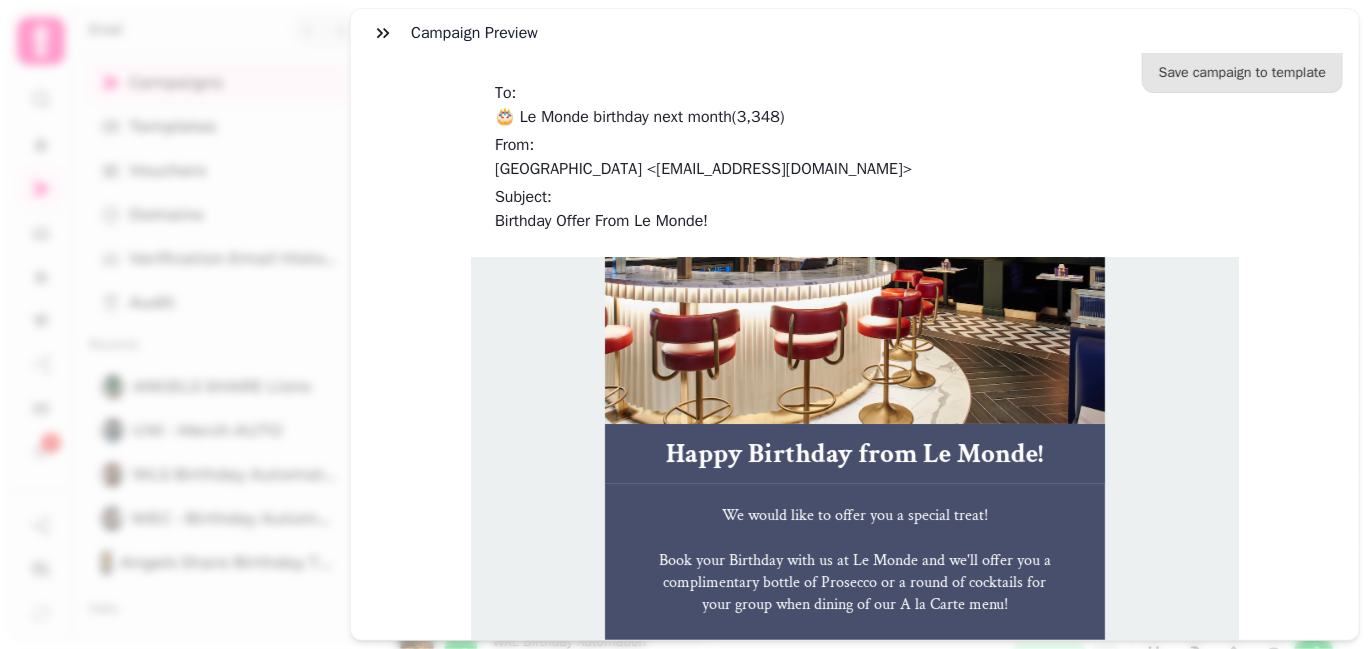 scroll, scrollTop: 0, scrollLeft: 0, axis: both 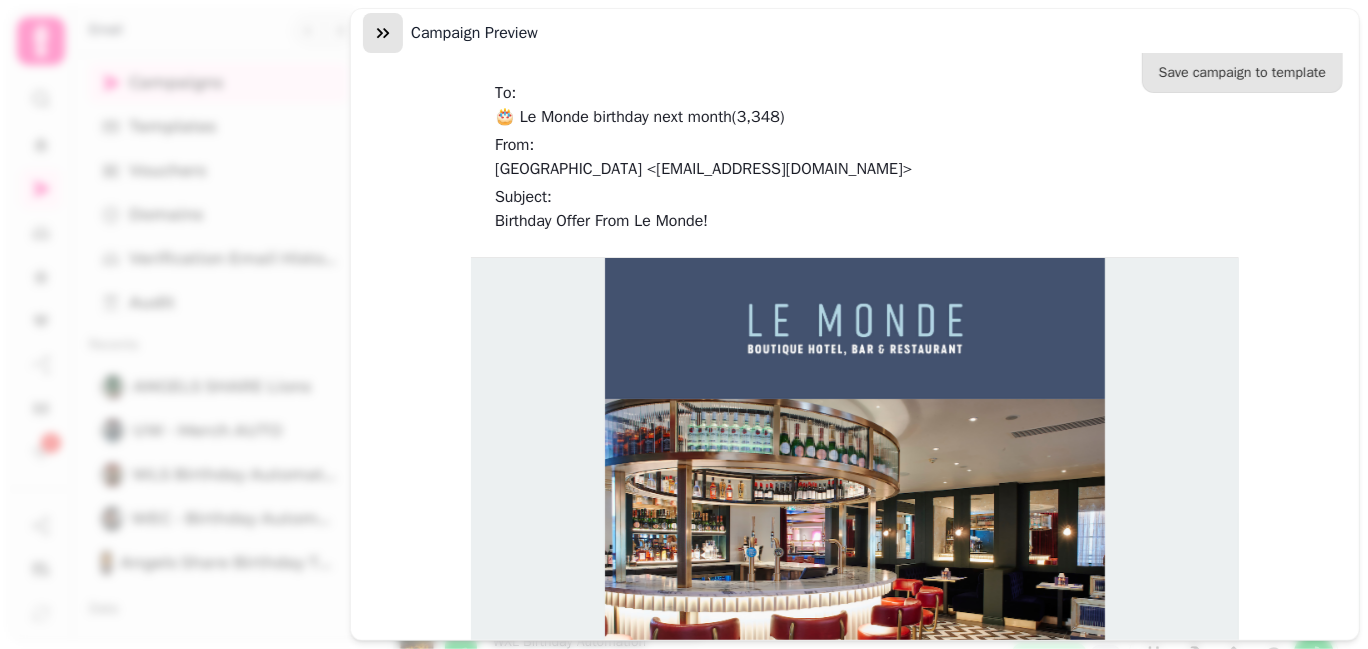 click 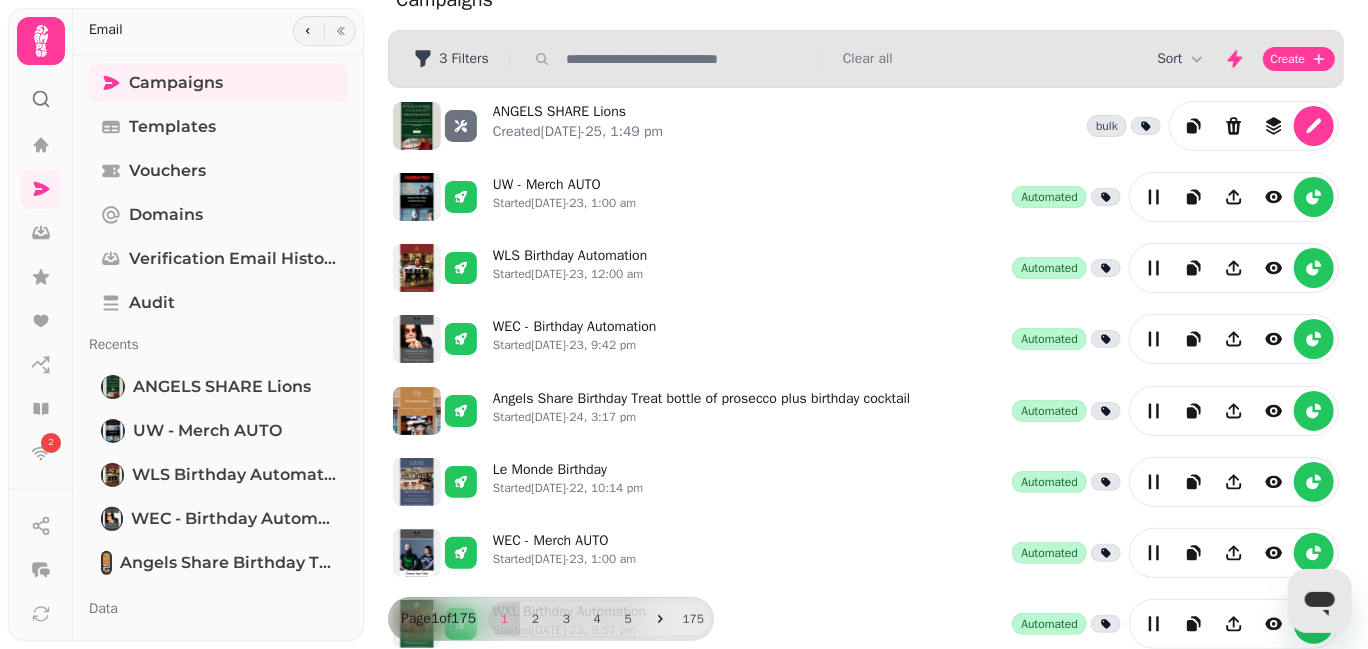 scroll, scrollTop: 0, scrollLeft: 0, axis: both 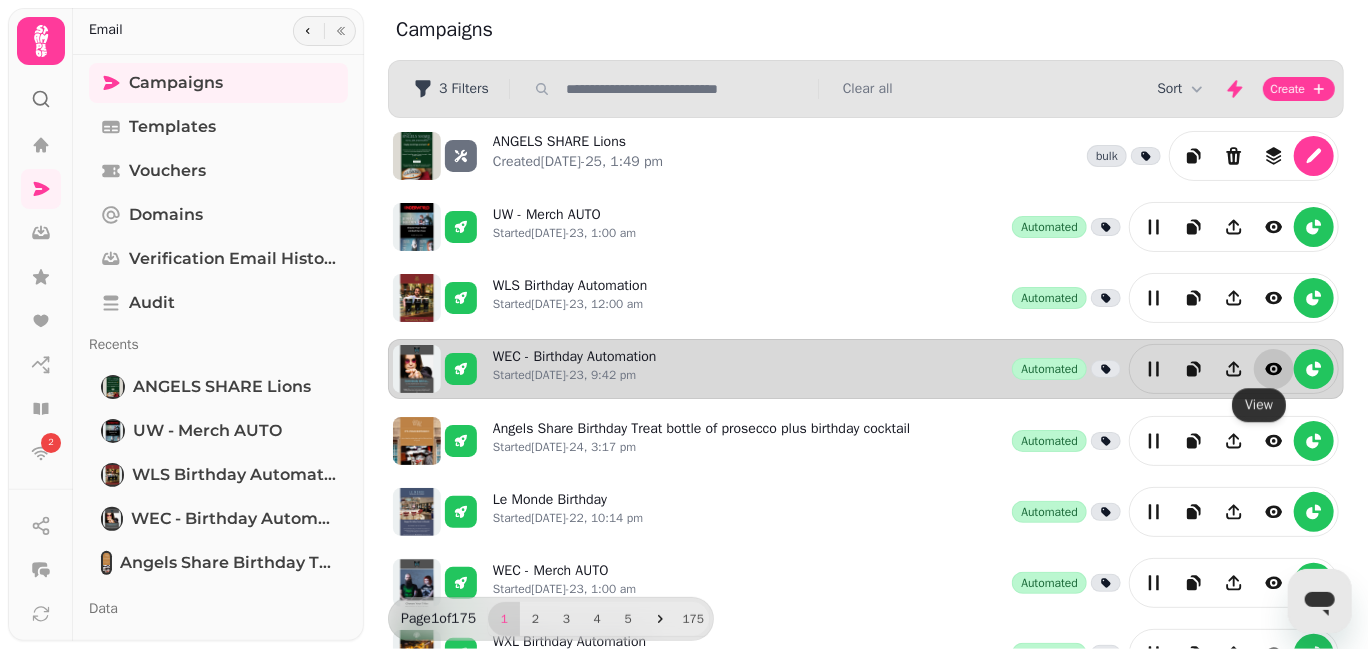 click 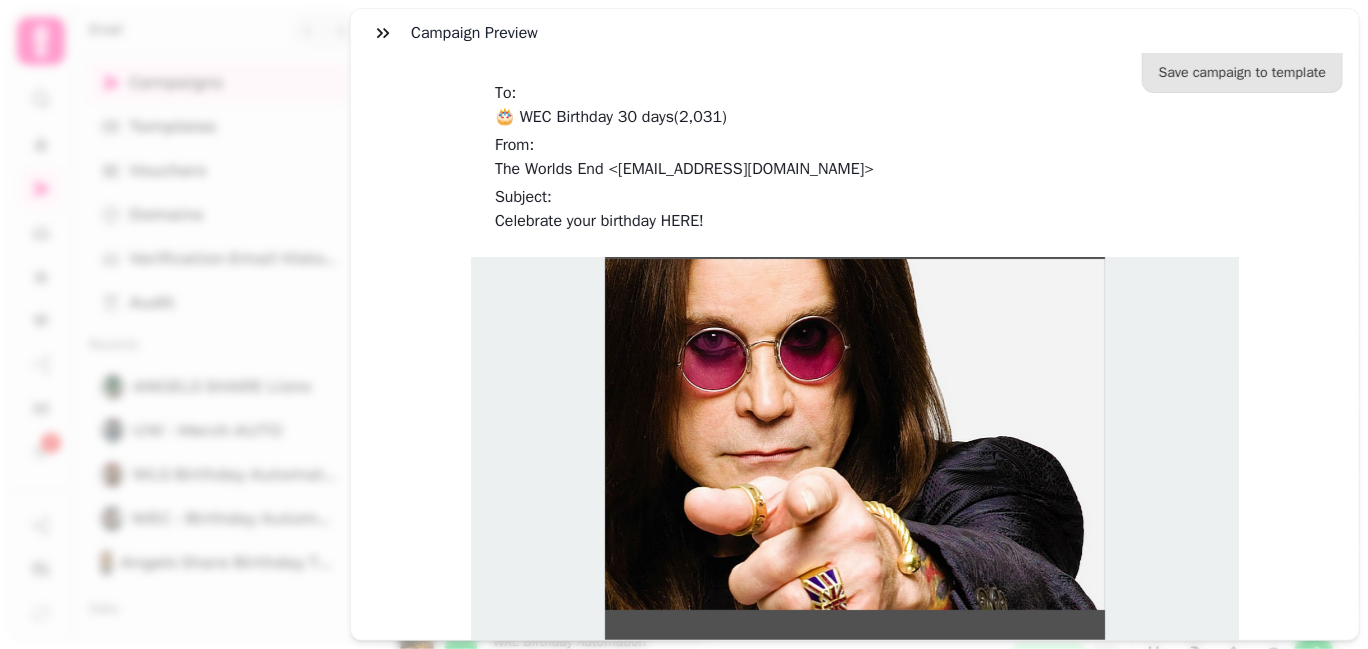 scroll, scrollTop: 106, scrollLeft: 0, axis: vertical 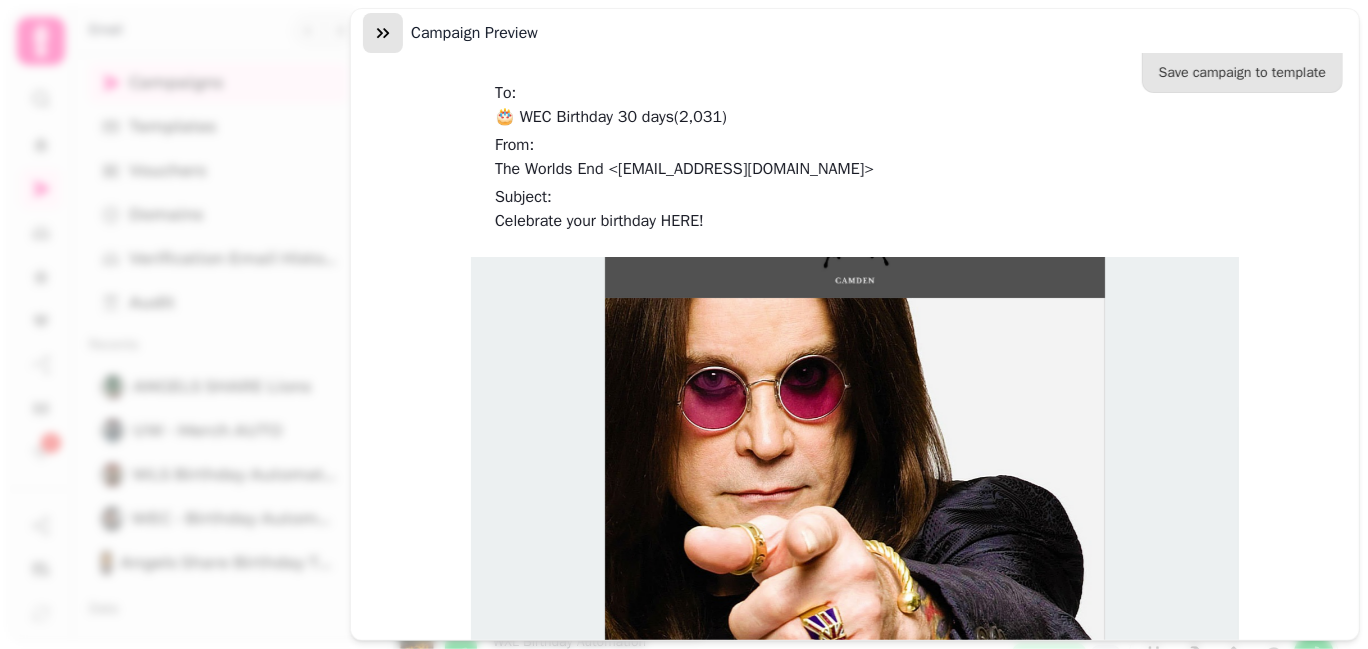 click 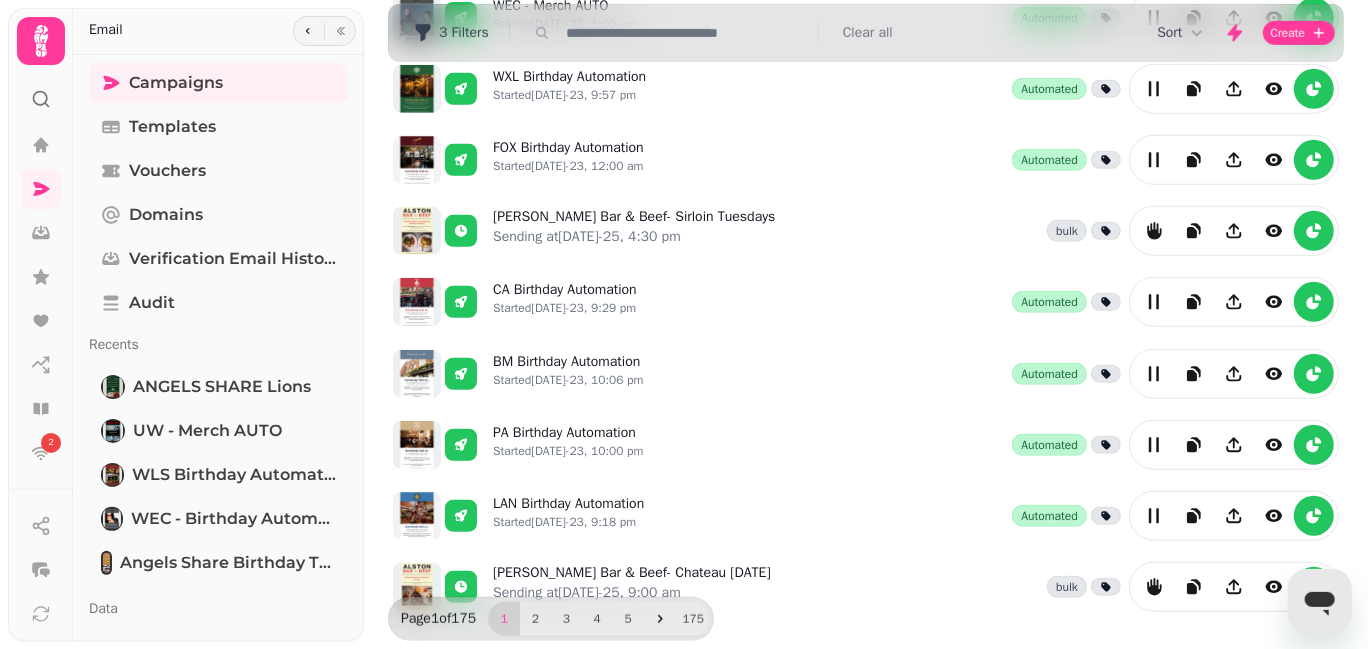 scroll, scrollTop: 0, scrollLeft: 0, axis: both 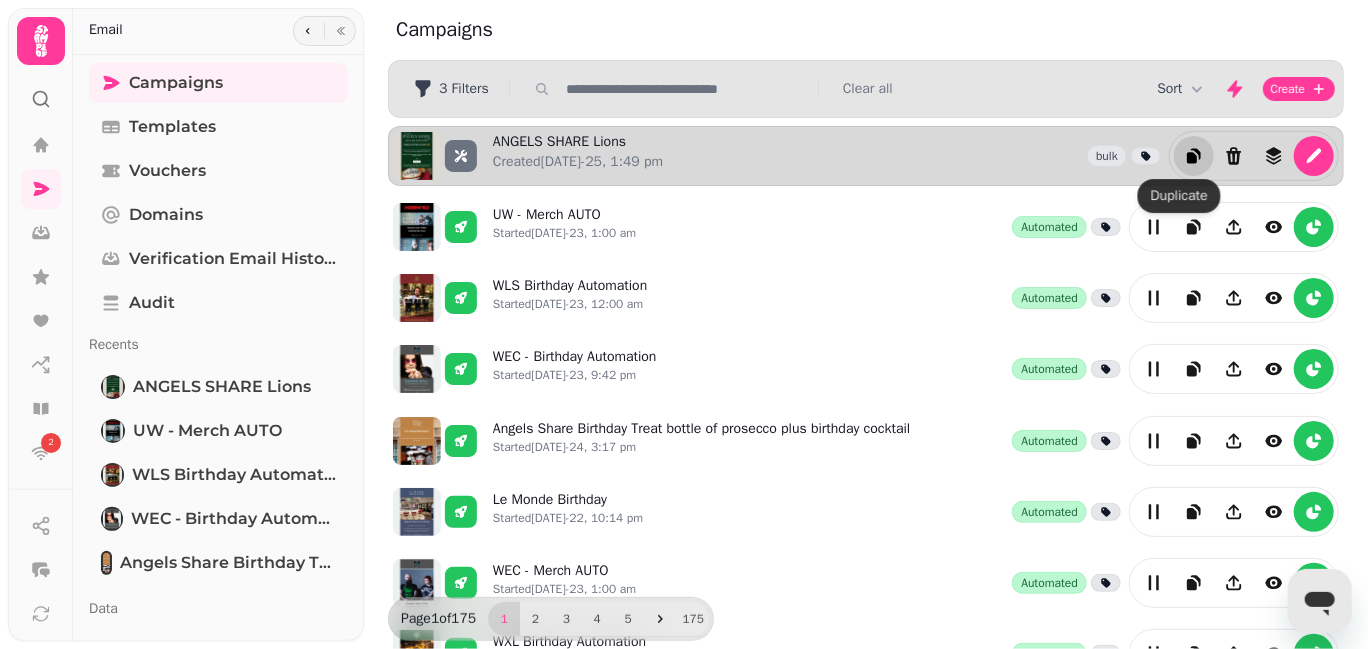 click 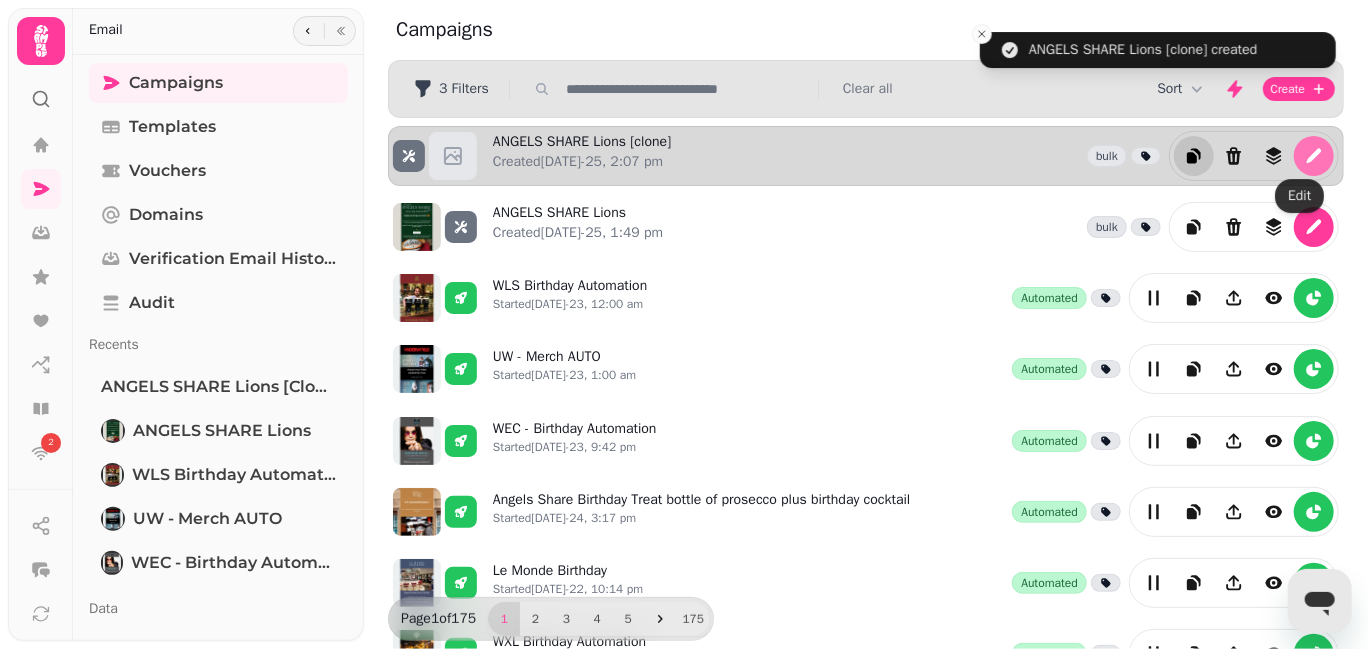 click 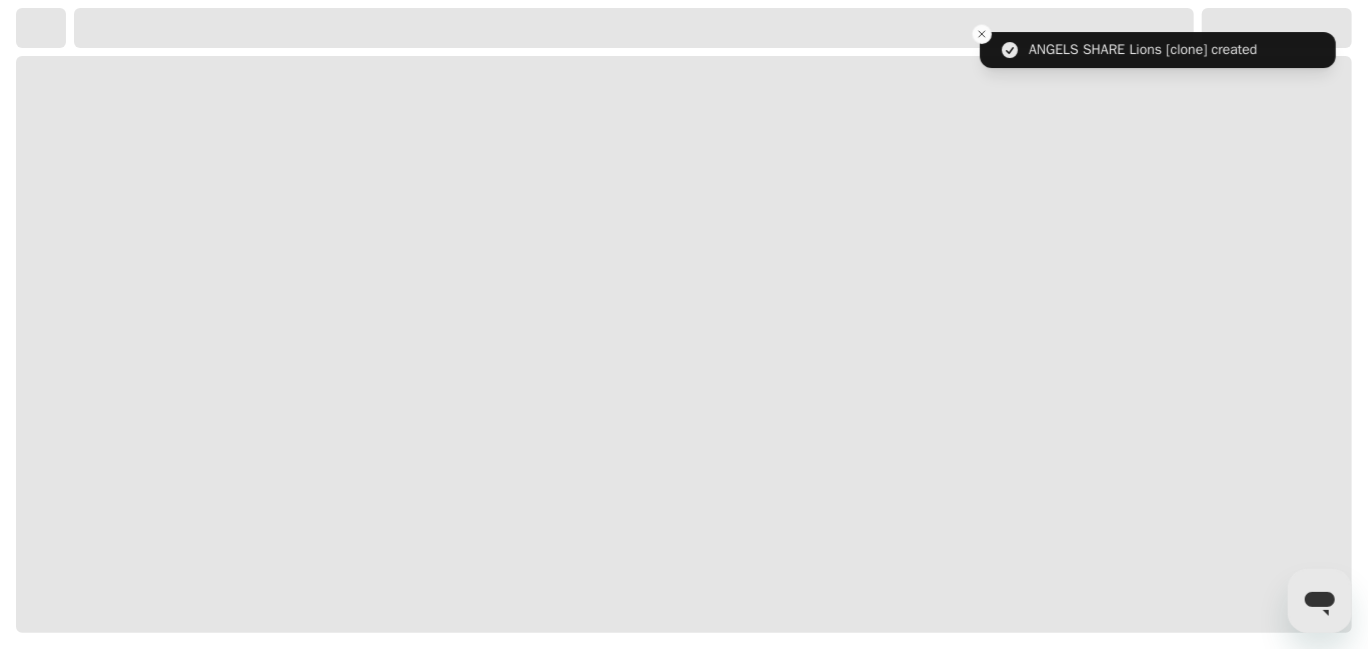 select on "**********" 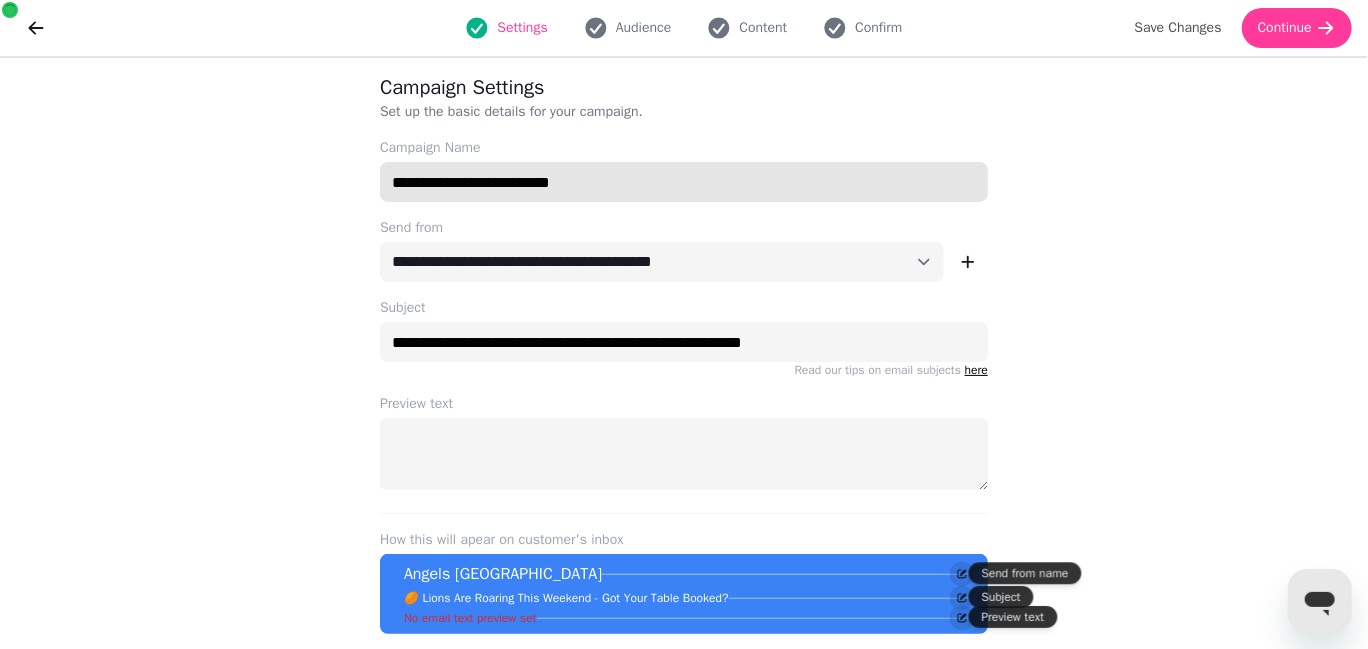 click on "**********" at bounding box center [684, 182] 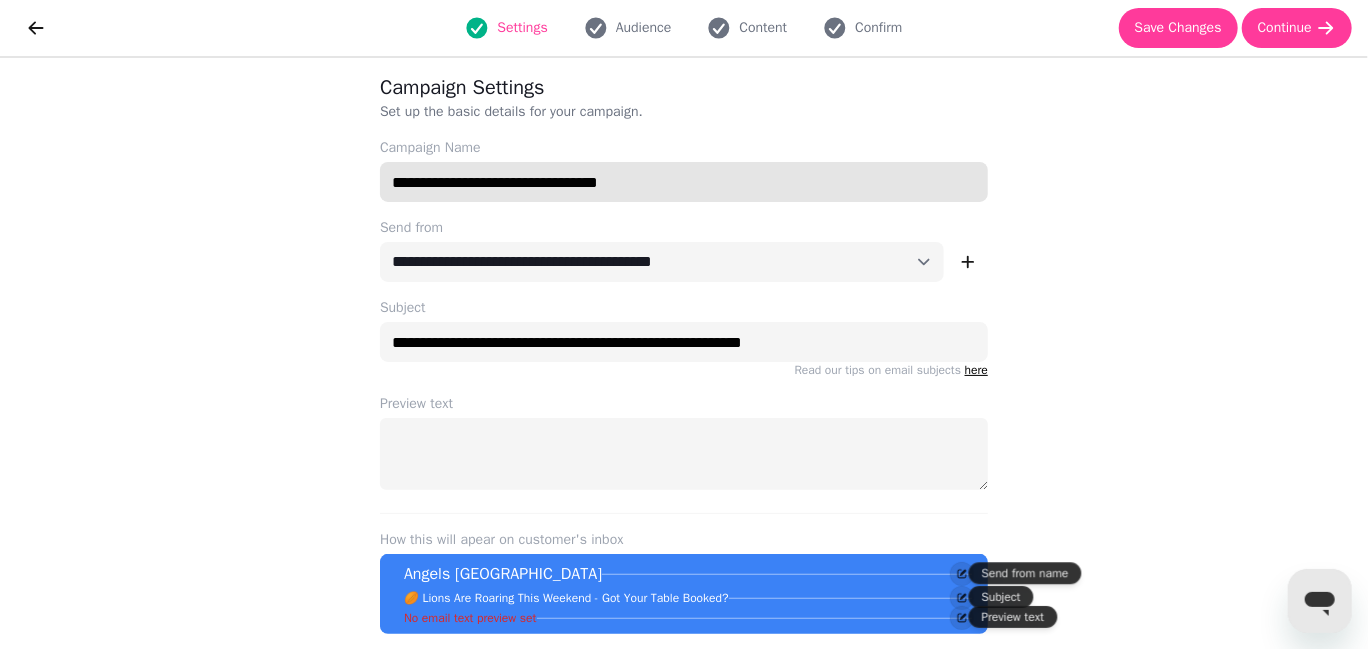 type on "**********" 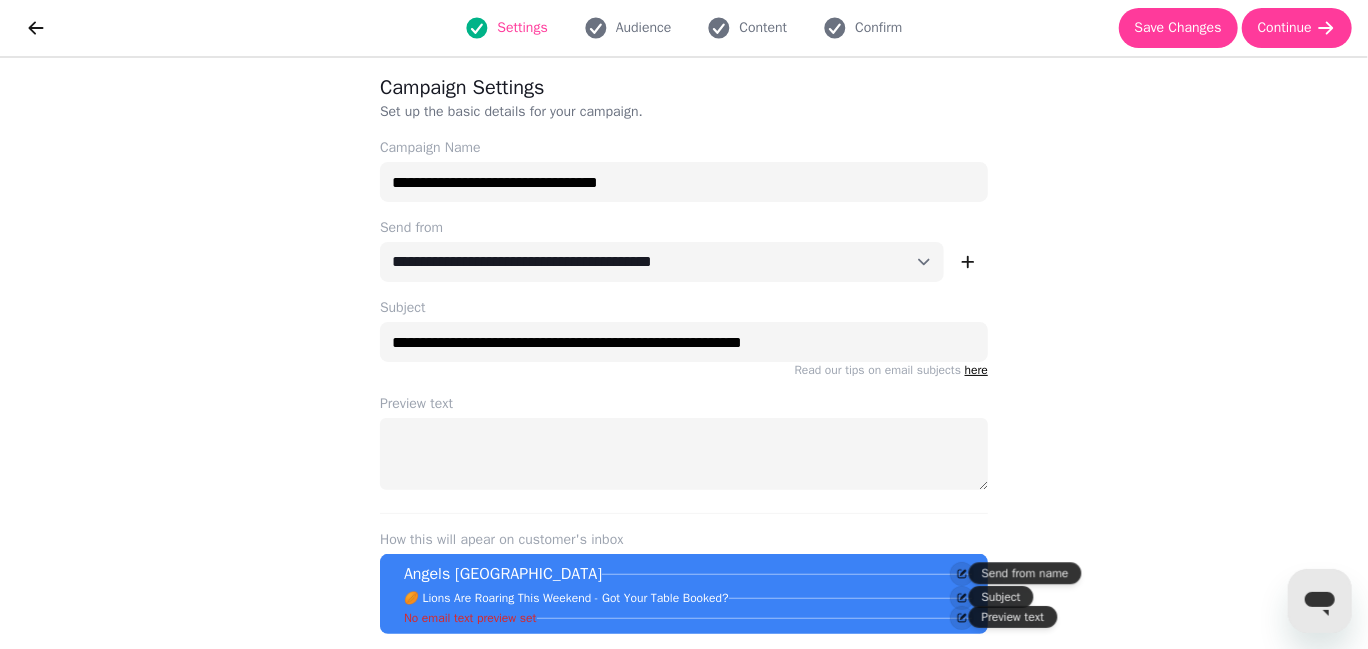 click on "**********" at bounding box center [684, 353] 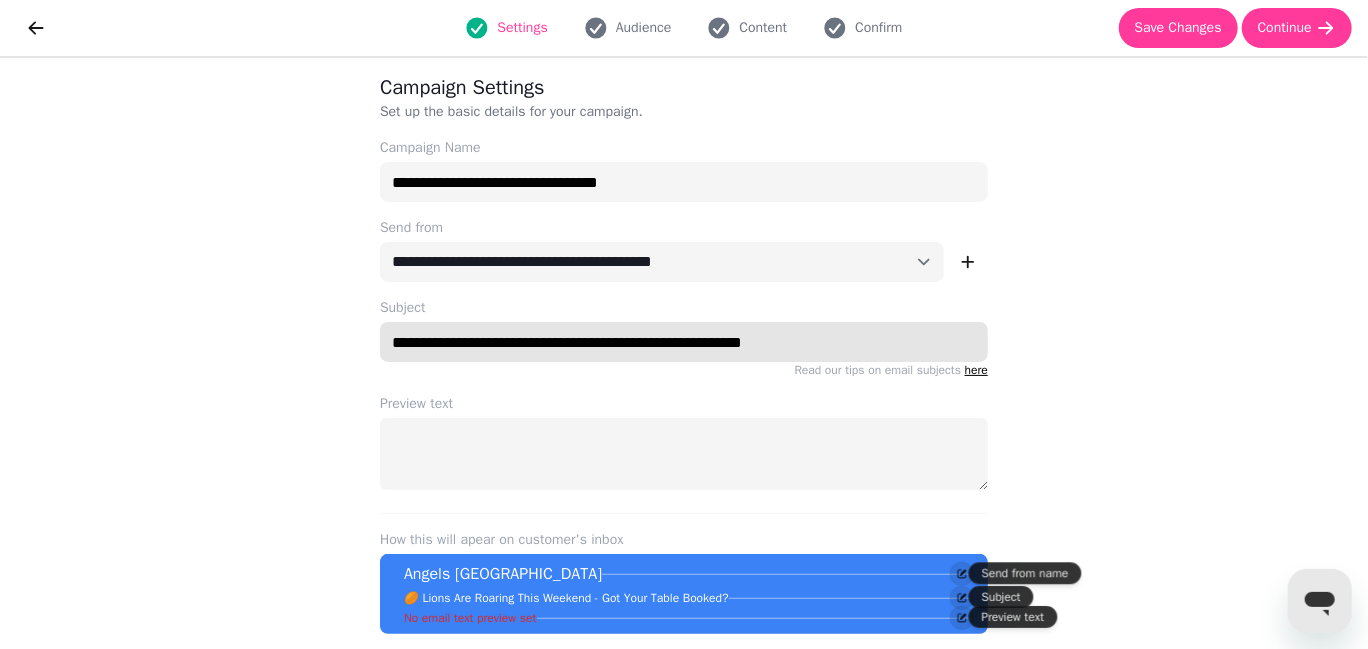 drag, startPoint x: 848, startPoint y: 333, endPoint x: 413, endPoint y: 342, distance: 435.09308 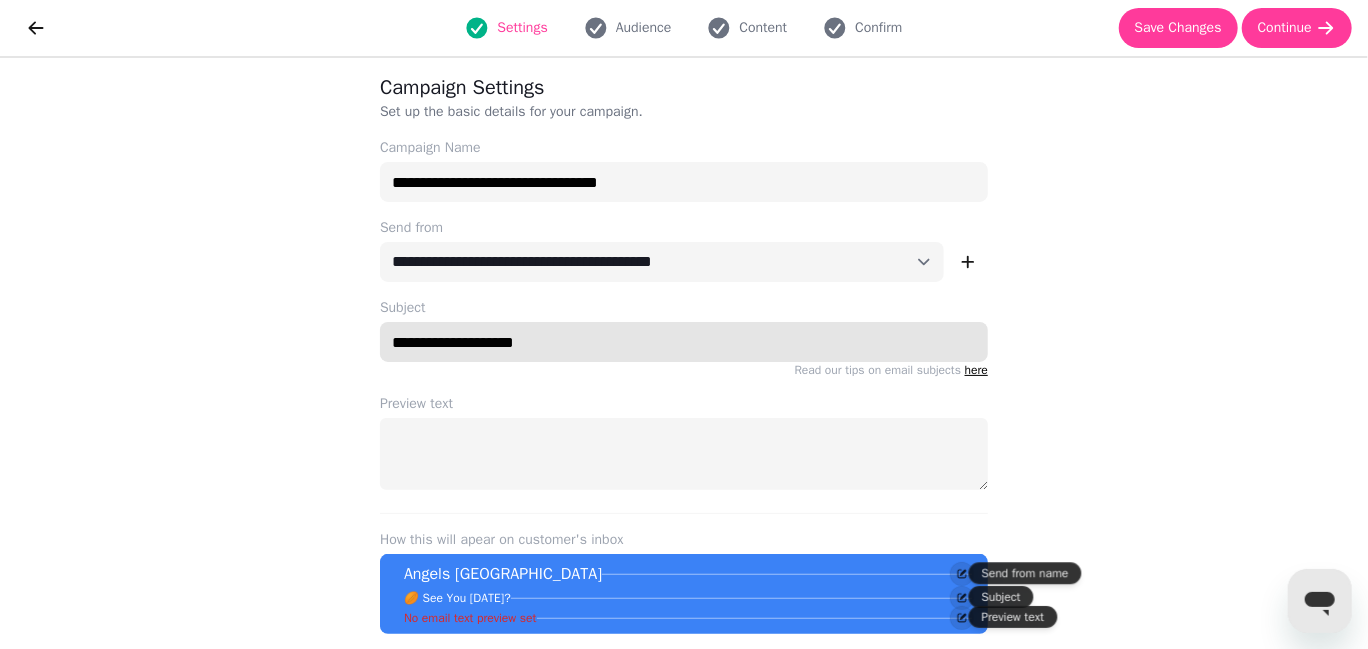 click on "**********" at bounding box center [684, 342] 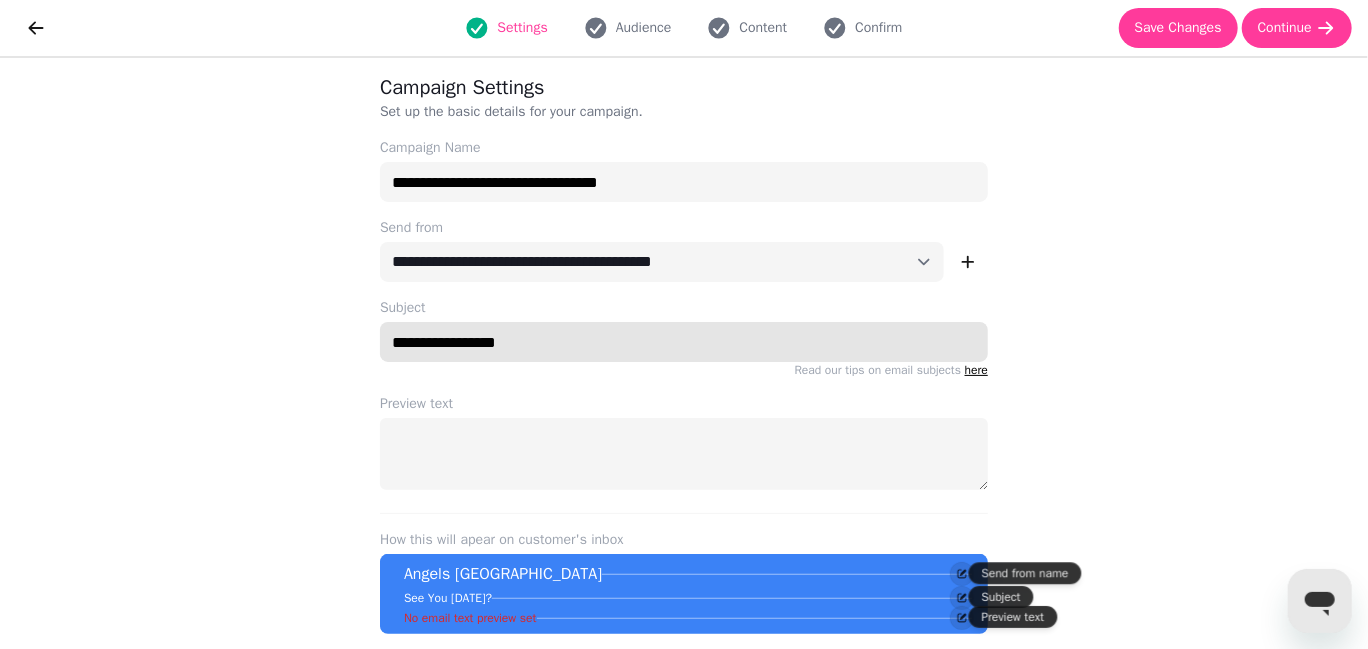 click on "**********" at bounding box center [684, 342] 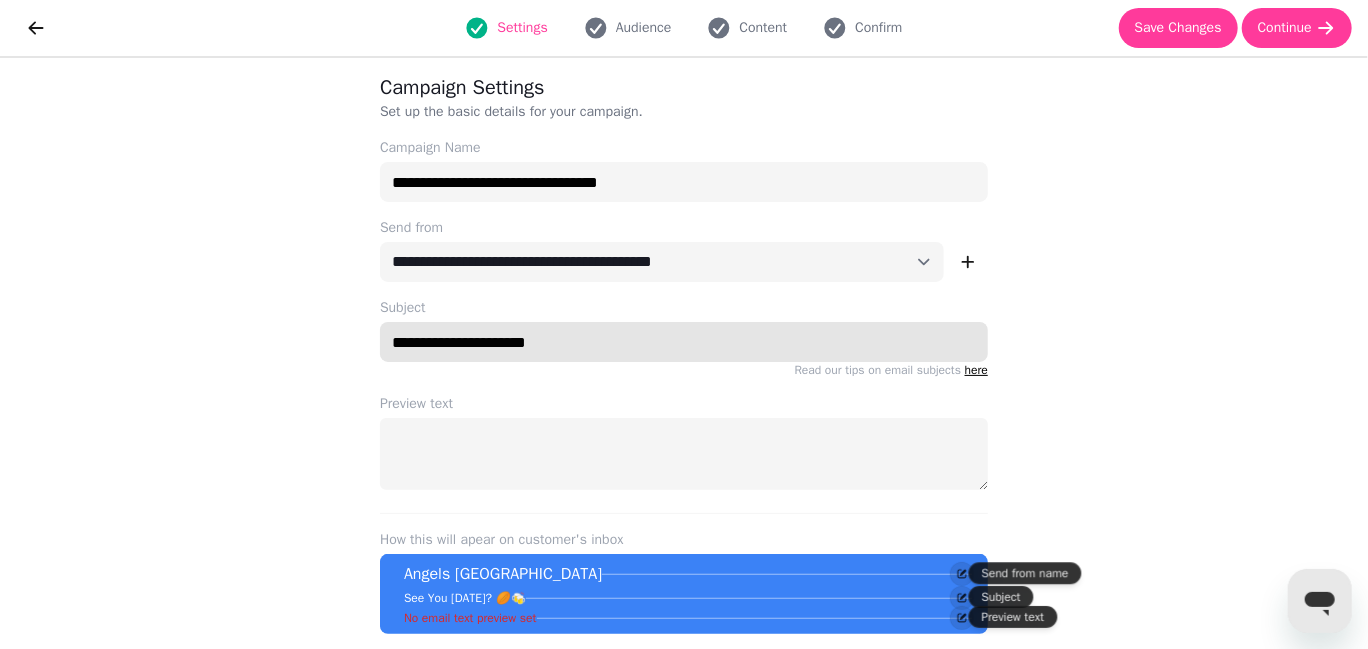 type on "**********" 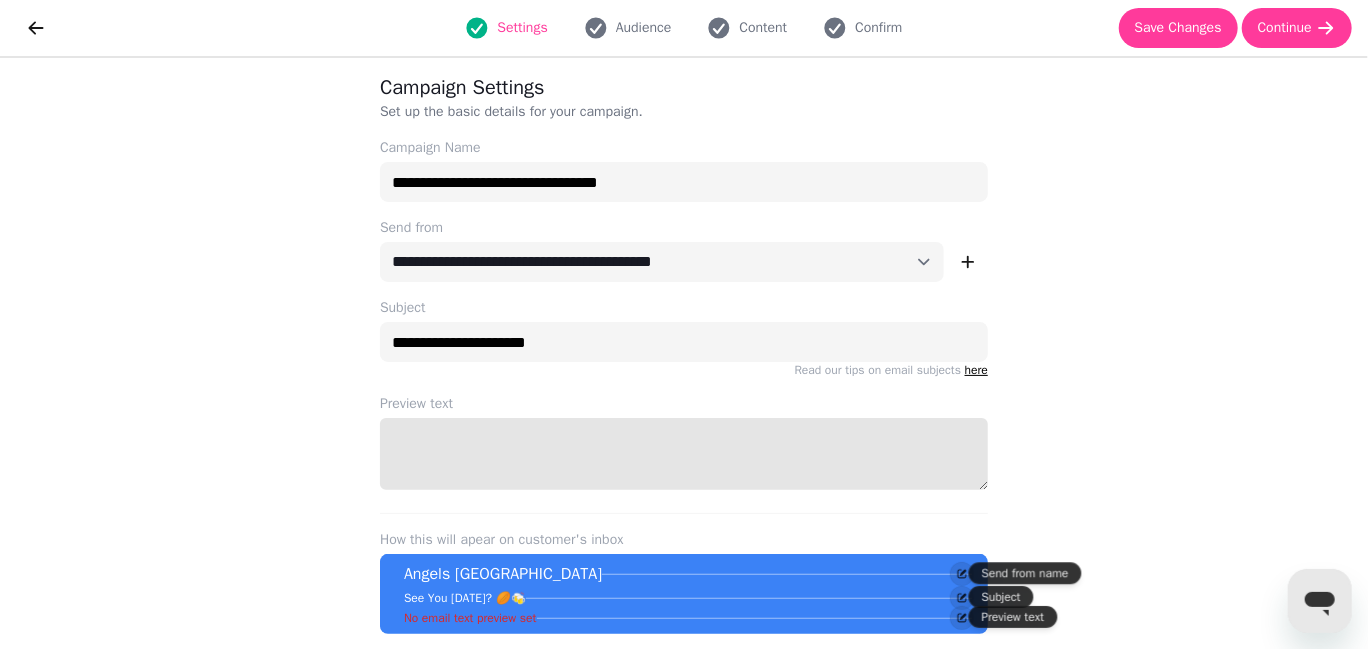 click on "Preview text" at bounding box center [684, 454] 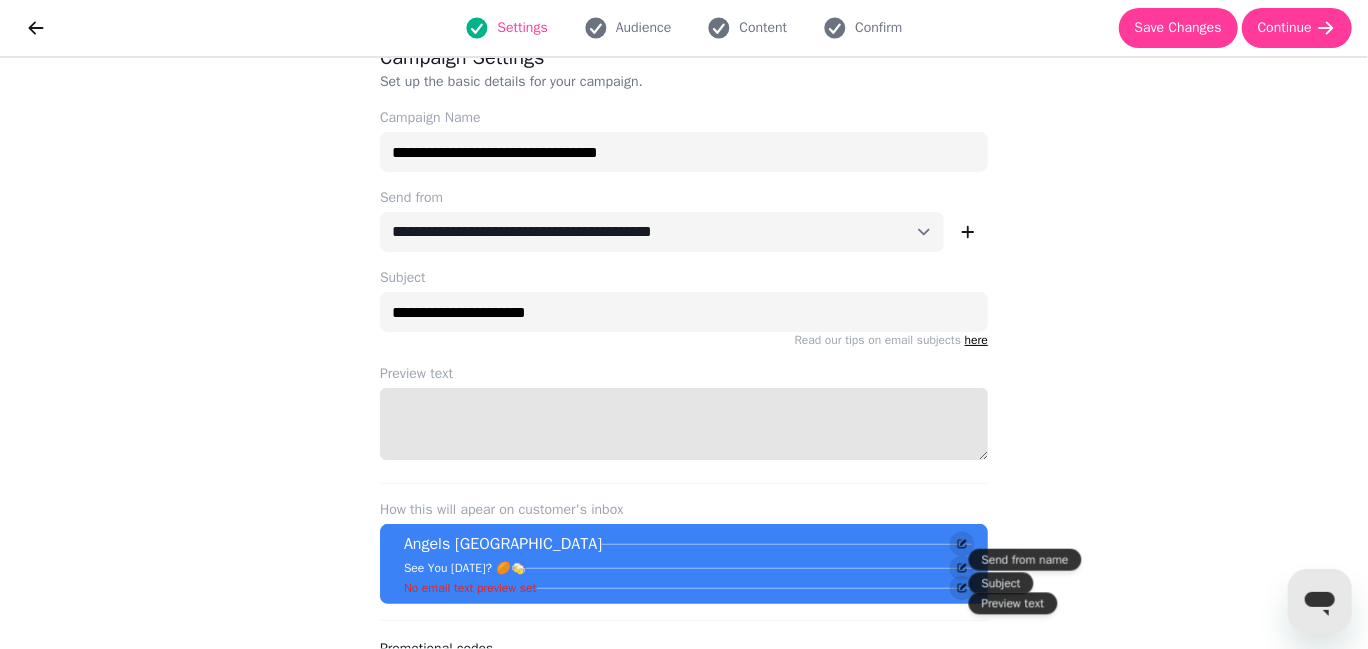 scroll, scrollTop: 0, scrollLeft: 0, axis: both 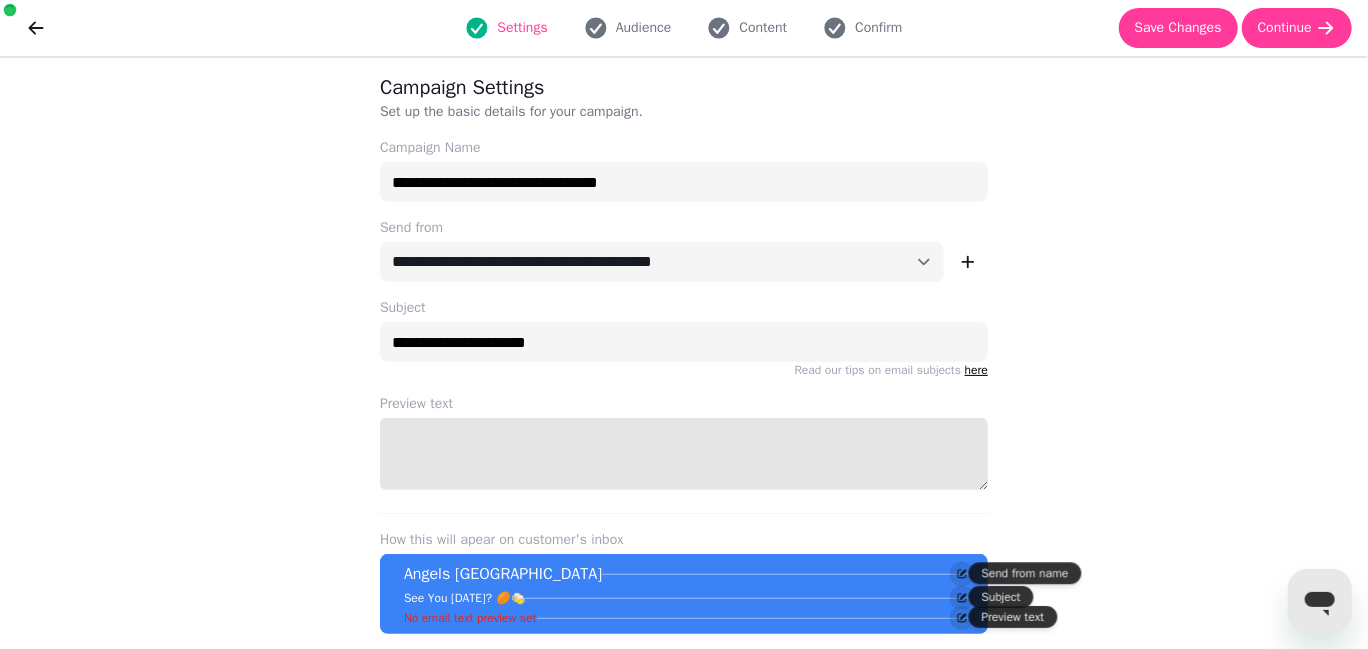 paste on "**********" 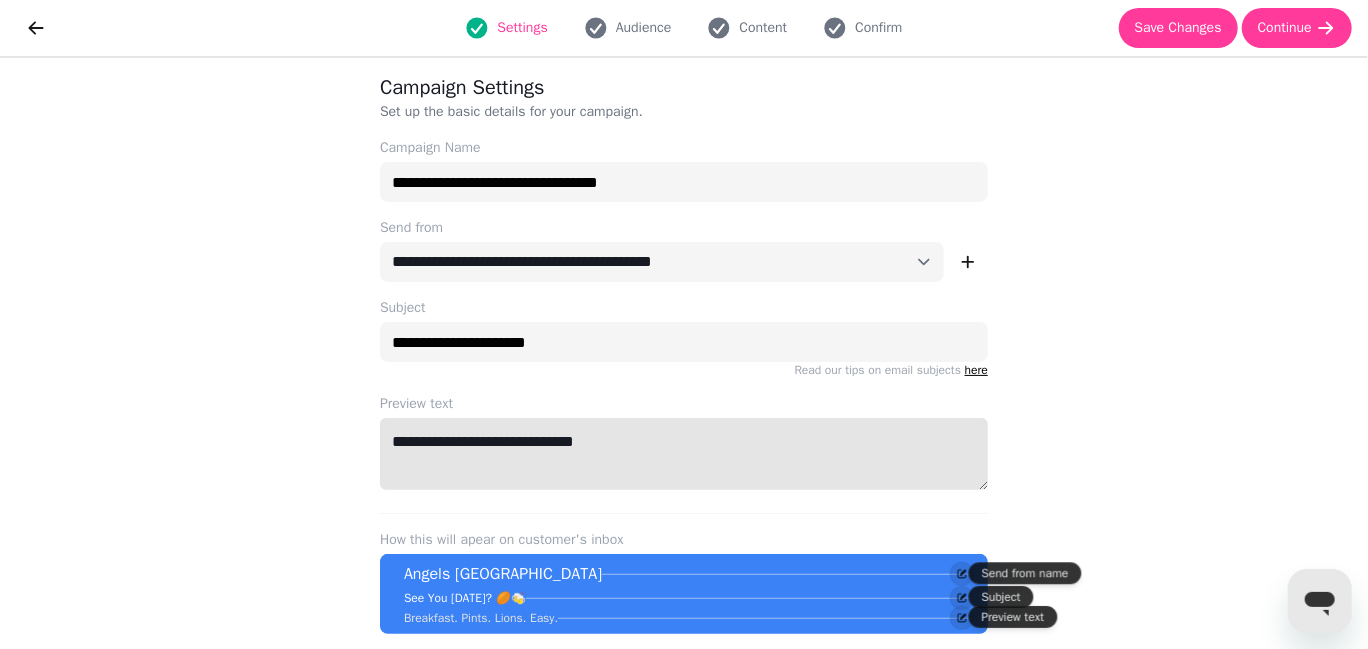 type on "**********" 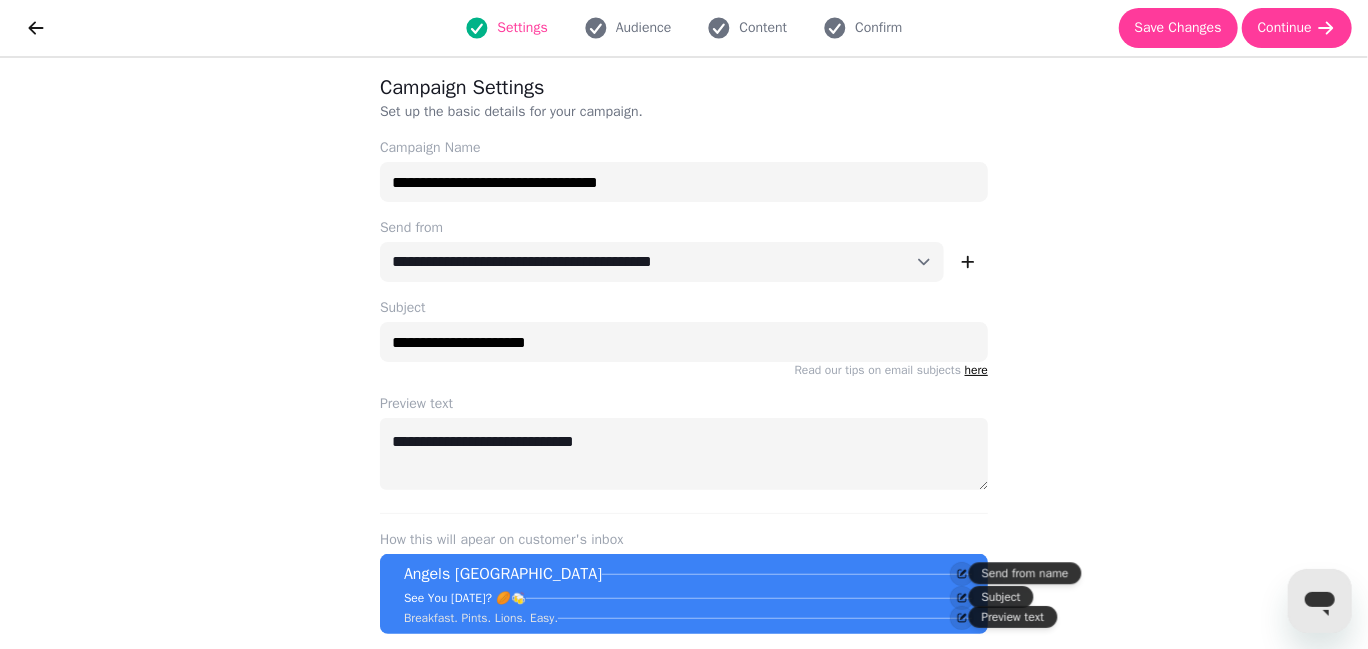 click on "**********" at bounding box center [684, 353] 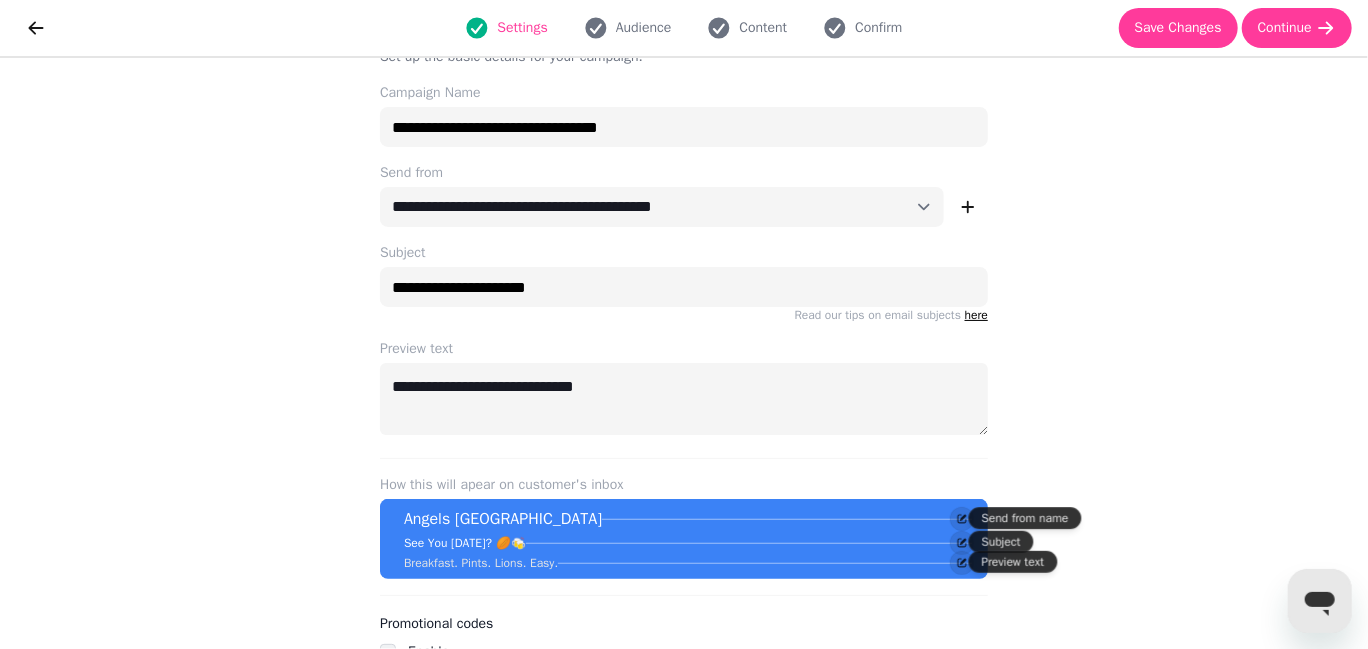 scroll, scrollTop: 0, scrollLeft: 0, axis: both 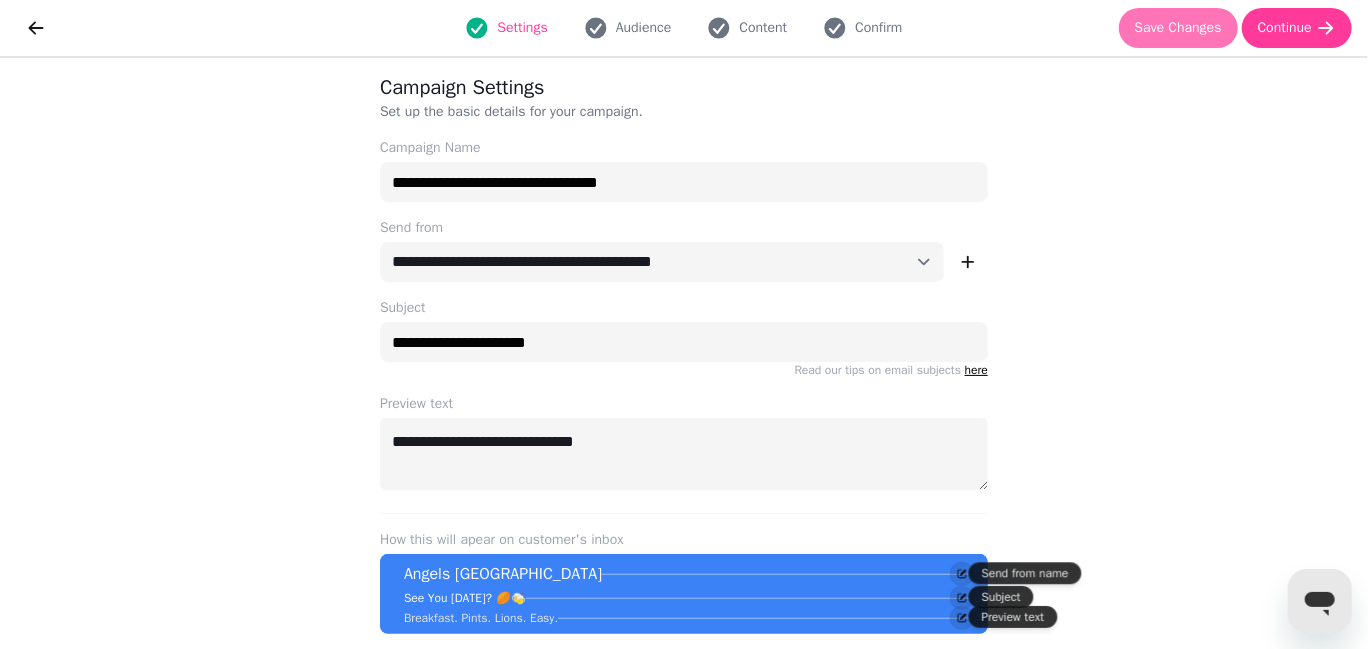 click on "Save Changes" at bounding box center [1178, 28] 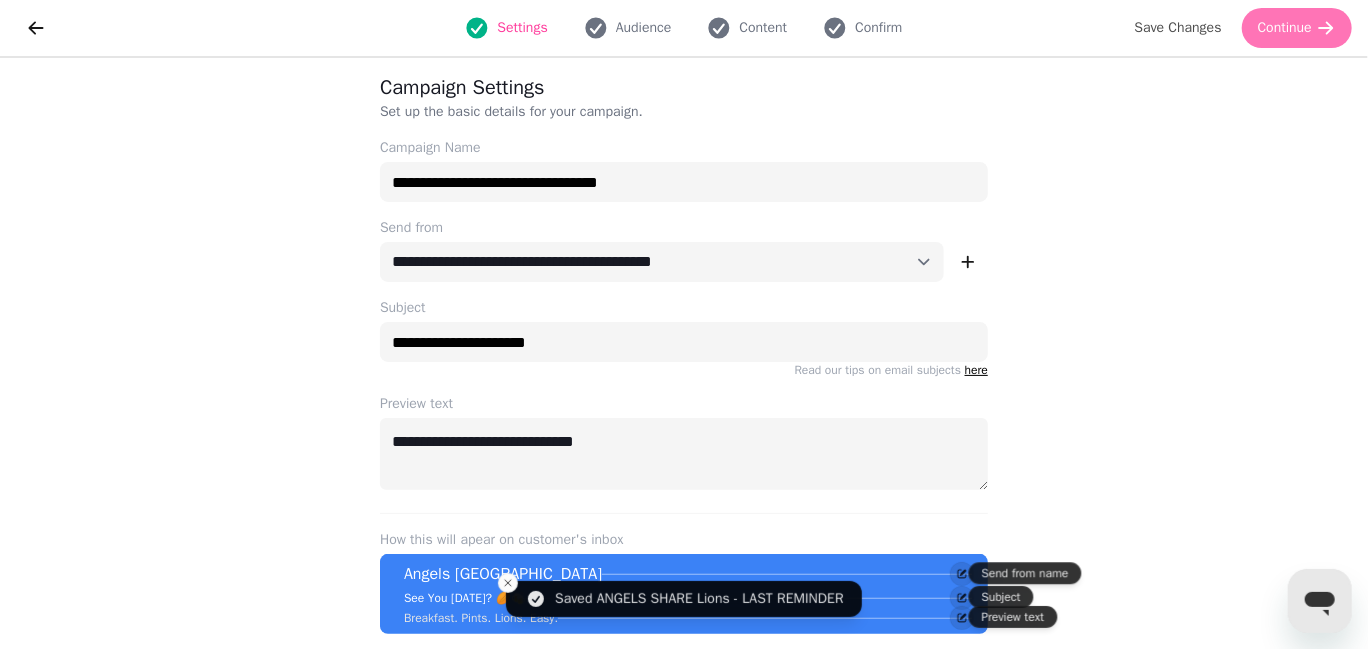 click on "Continue" at bounding box center [1297, 28] 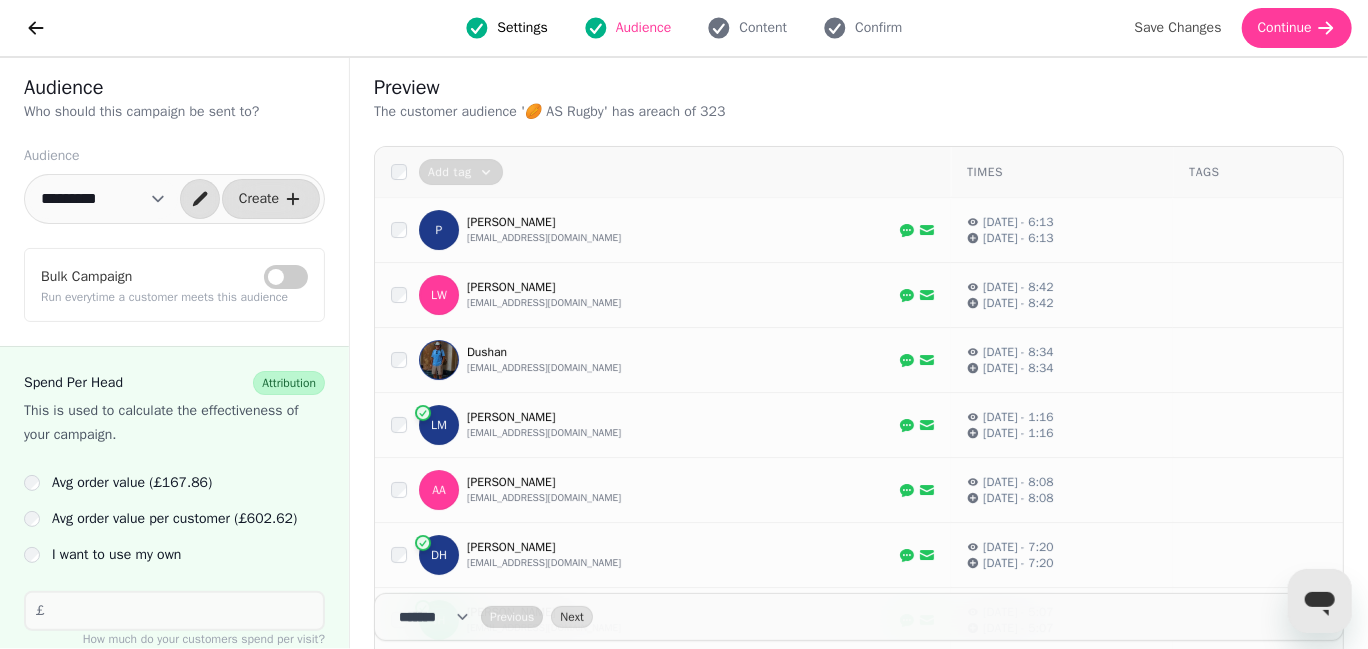 click on "**********" at bounding box center [103, 199] 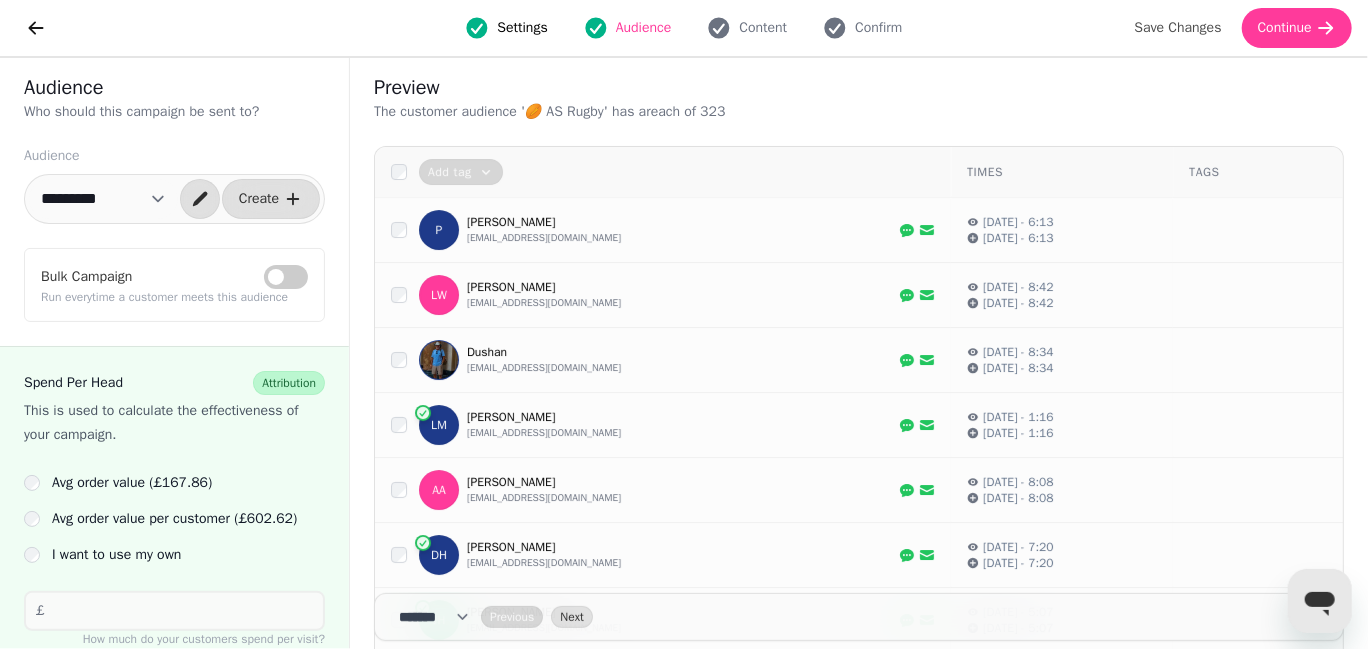 select on "**********" 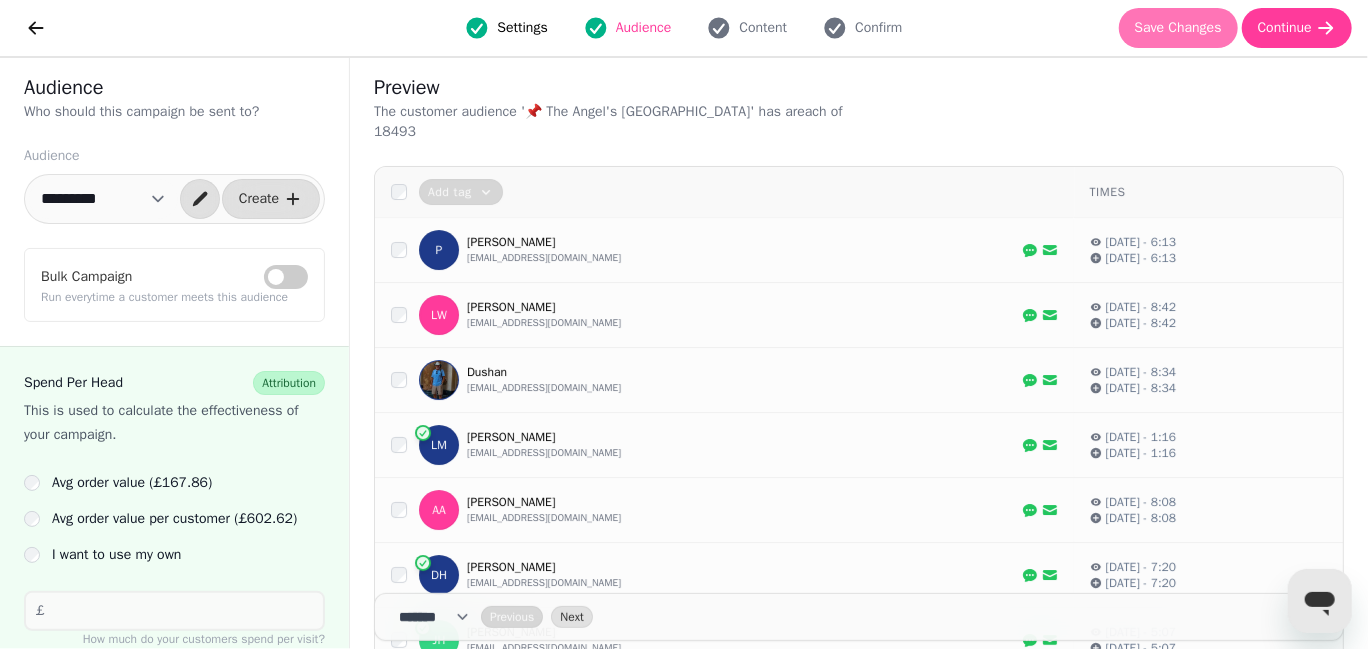 click on "Save Changes" at bounding box center (1178, 28) 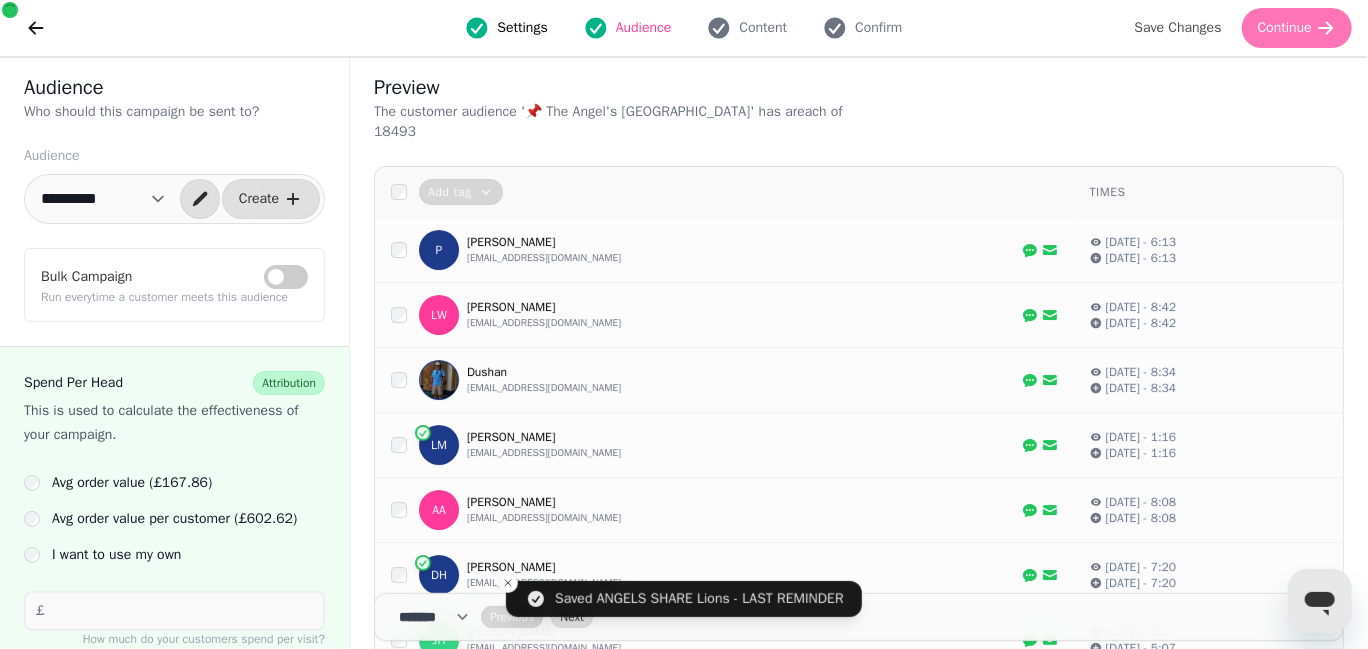 click on "Continue" at bounding box center [1285, 28] 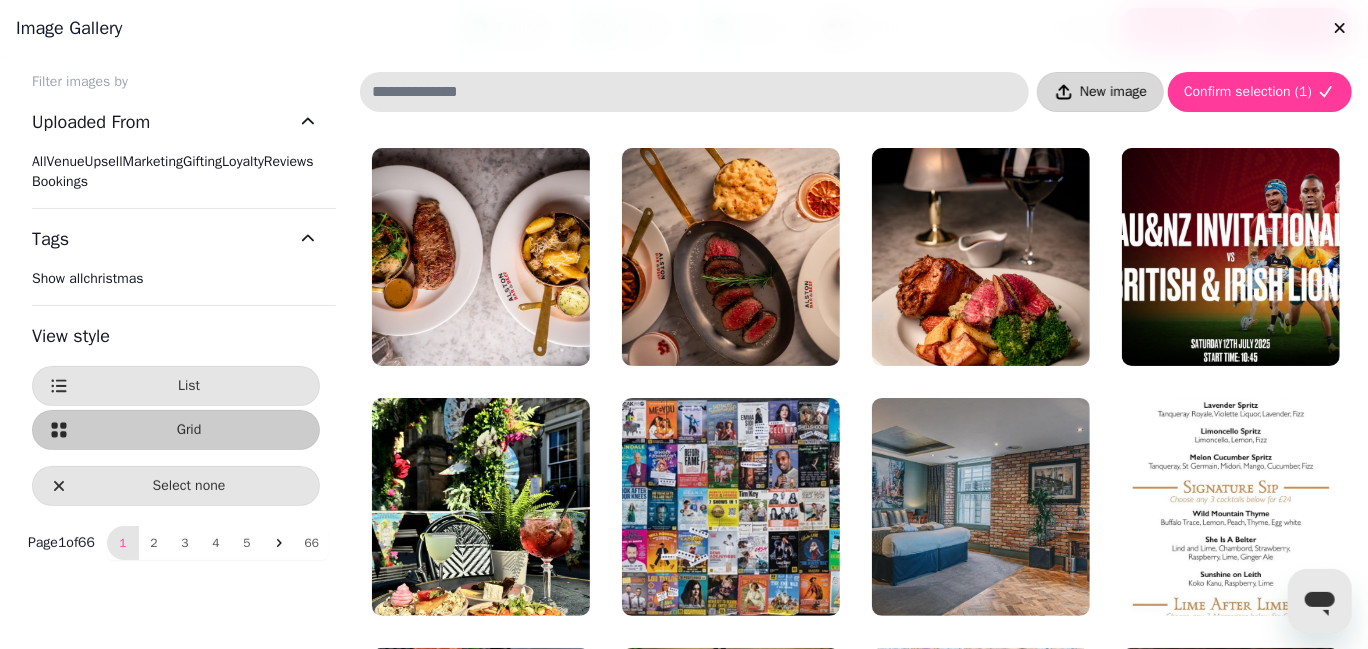click on "New image" at bounding box center (1100, 92) 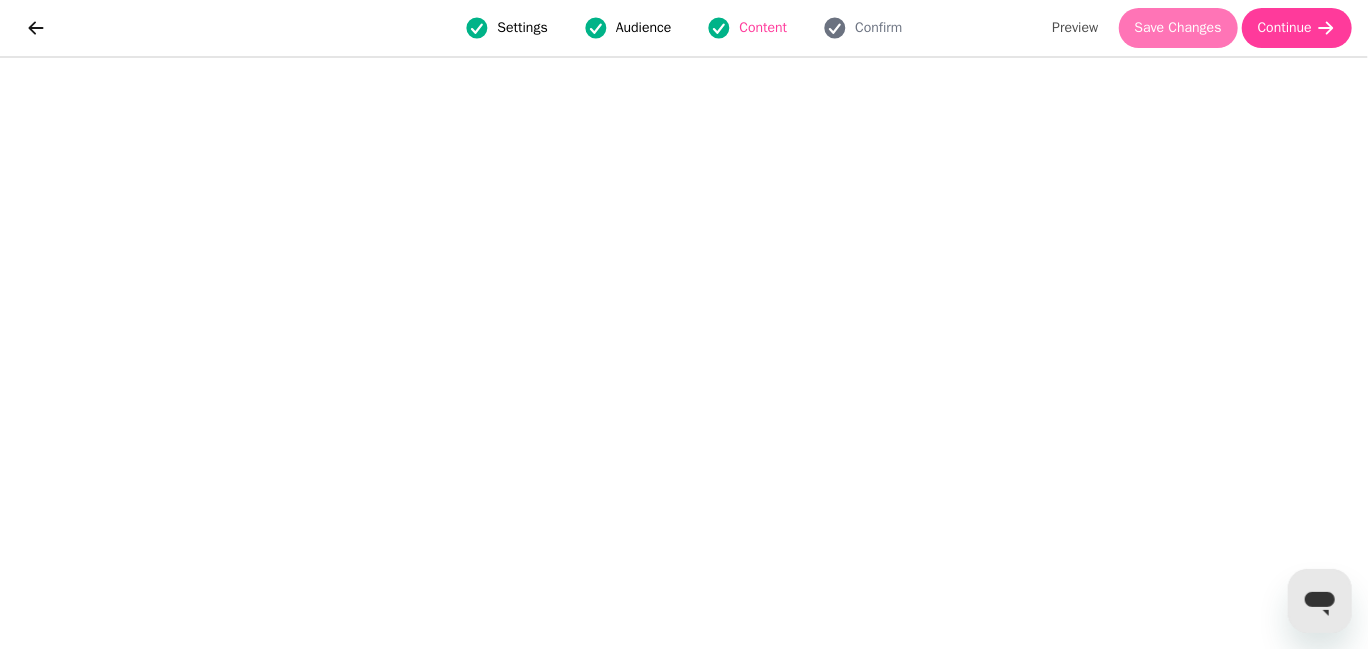 click on "Save Changes" at bounding box center (1178, 28) 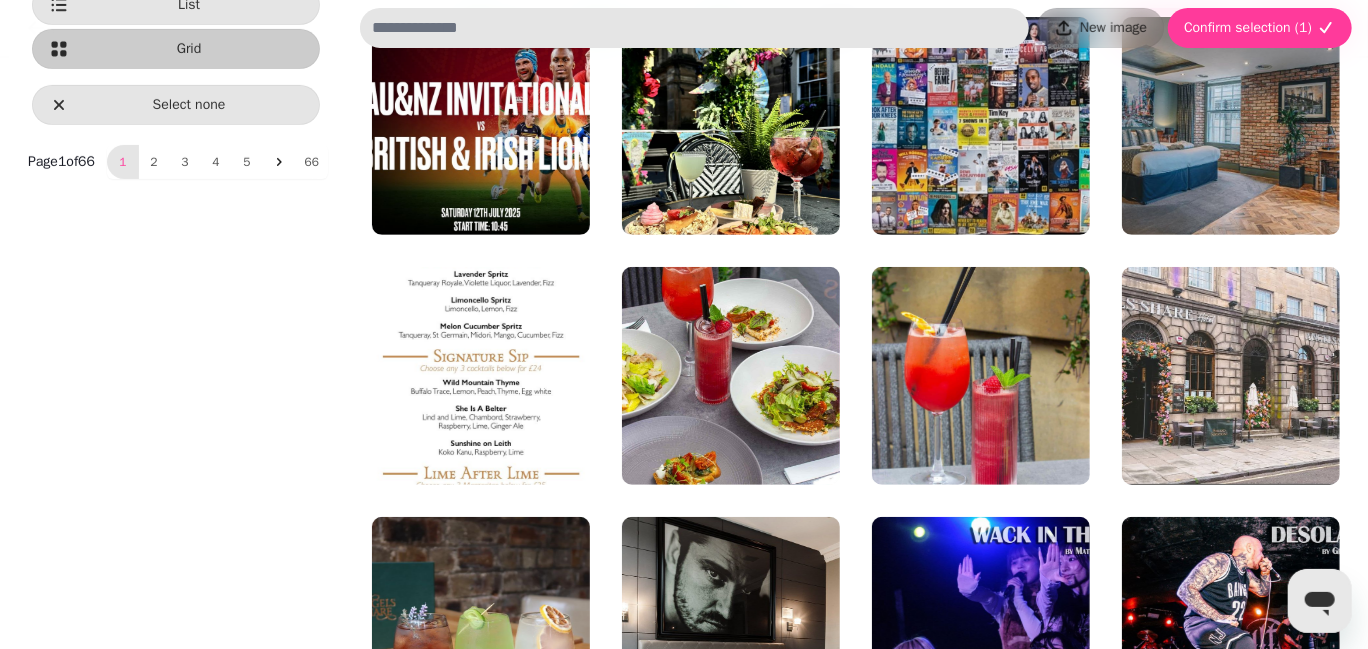 scroll, scrollTop: 0, scrollLeft: 0, axis: both 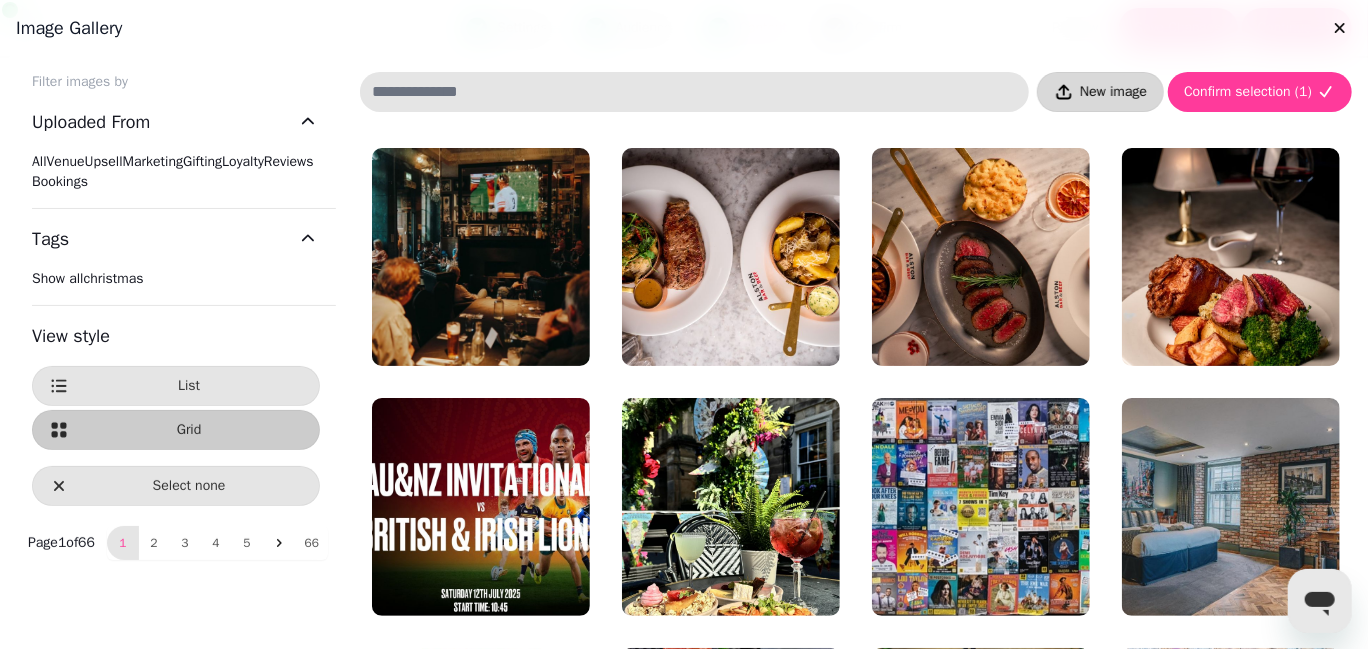 click on "New image" at bounding box center (1113, 92) 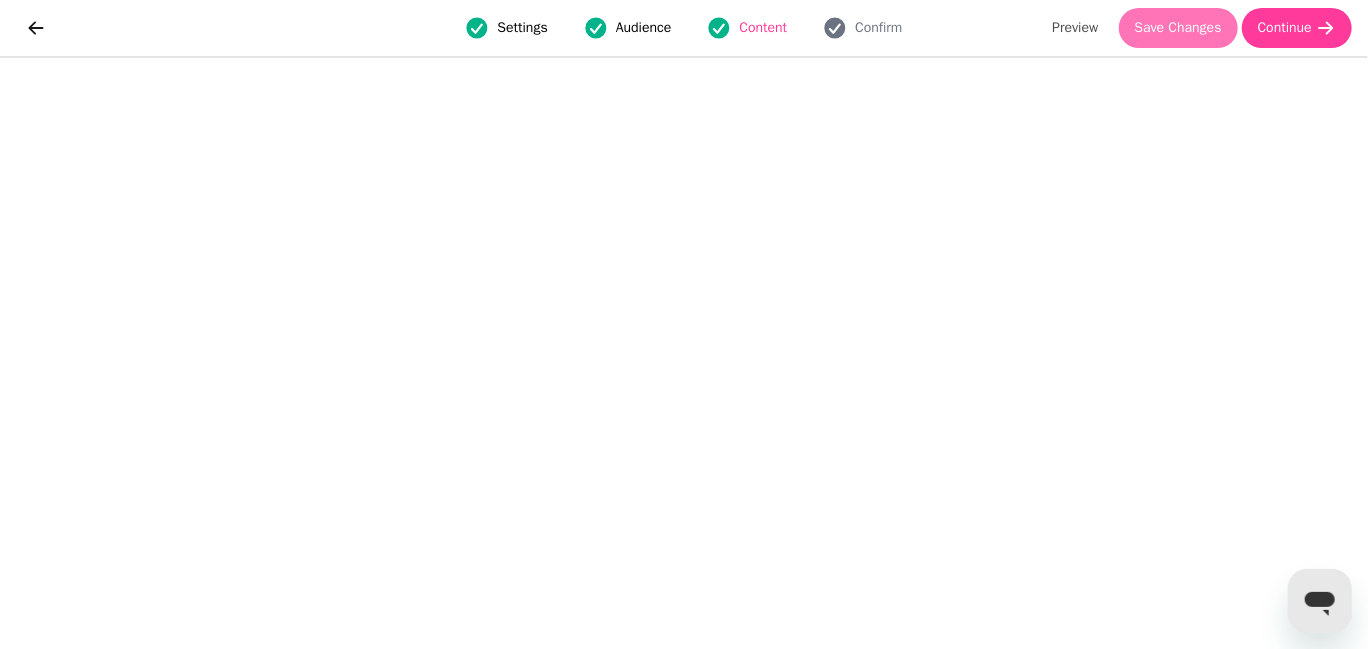 click on "Save Changes" at bounding box center [1178, 28] 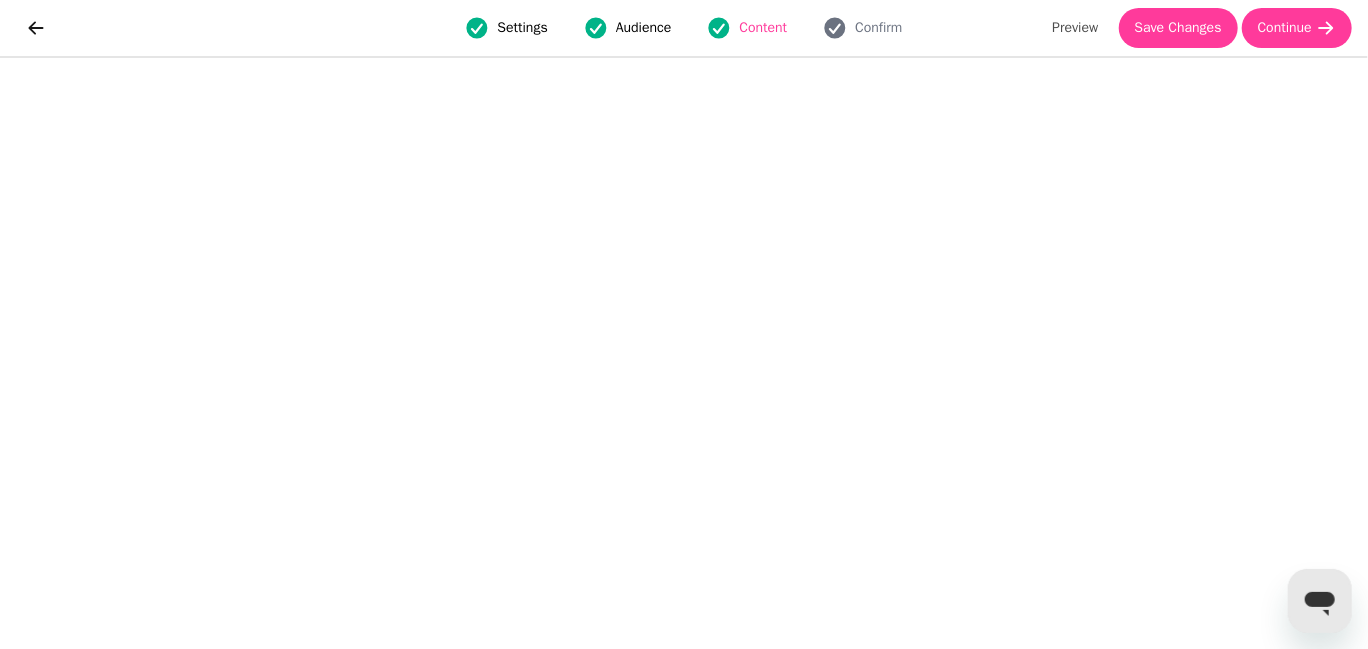 scroll, scrollTop: 9, scrollLeft: 0, axis: vertical 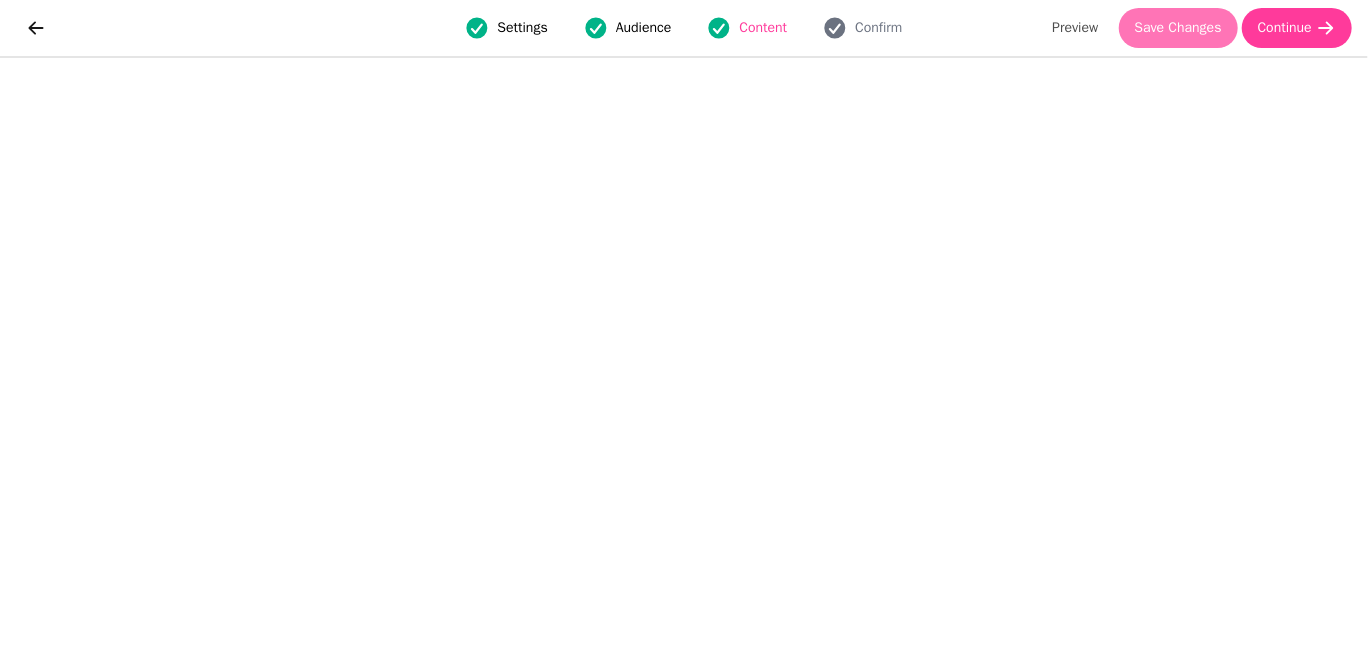 click on "Save Changes" at bounding box center [1178, 28] 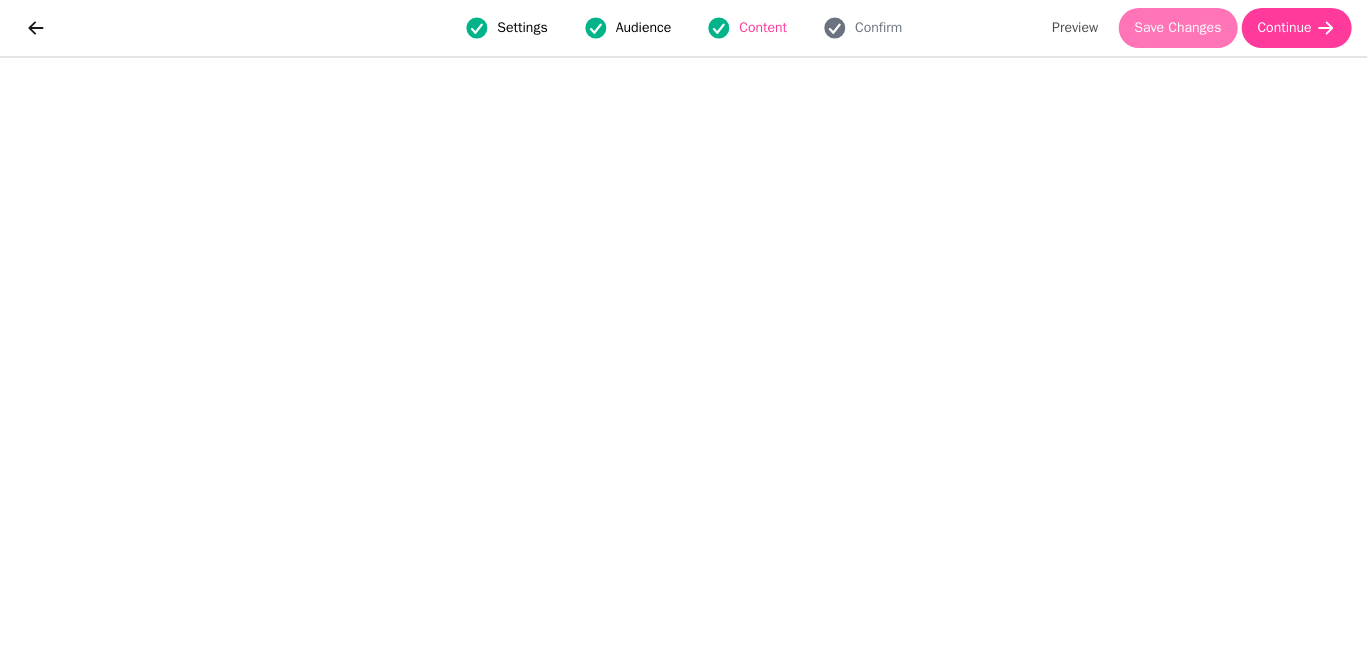 click on "Save Changes" at bounding box center [1178, 28] 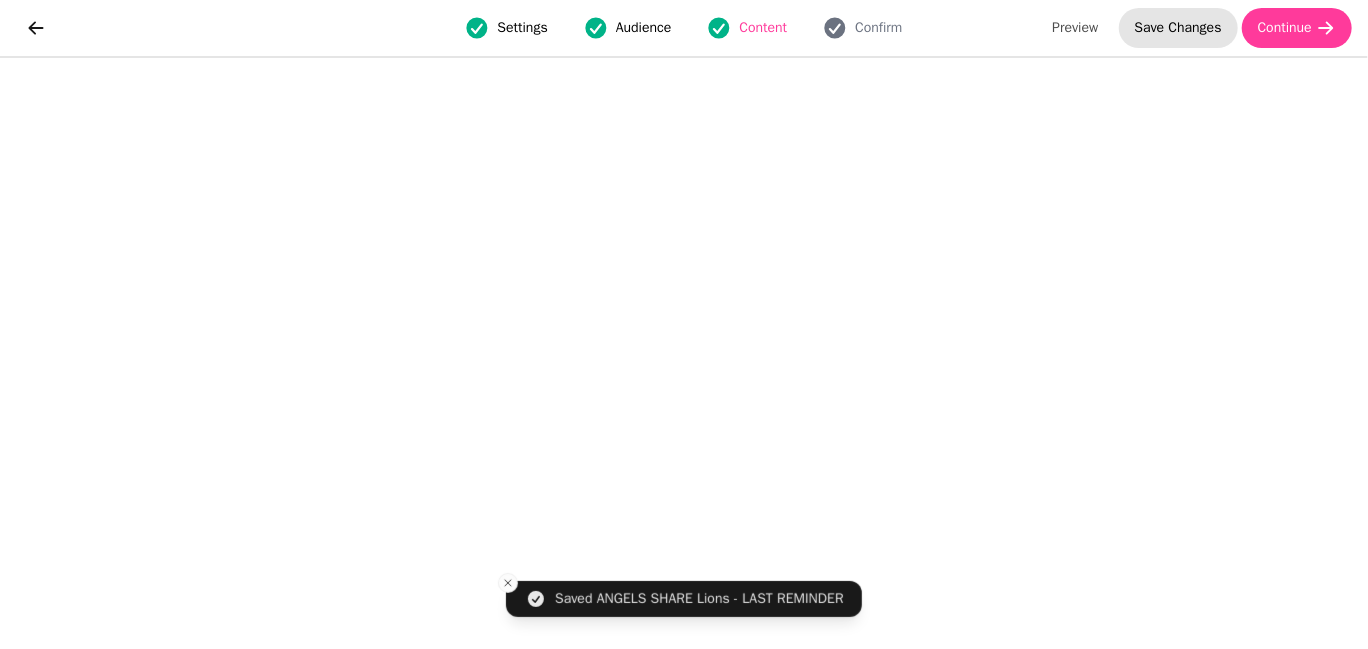 click on "Save Changes" at bounding box center [1178, 28] 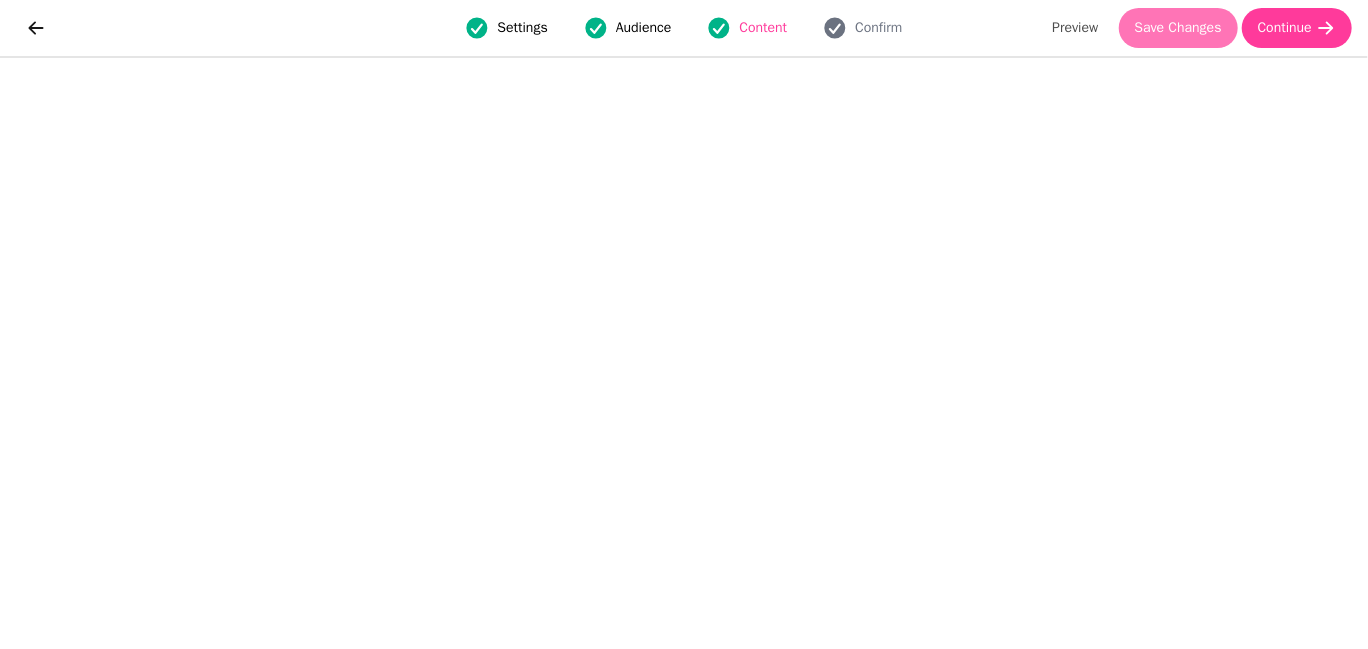 click on "Save Changes" at bounding box center (1178, 28) 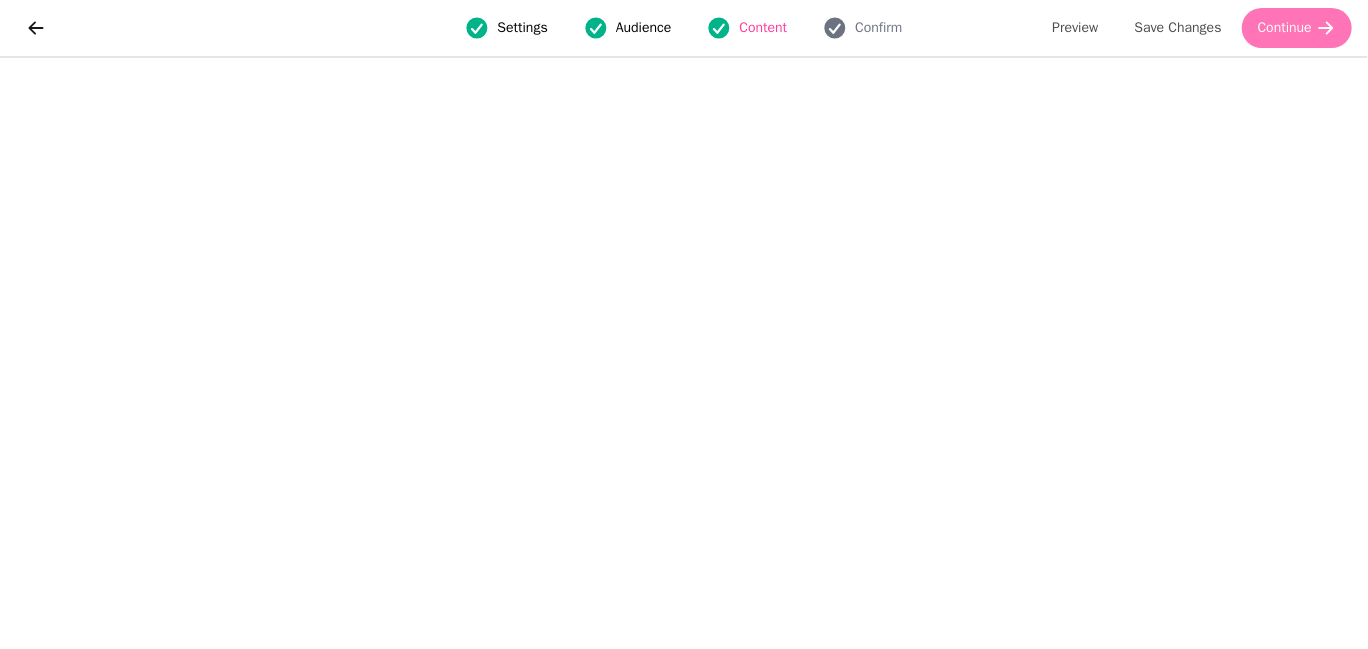 click on "Continue" at bounding box center [1285, 28] 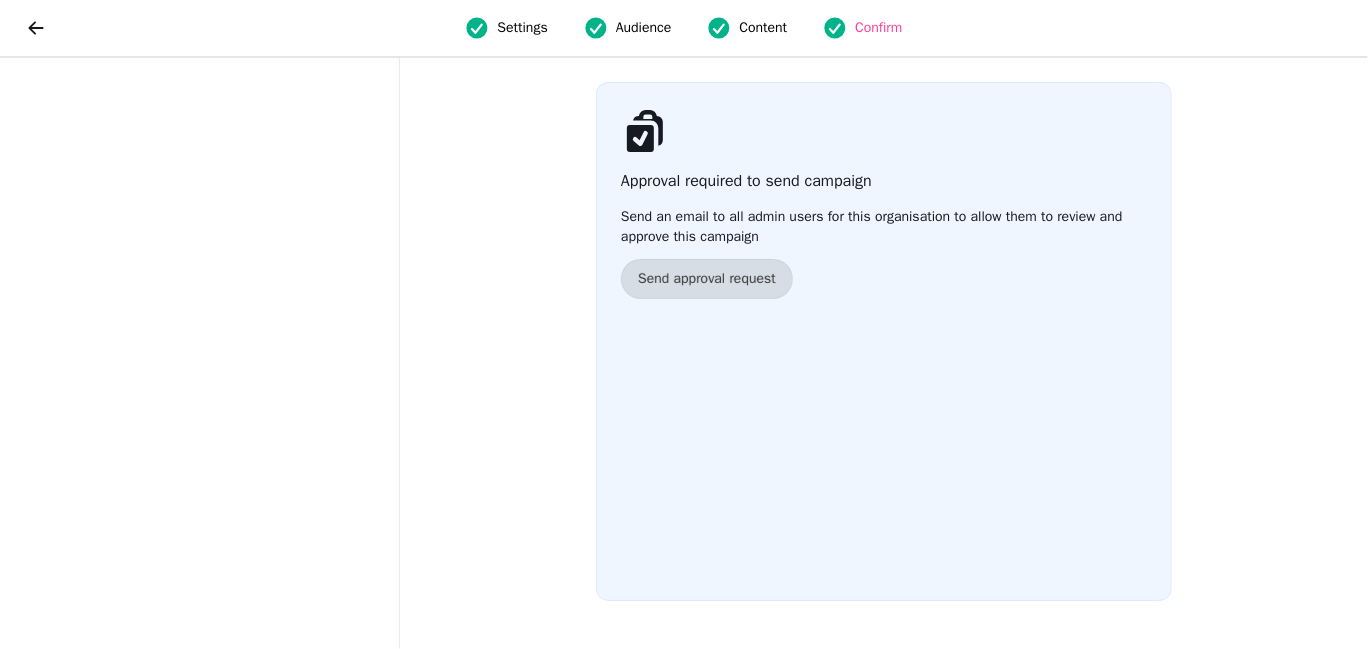 scroll, scrollTop: 0, scrollLeft: 0, axis: both 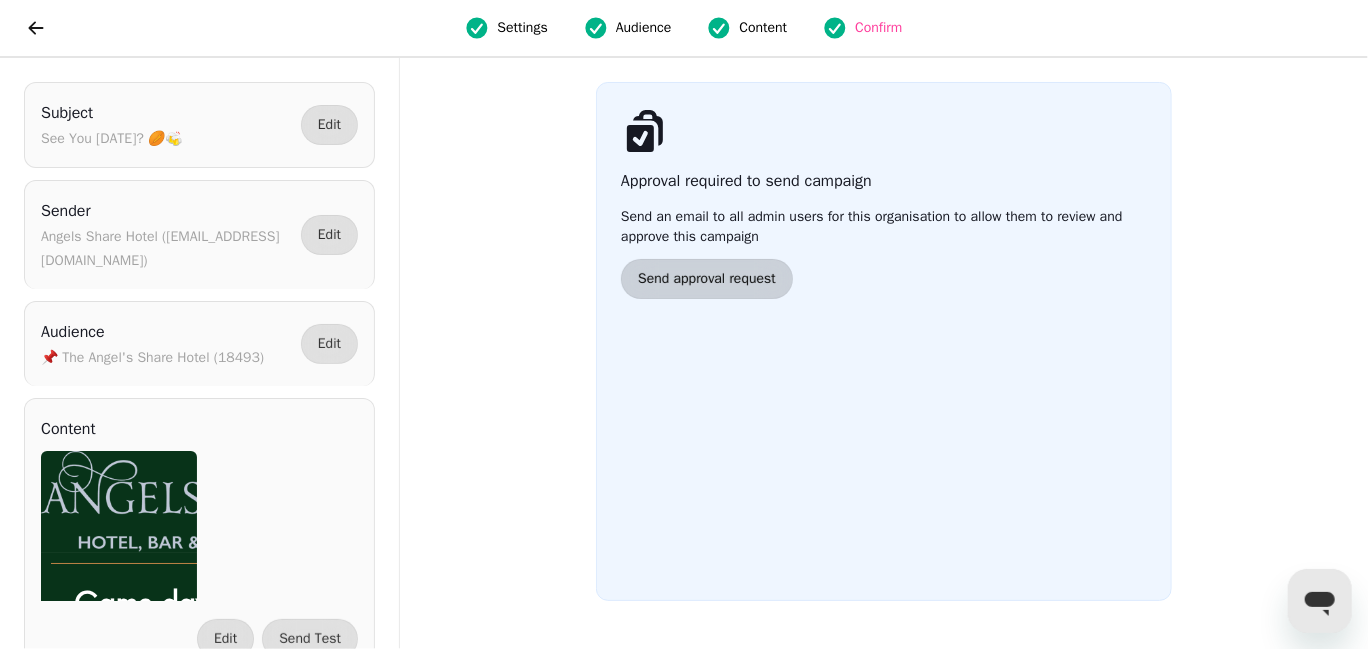 click on "Send approval request" at bounding box center (707, 279) 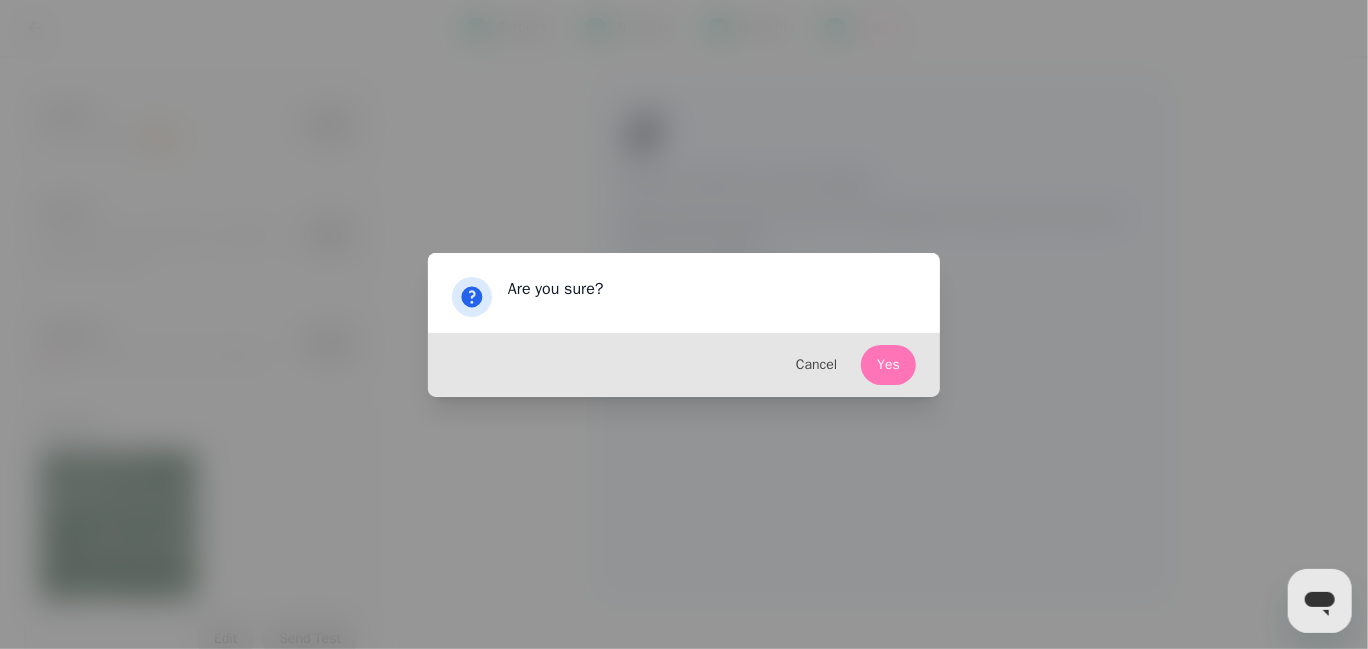 click on "Yes" at bounding box center [888, 365] 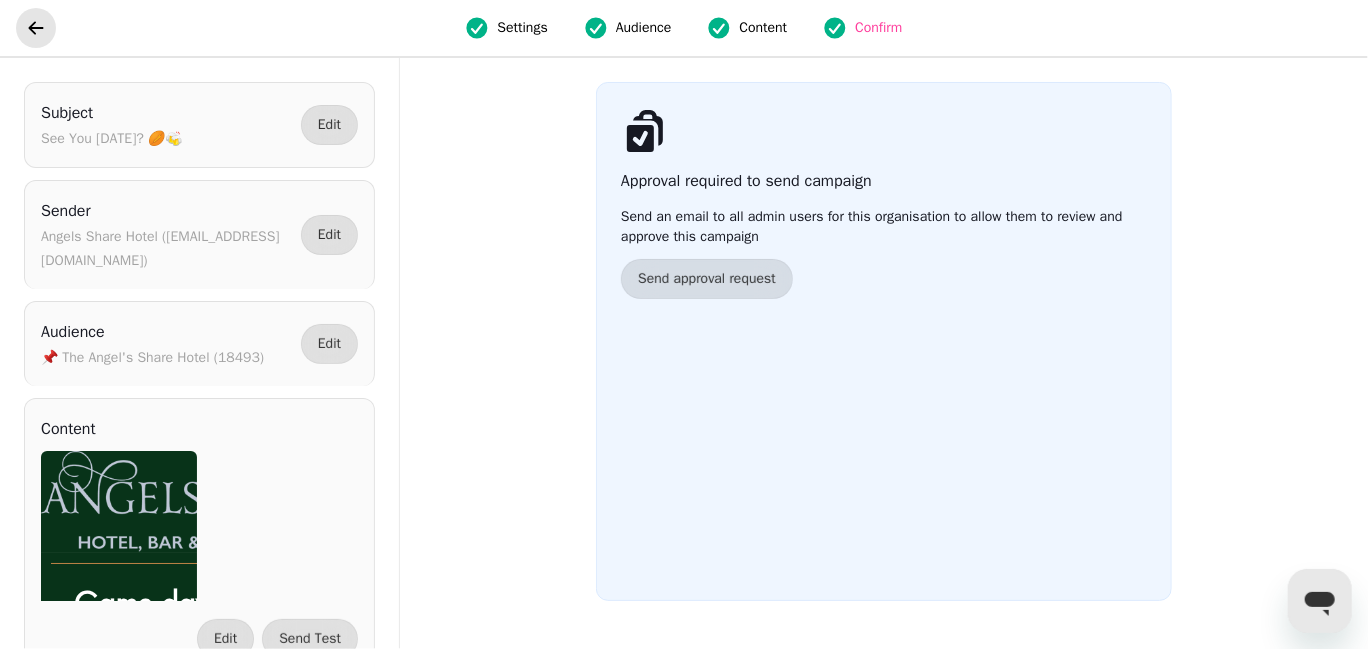 click 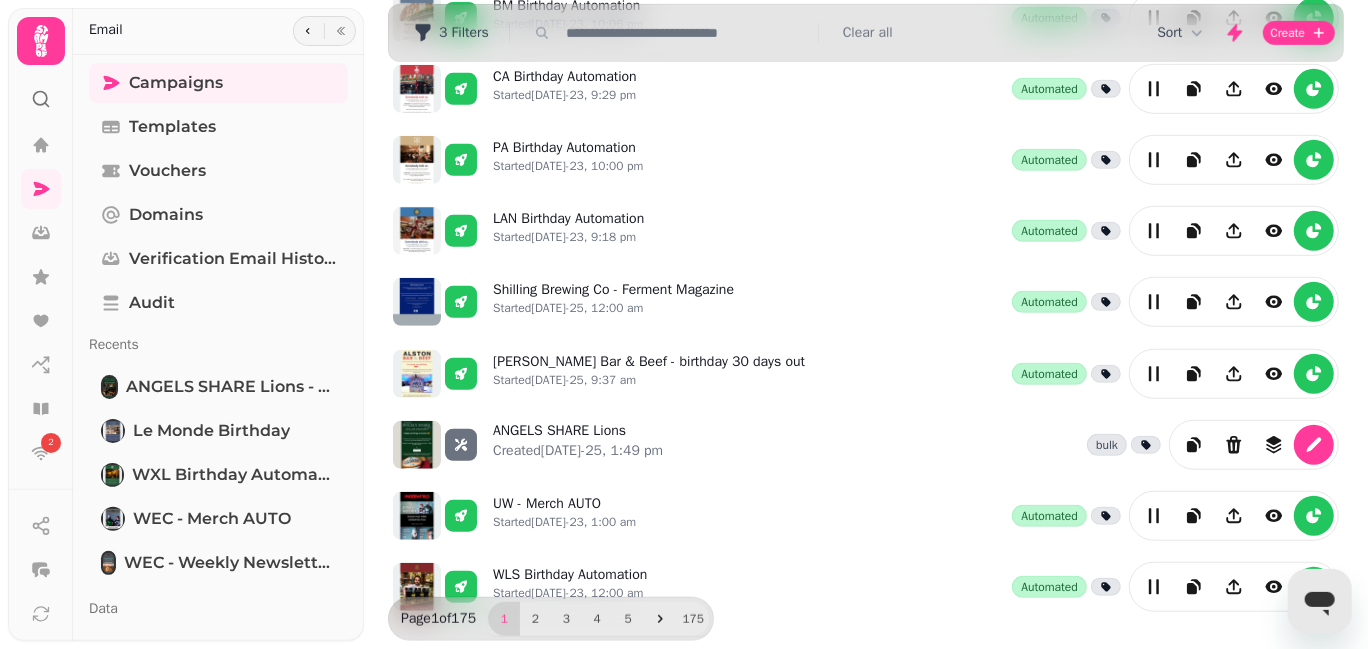 scroll, scrollTop: 565, scrollLeft: 0, axis: vertical 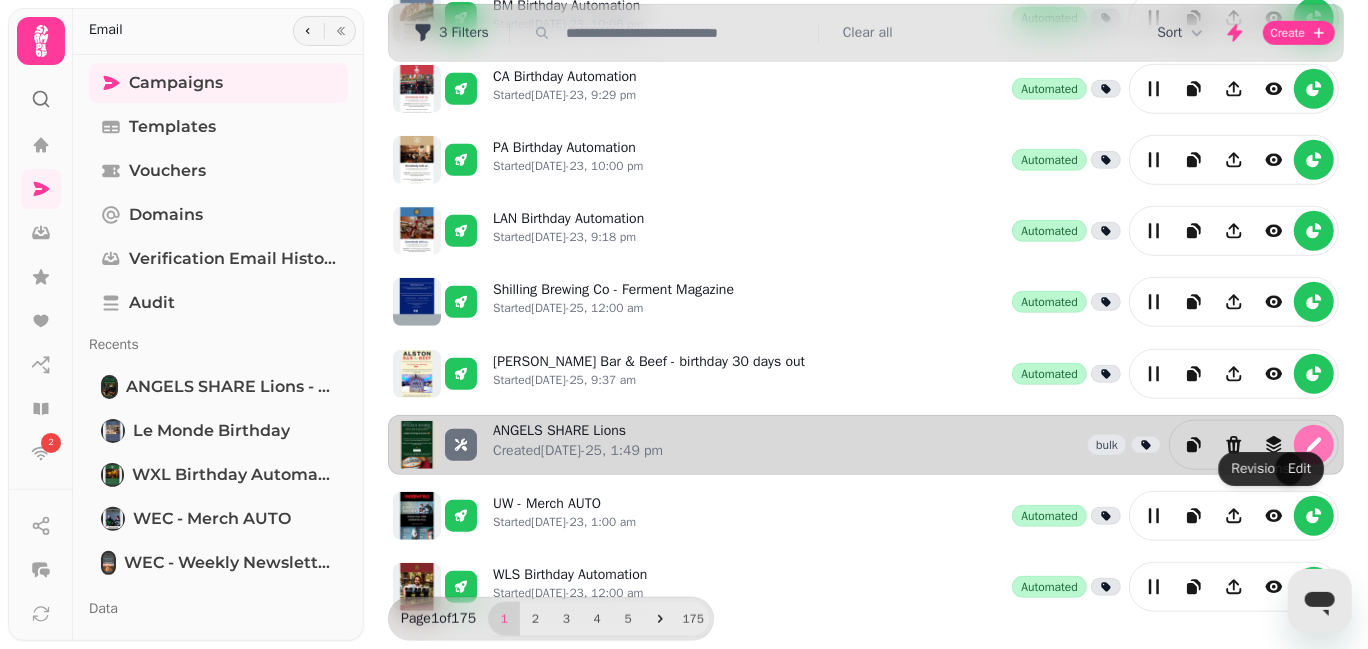 click 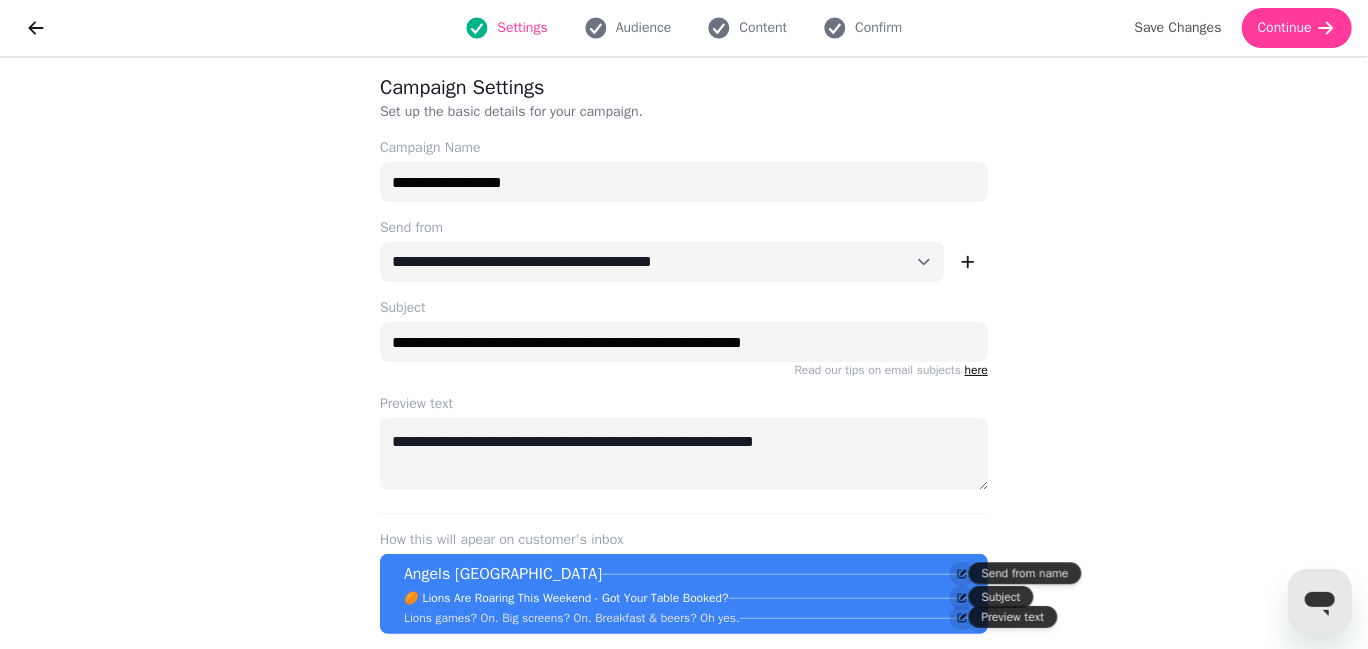 scroll, scrollTop: 0, scrollLeft: 0, axis: both 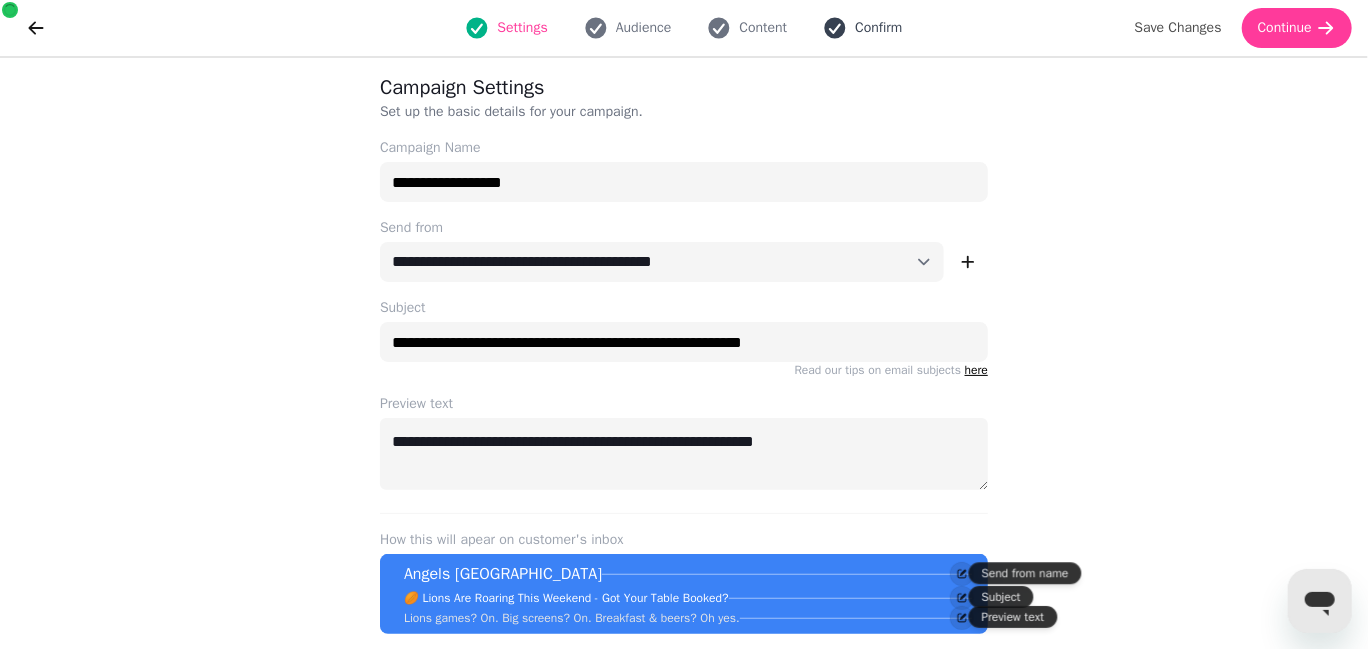 click on "Confirm" at bounding box center (878, 28) 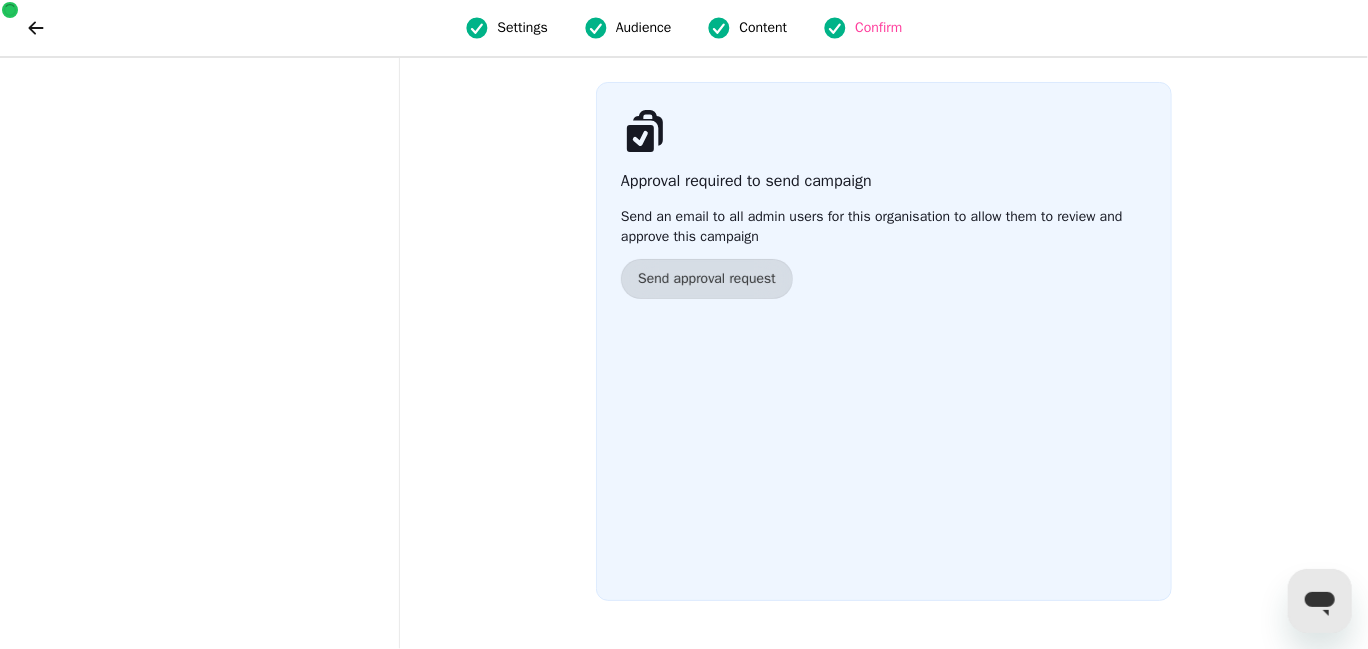 scroll, scrollTop: 0, scrollLeft: 0, axis: both 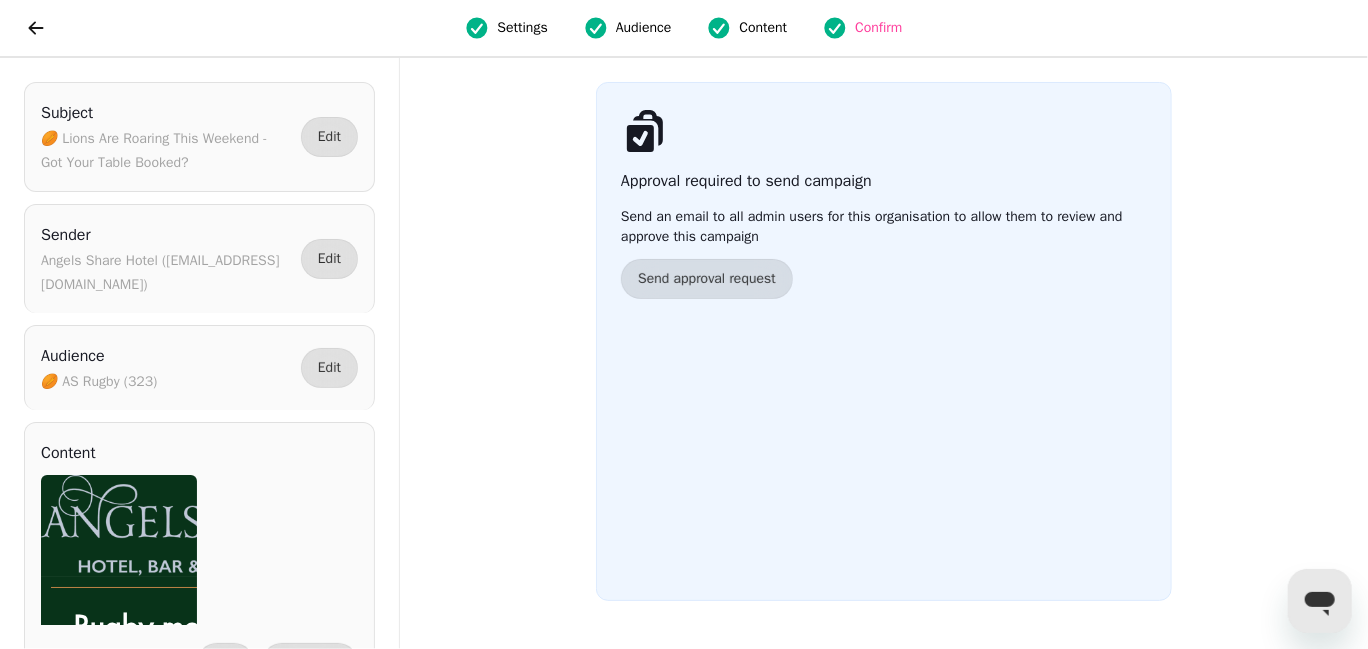click on "Content" at bounding box center (763, 28) 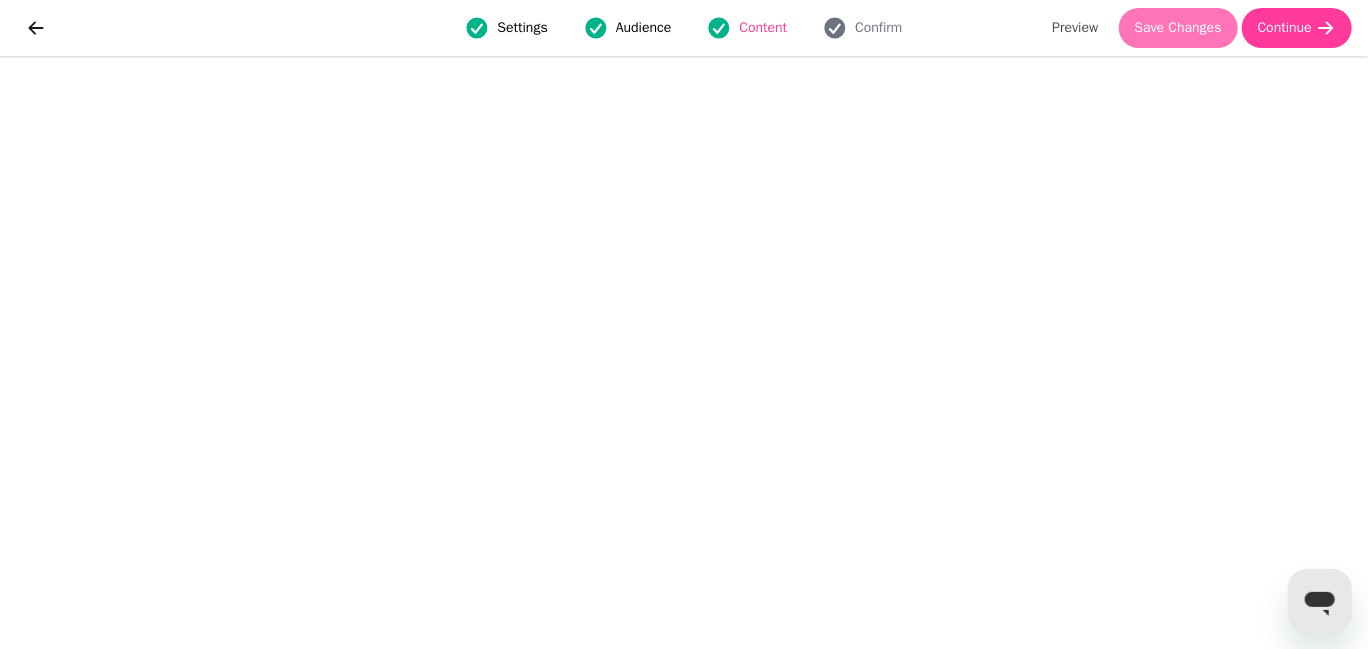 click on "Save Changes" at bounding box center [1178, 28] 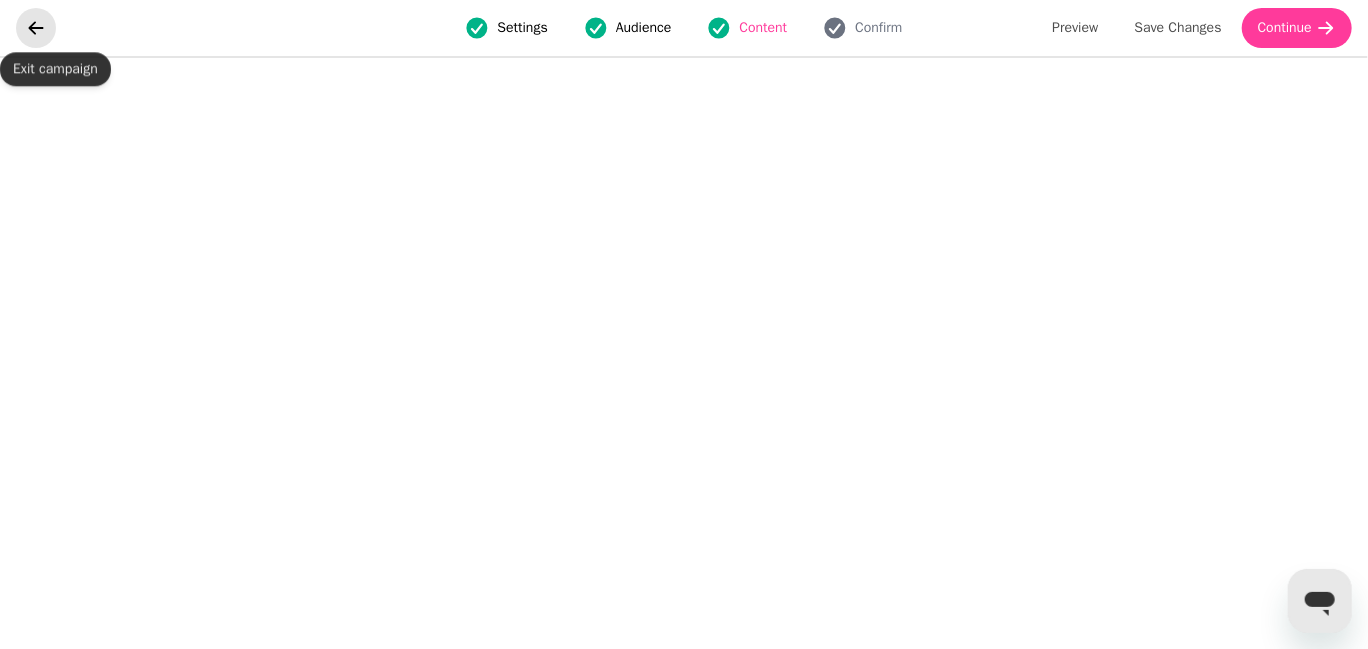 click 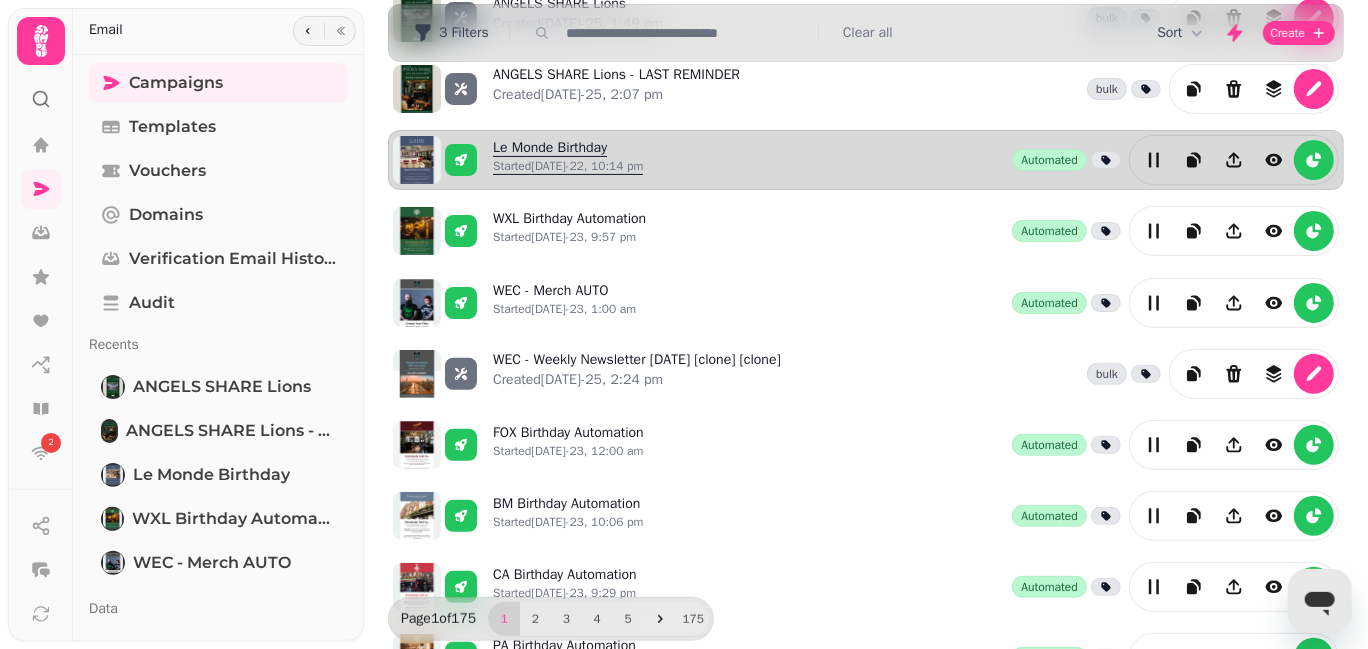 scroll, scrollTop: 0, scrollLeft: 0, axis: both 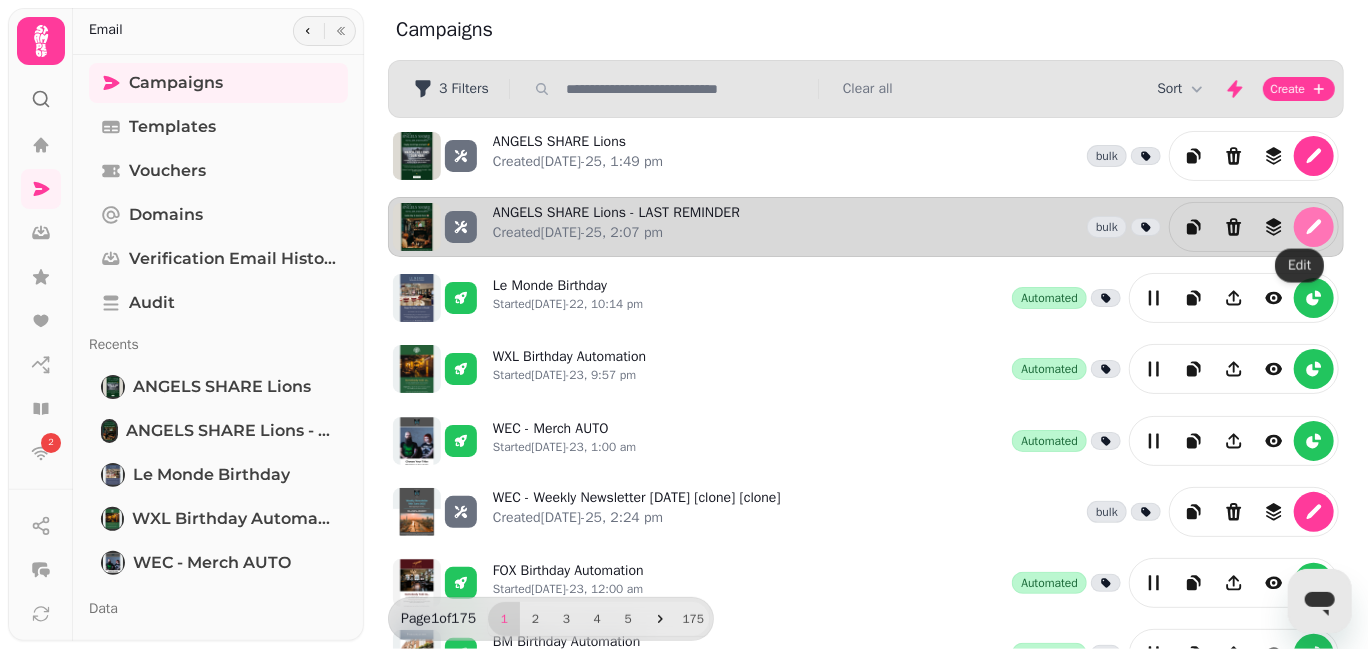 click 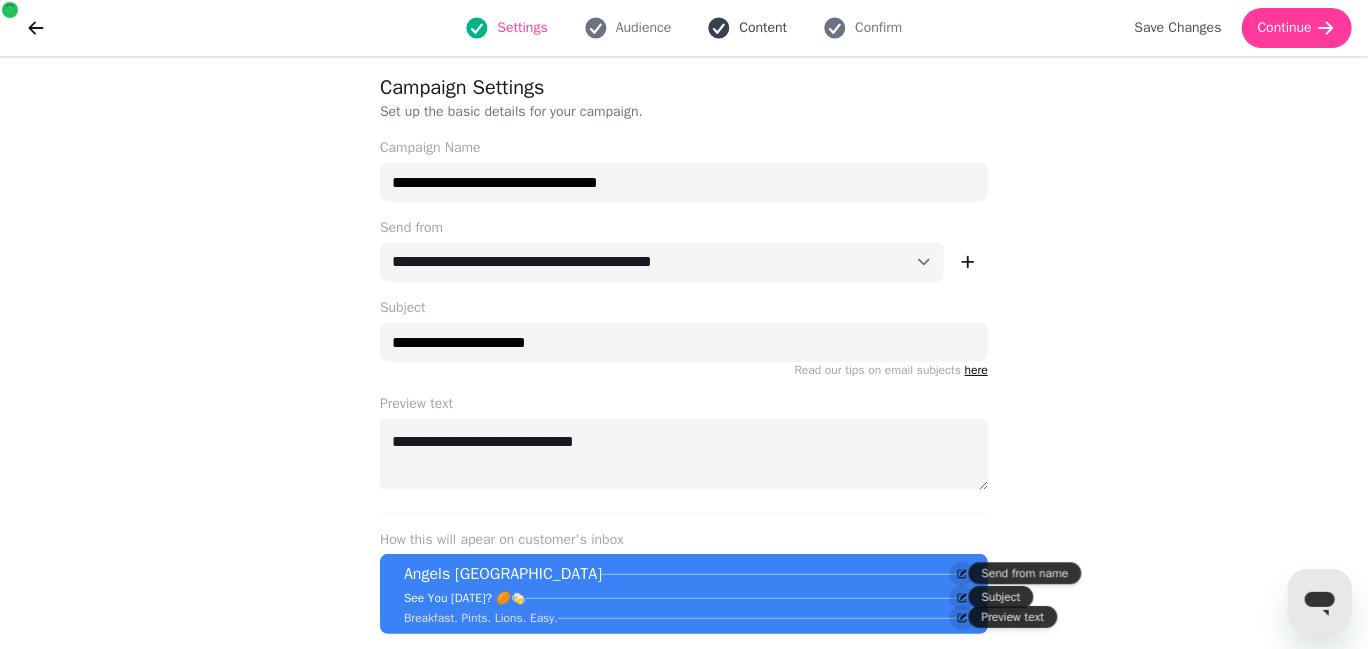 click on "Content" at bounding box center (763, 28) 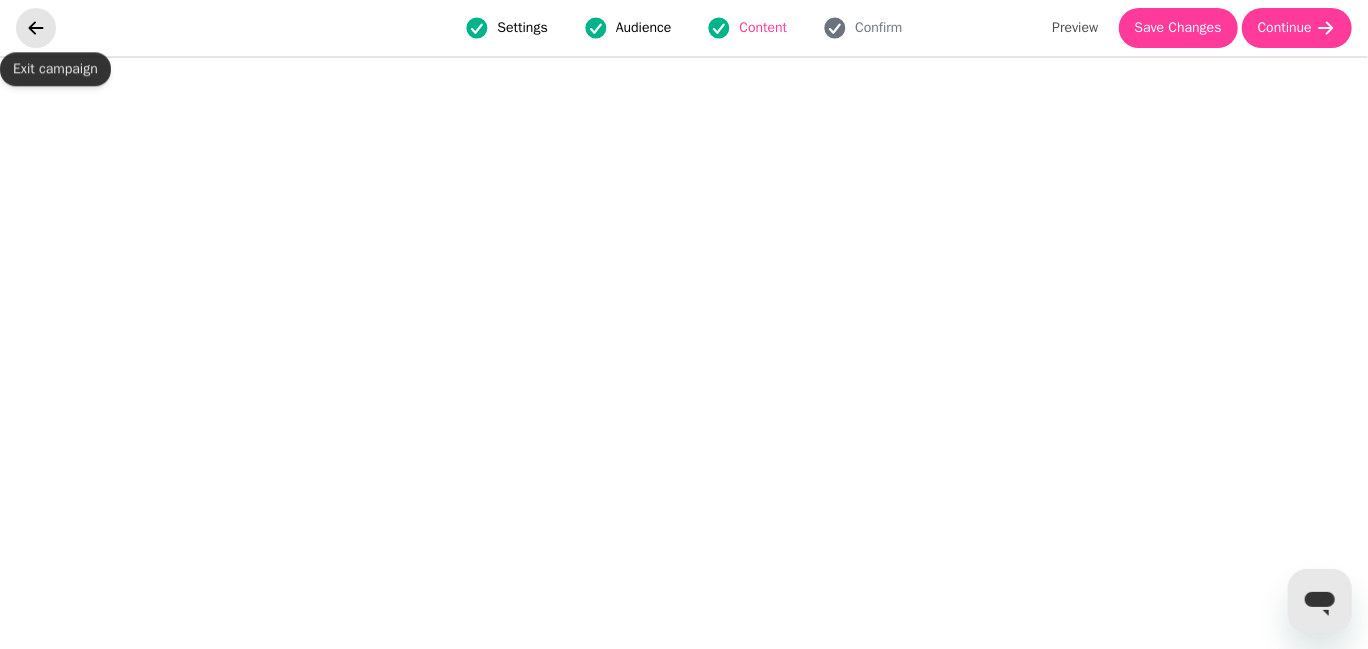 click 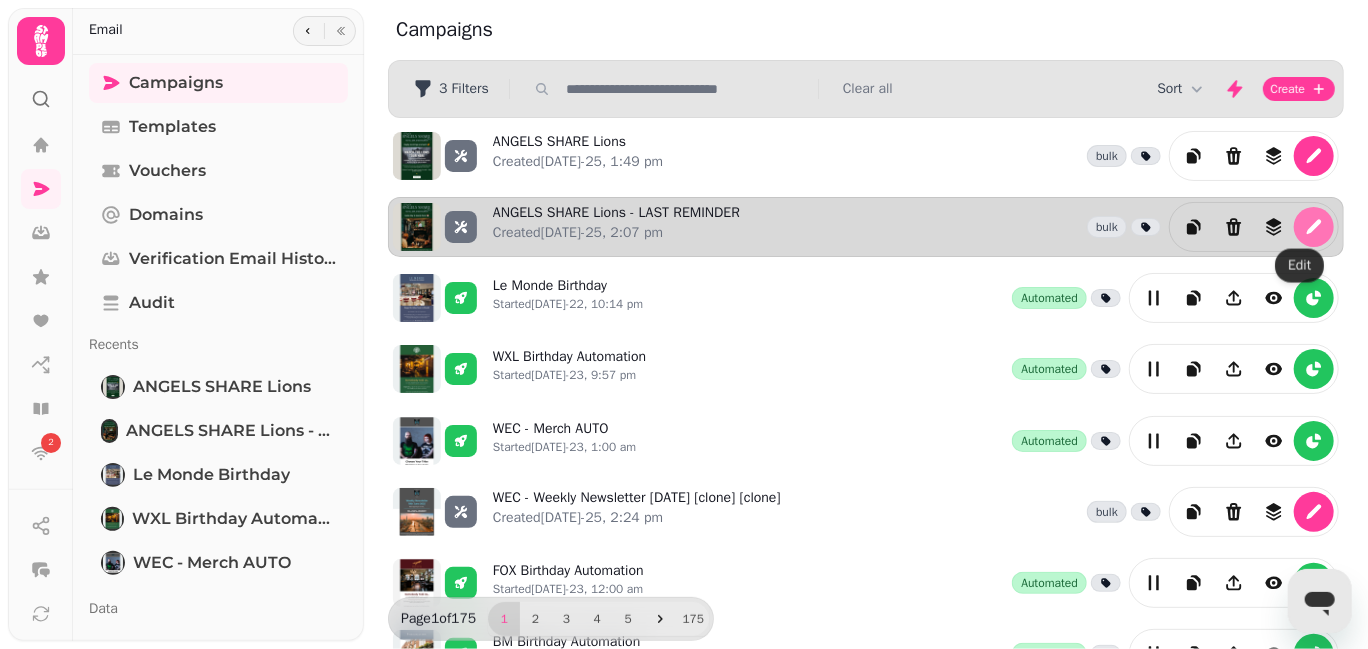 click at bounding box center (1314, 227) 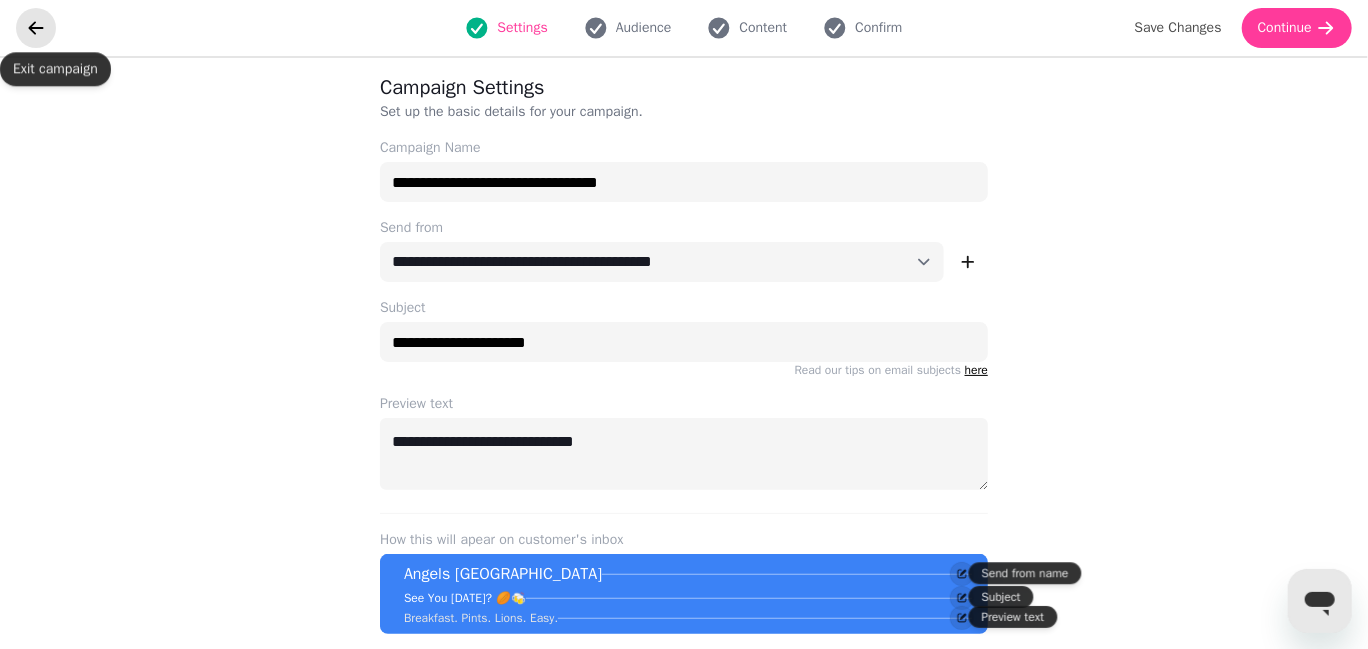 click 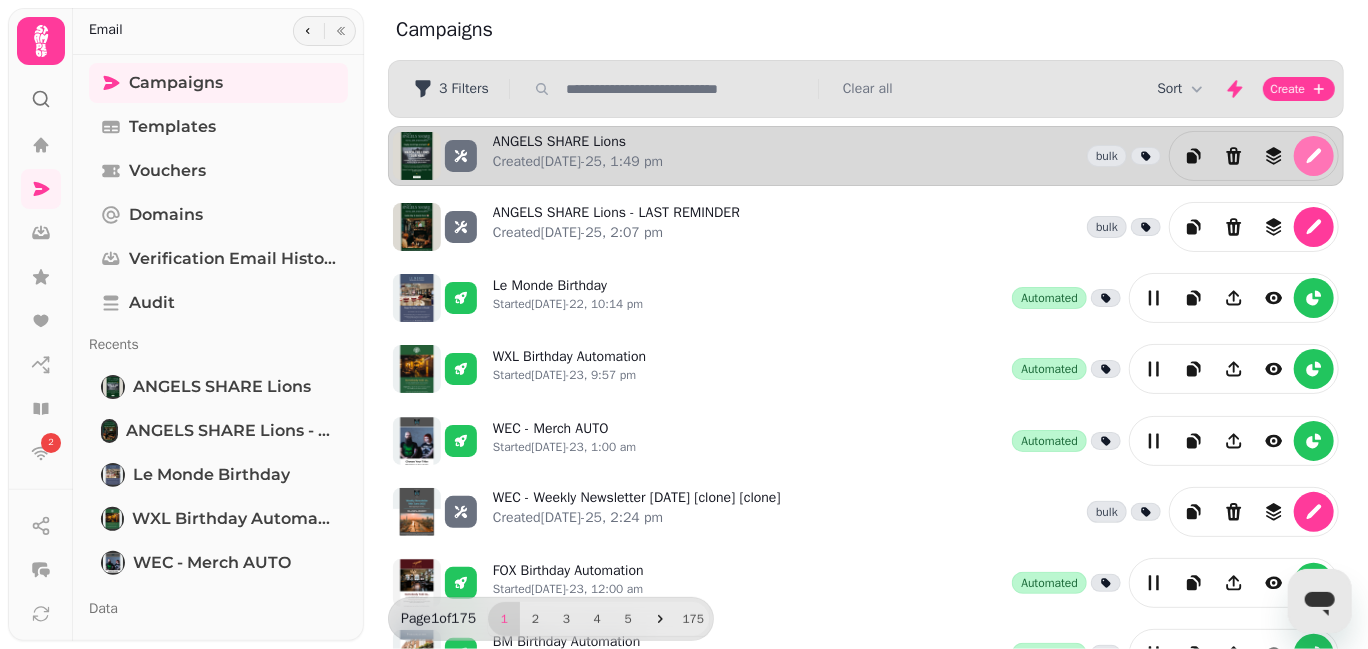 click 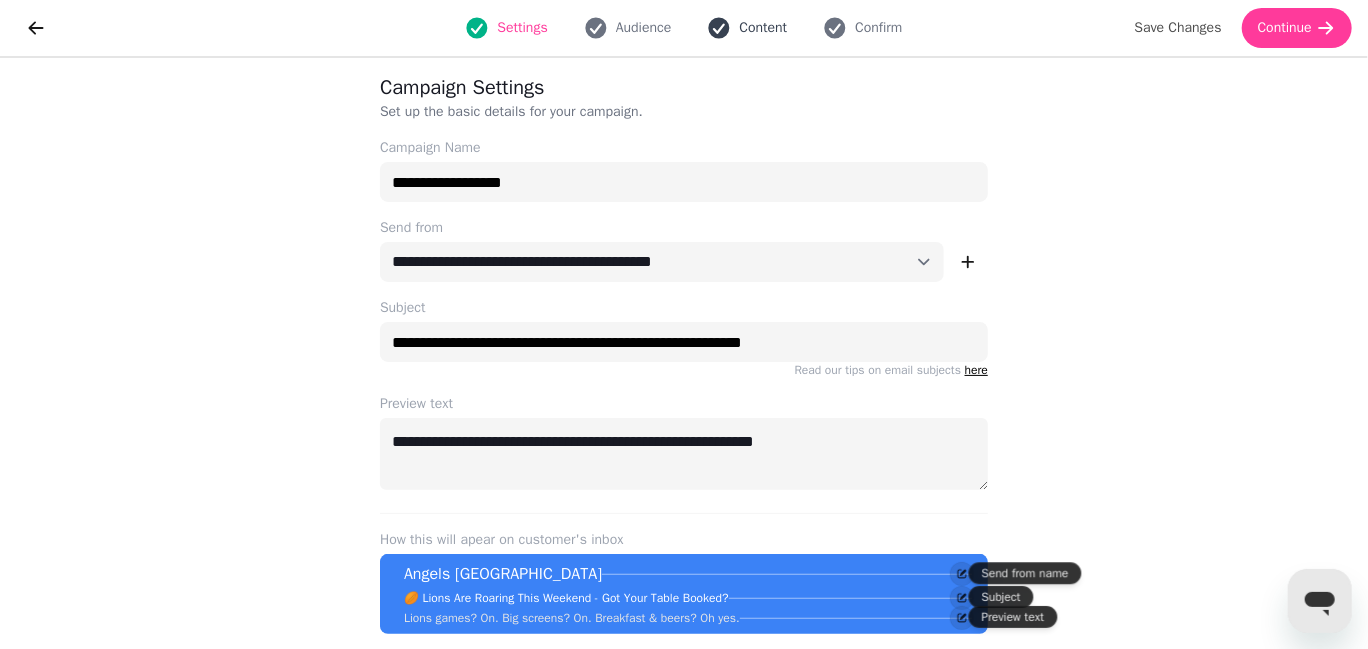 click on "Content" at bounding box center (763, 28) 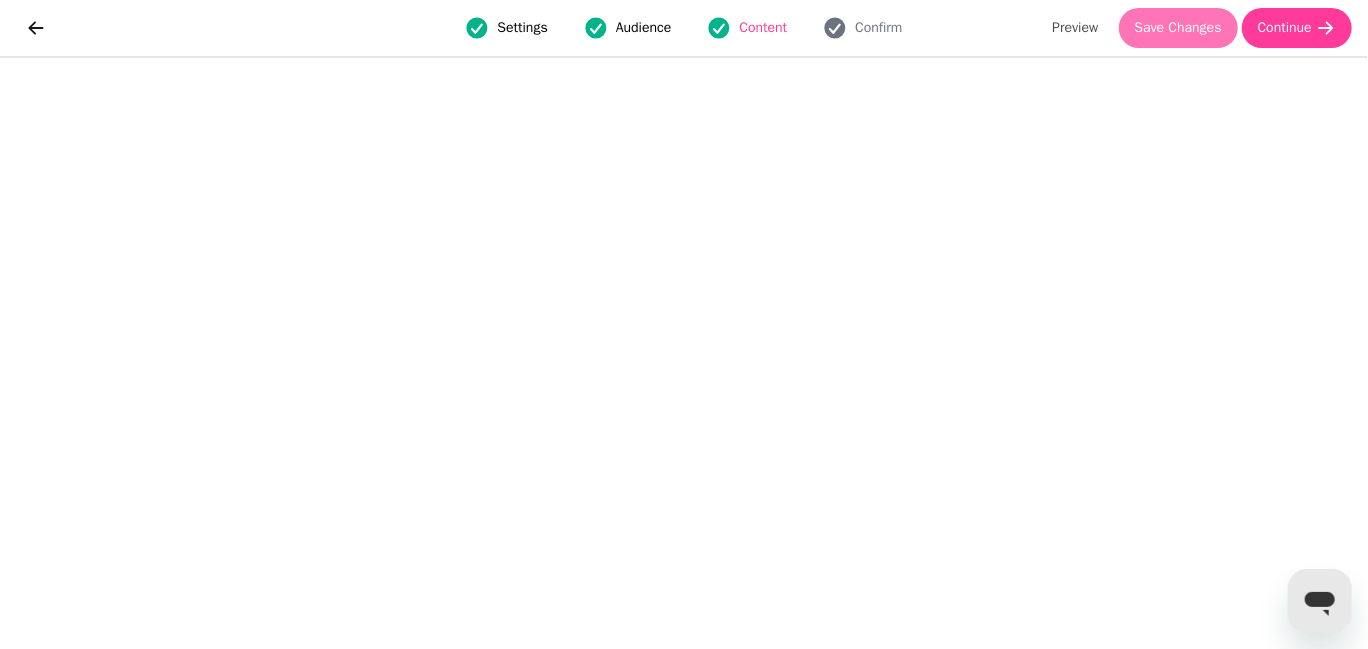 click on "Save Changes" at bounding box center (1178, 28) 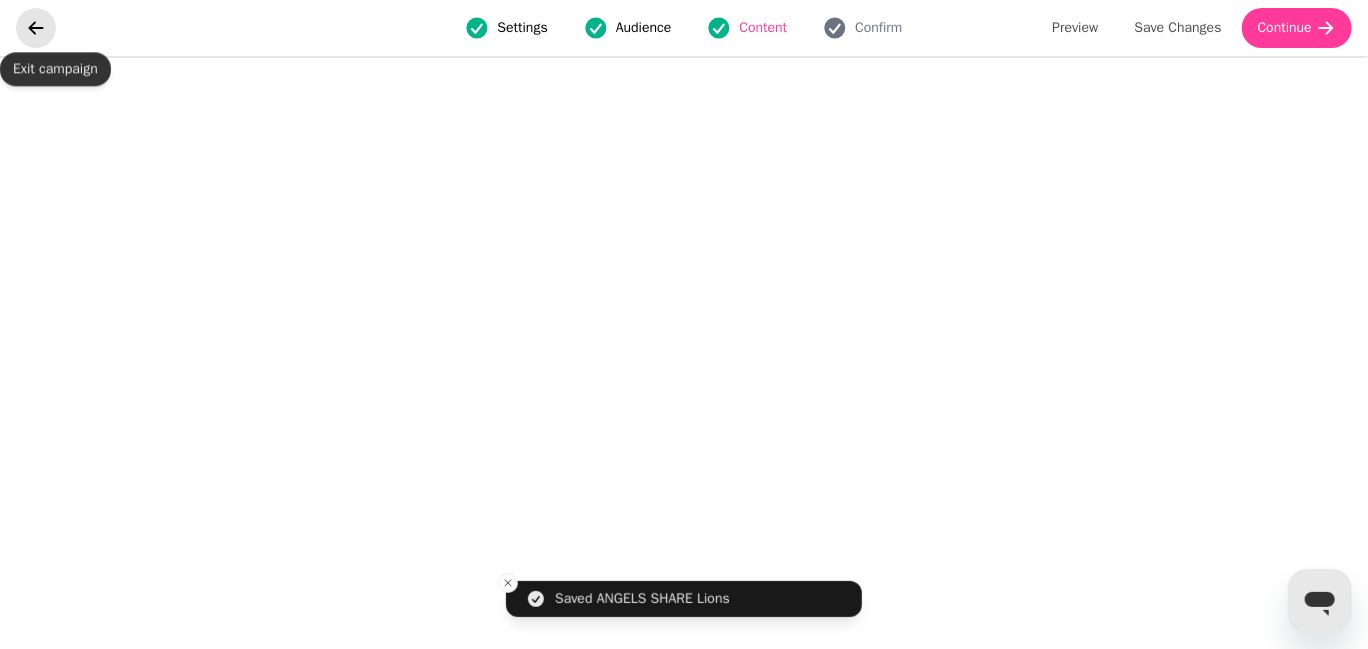 click at bounding box center [36, 28] 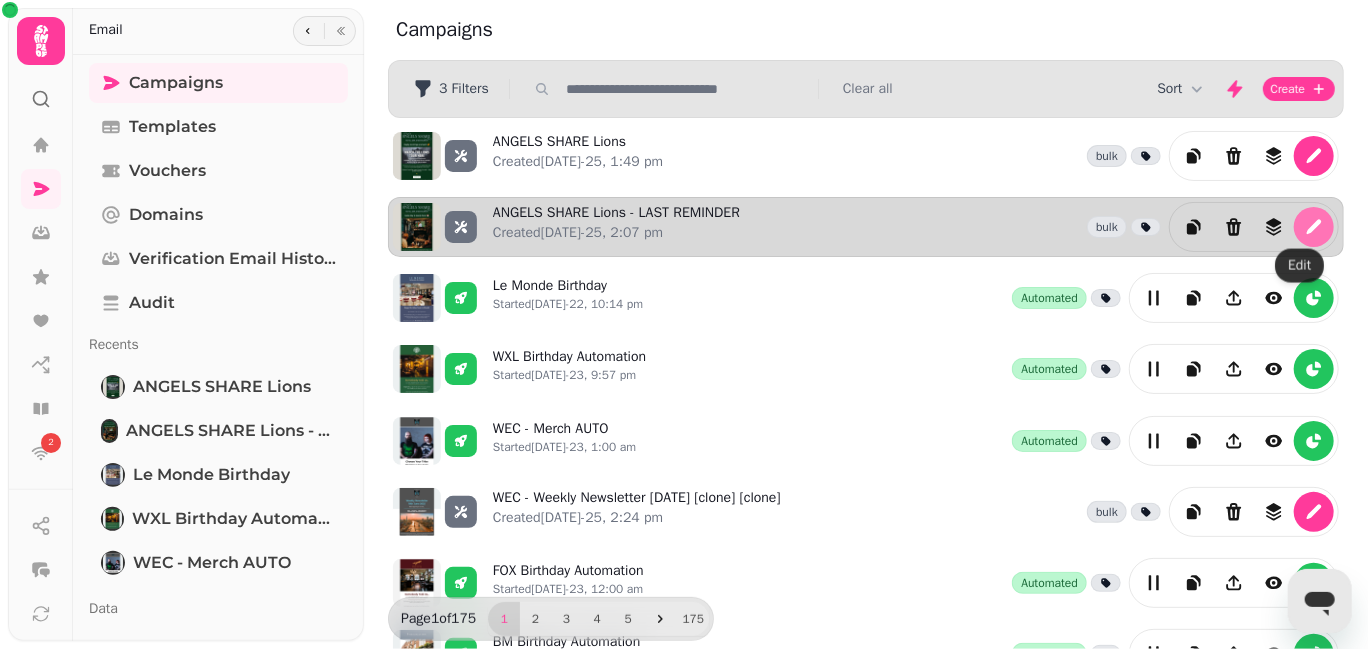click 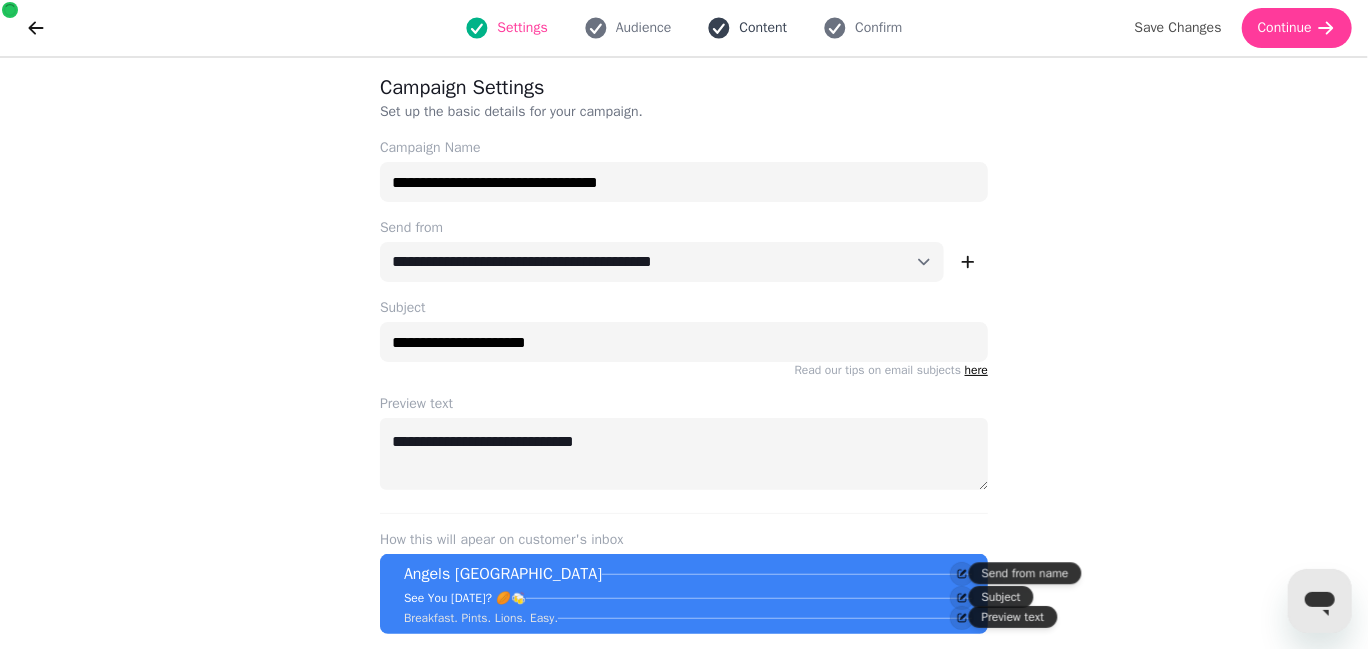 click on "Content" at bounding box center (763, 28) 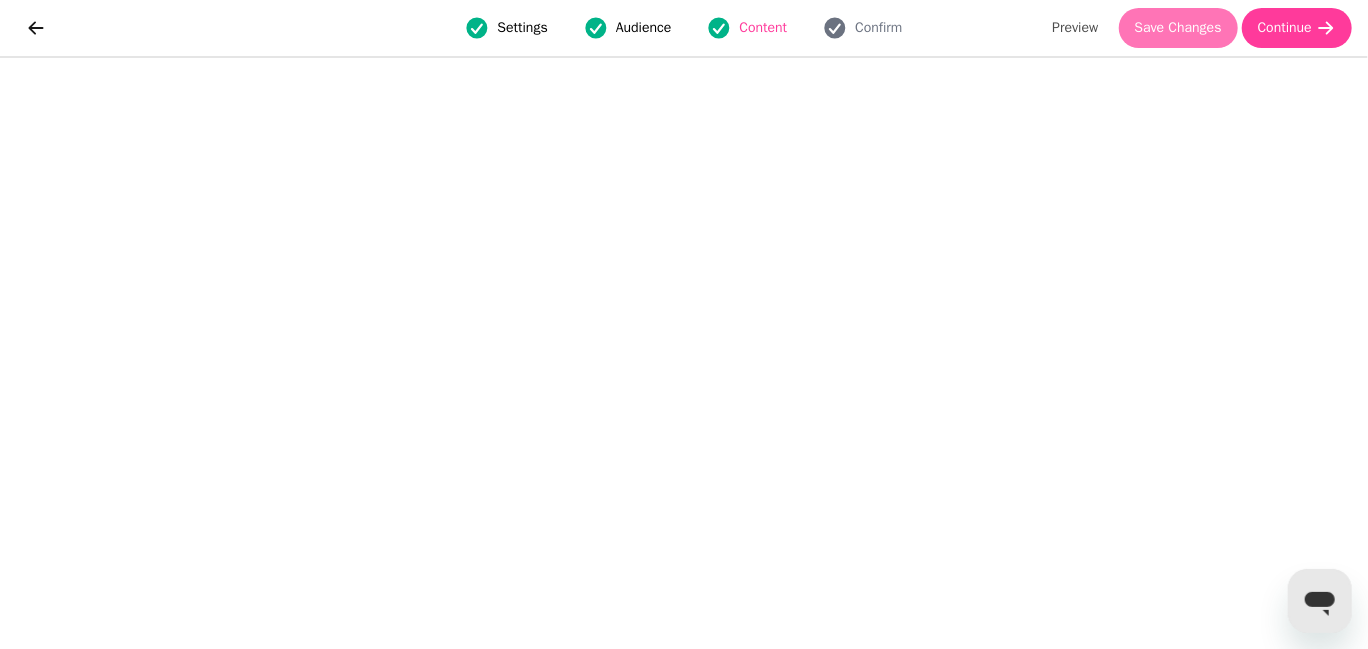 click on "Save Changes" at bounding box center (1178, 28) 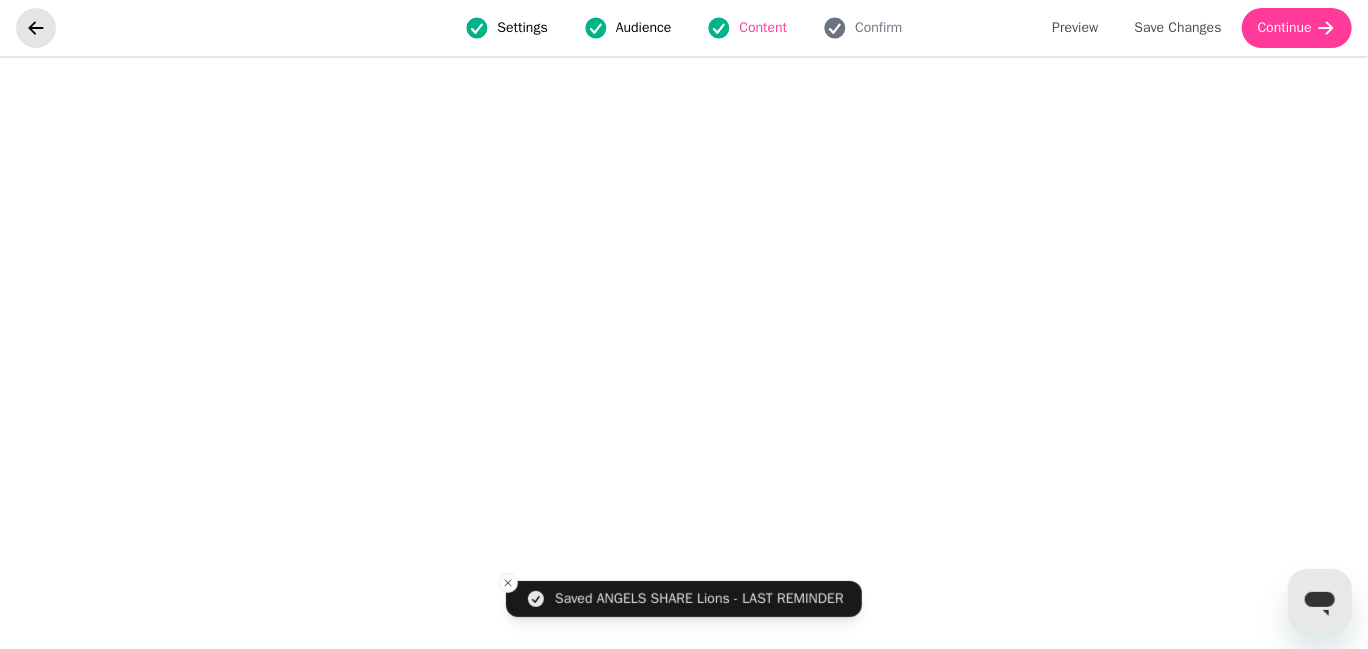 click 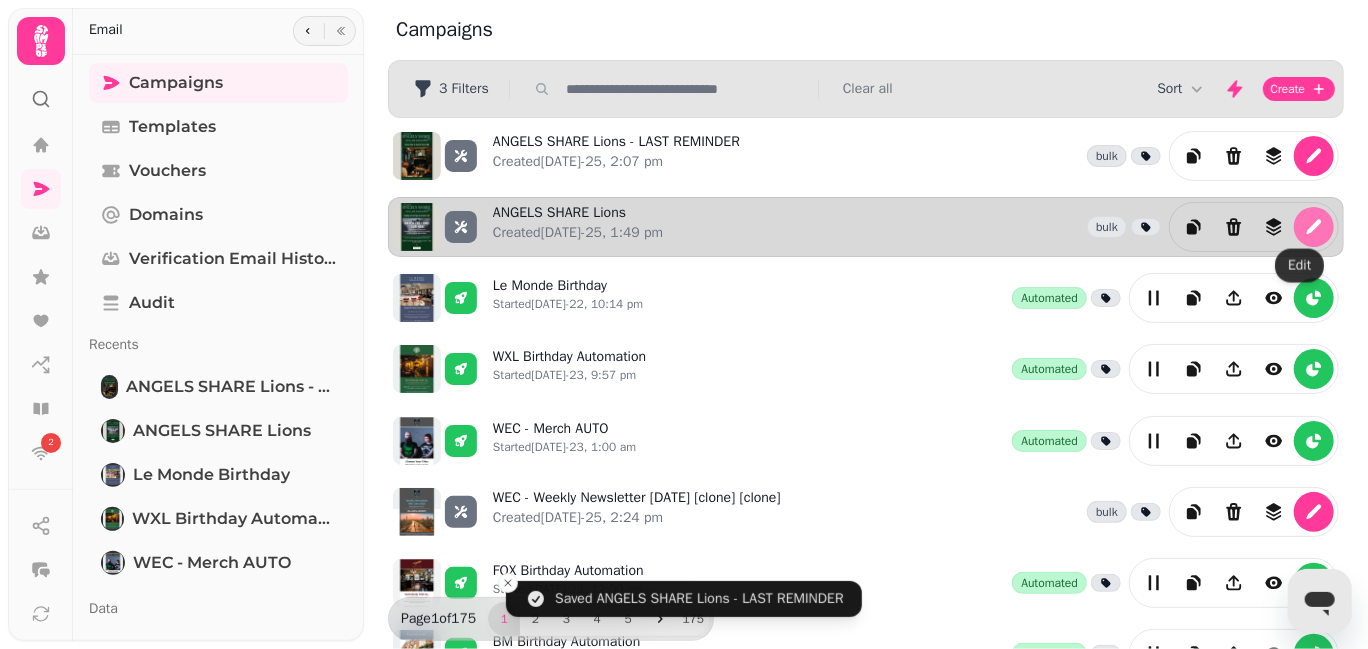 click 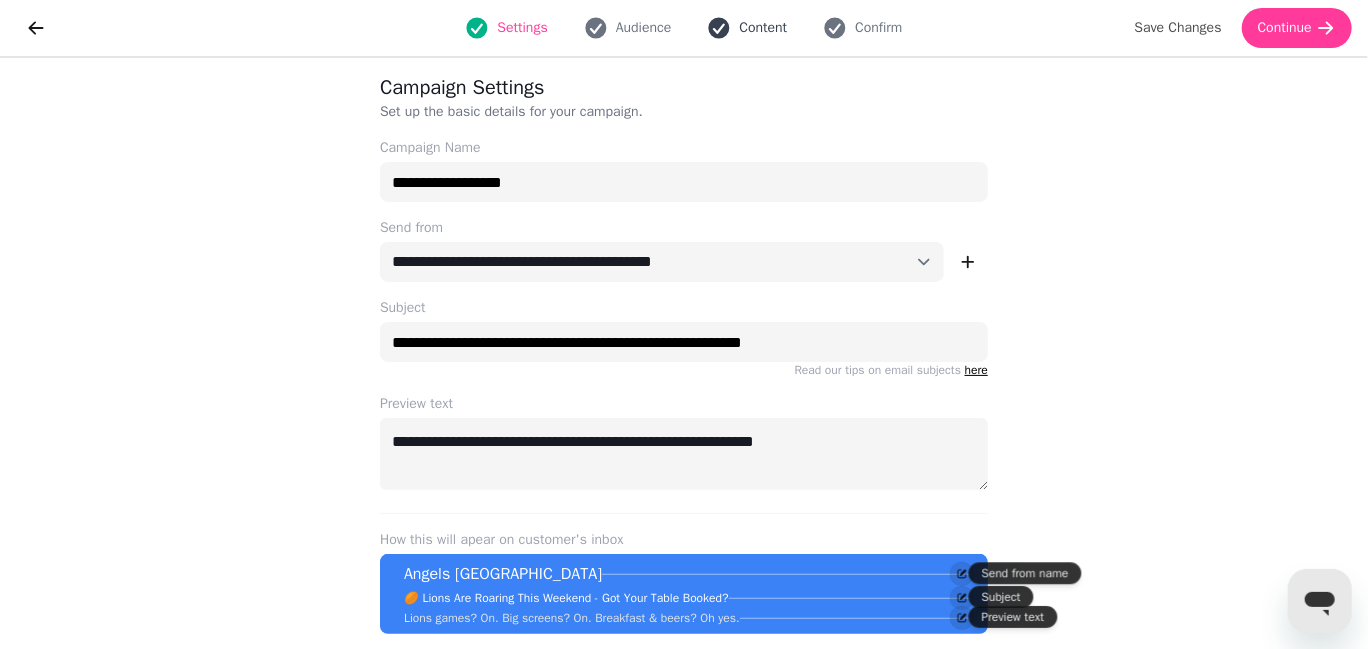 click on "Content" at bounding box center (763, 28) 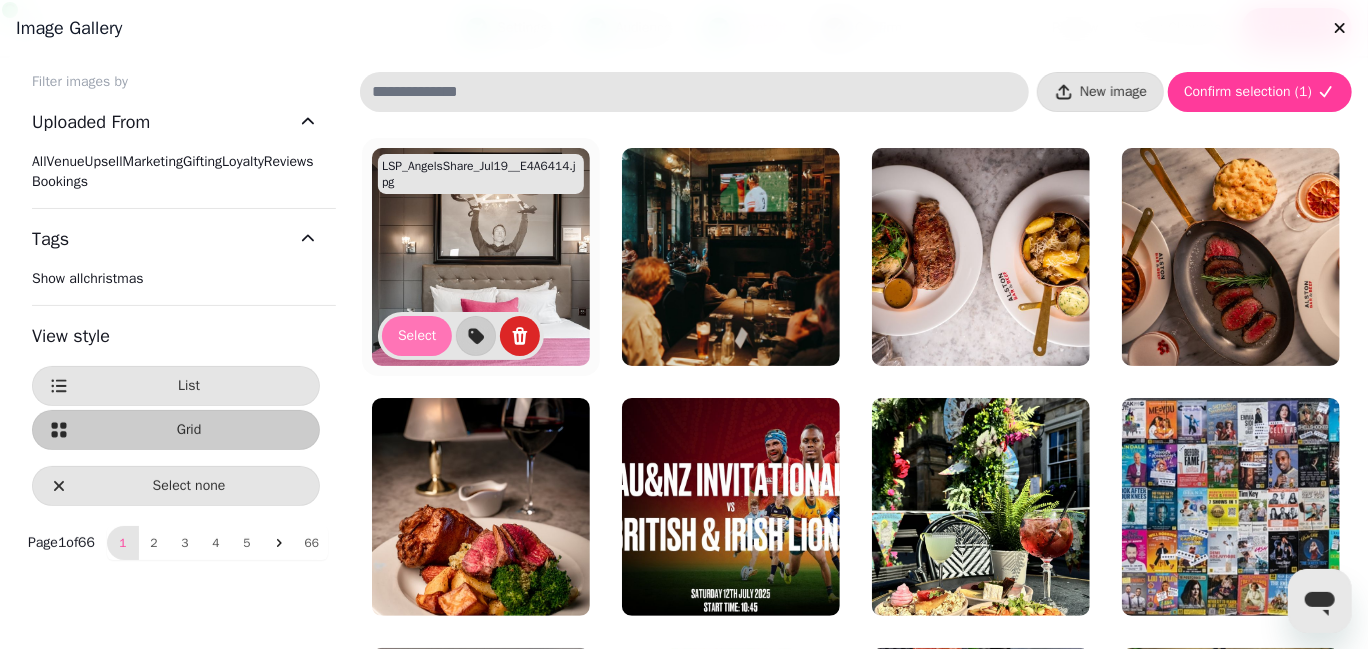 click on "Select" at bounding box center (417, 336) 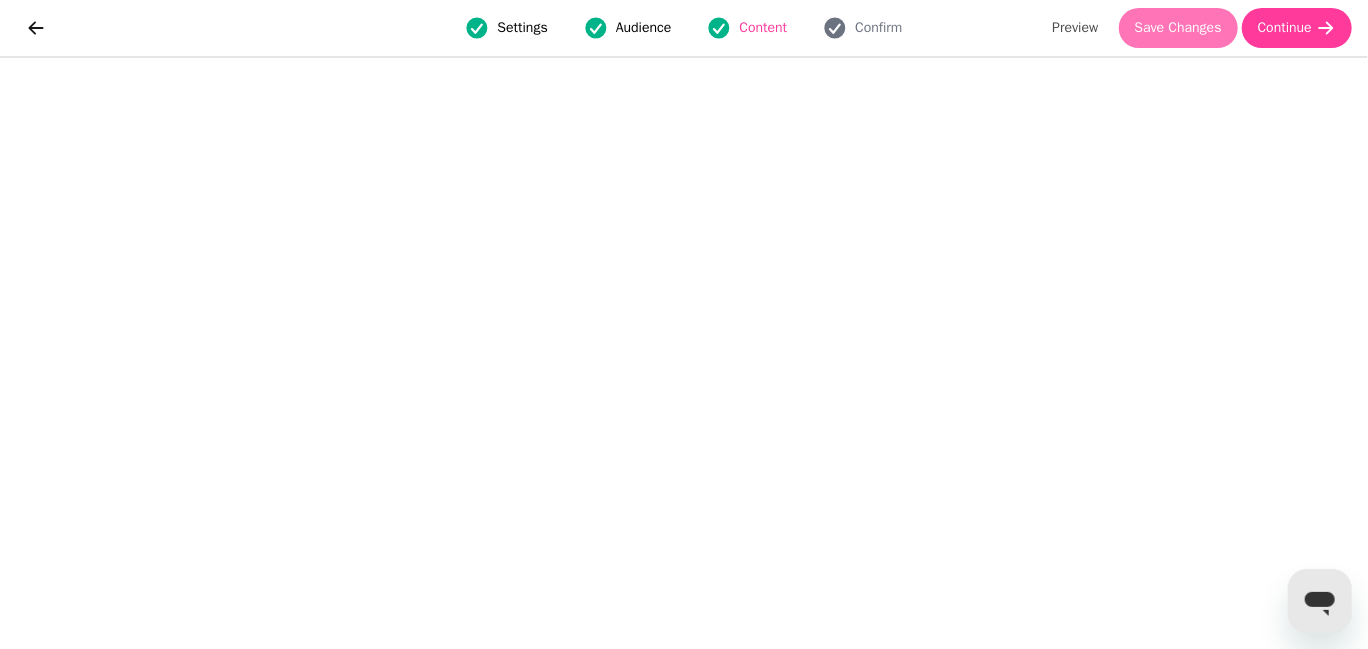 click on "Save Changes" at bounding box center [1178, 28] 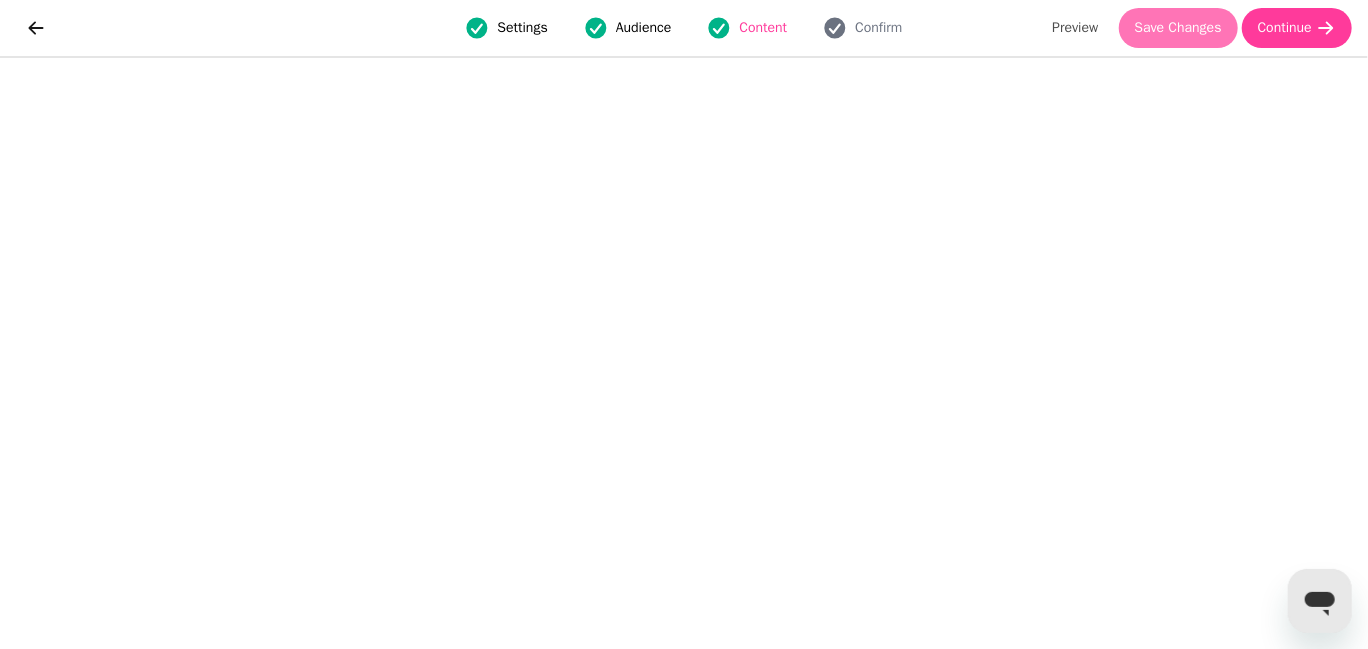 click on "Save Changes" at bounding box center (1178, 28) 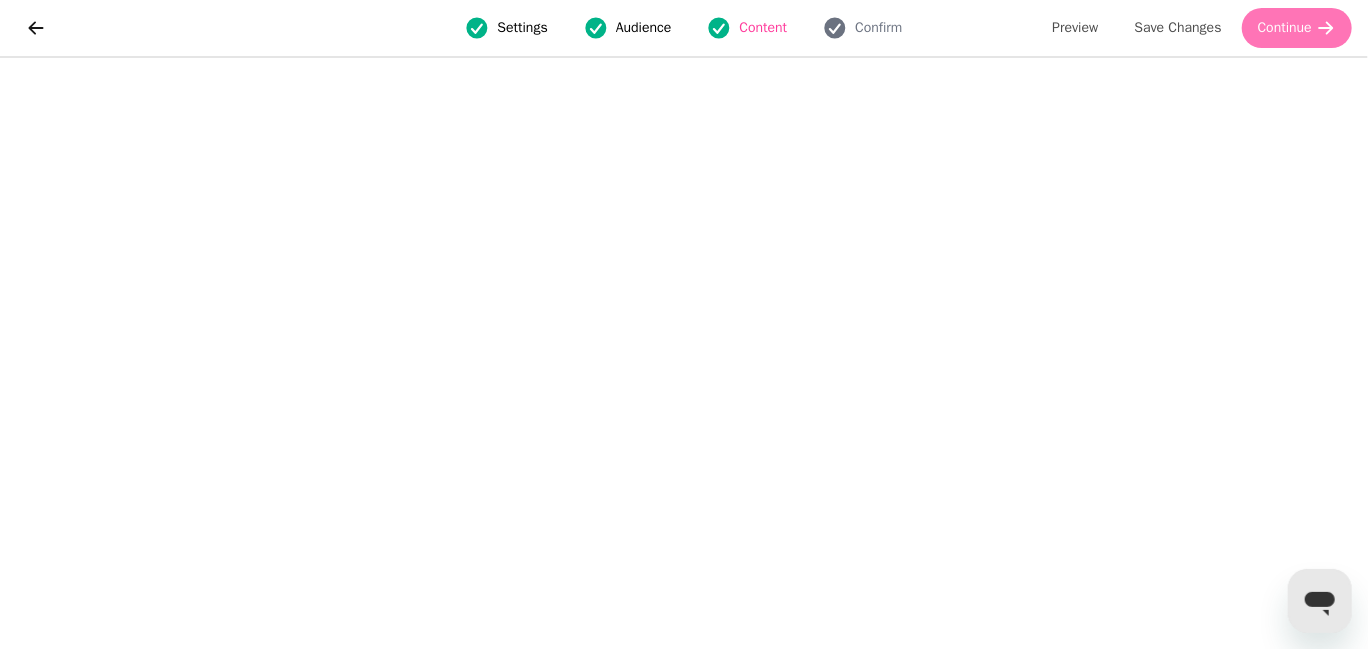 click on "Continue" at bounding box center [1285, 28] 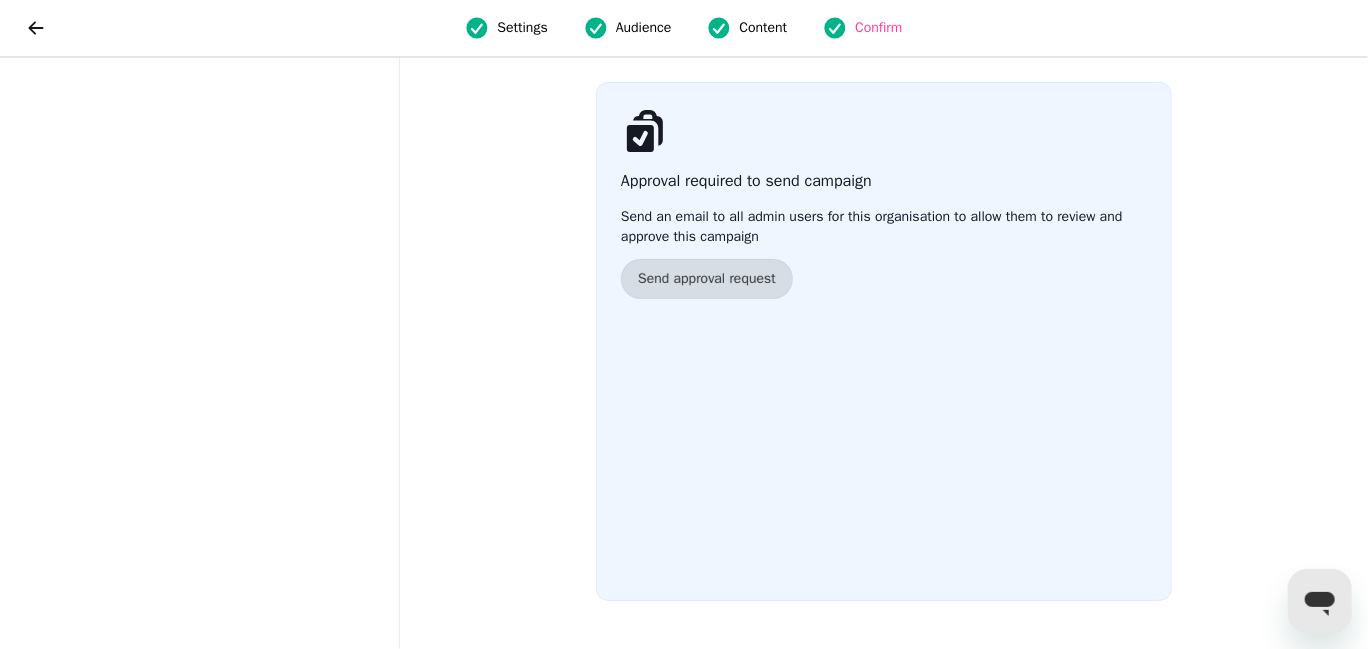 scroll, scrollTop: 0, scrollLeft: 0, axis: both 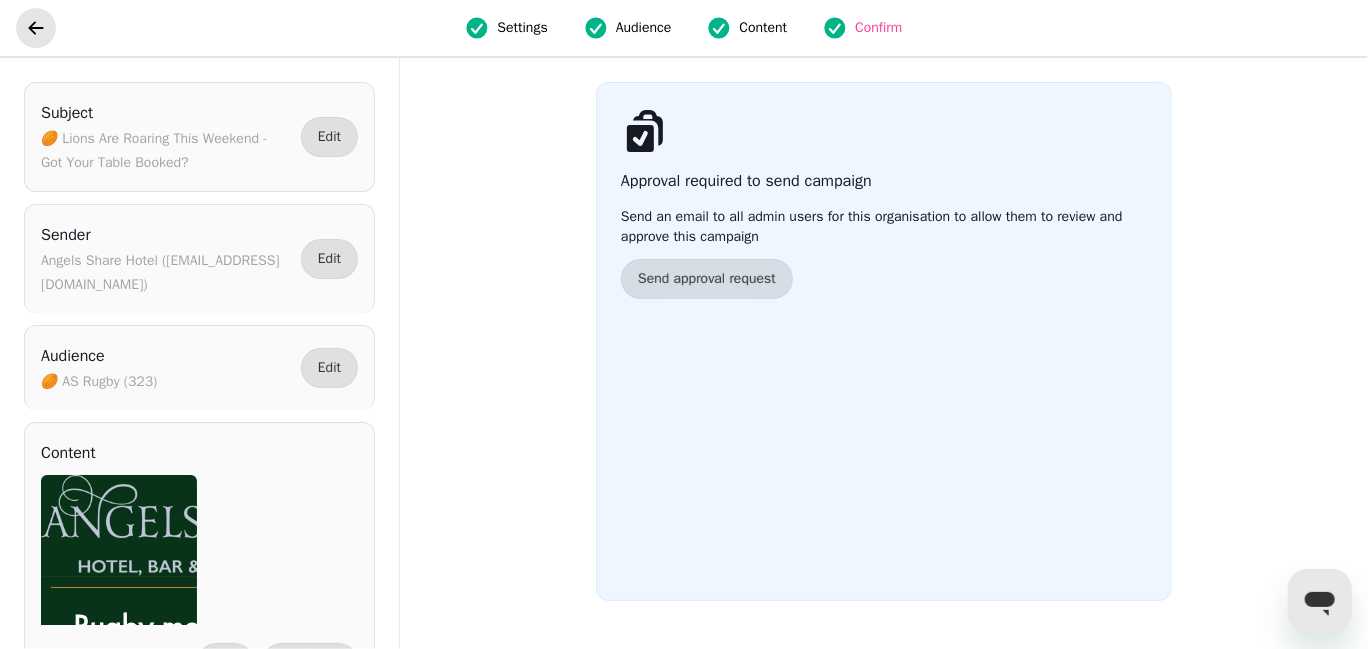 click 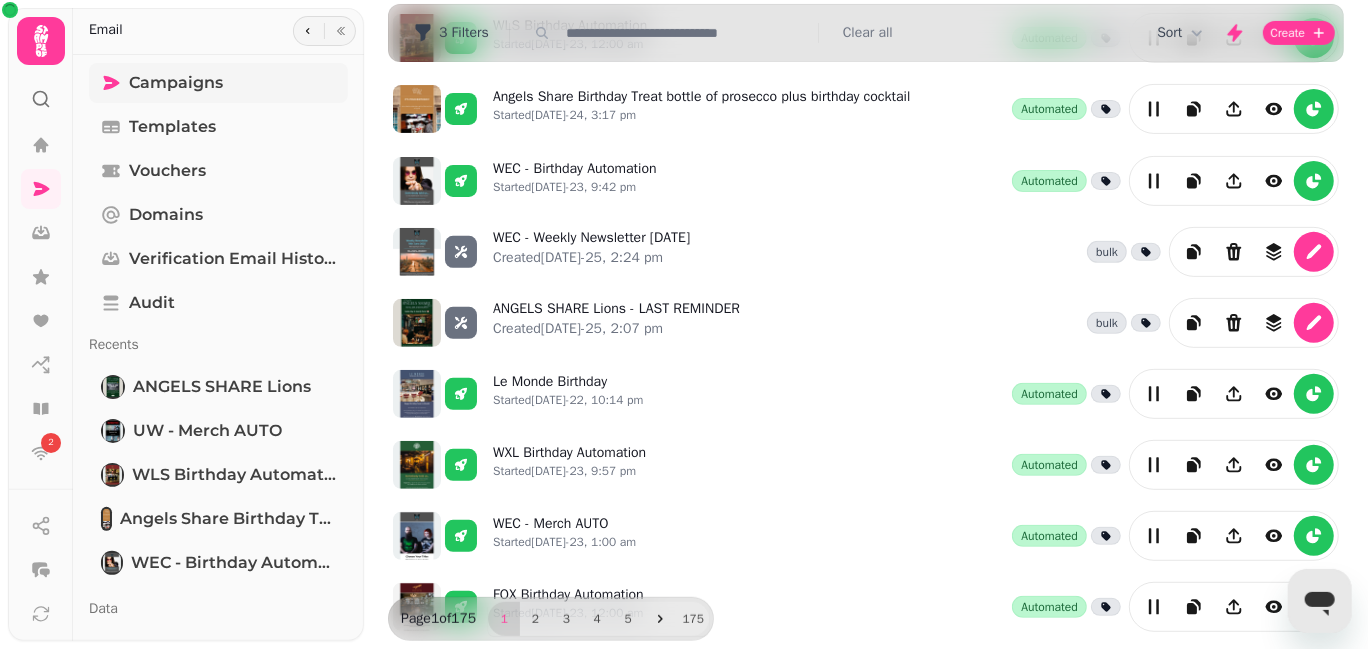 scroll, scrollTop: 0, scrollLeft: 0, axis: both 